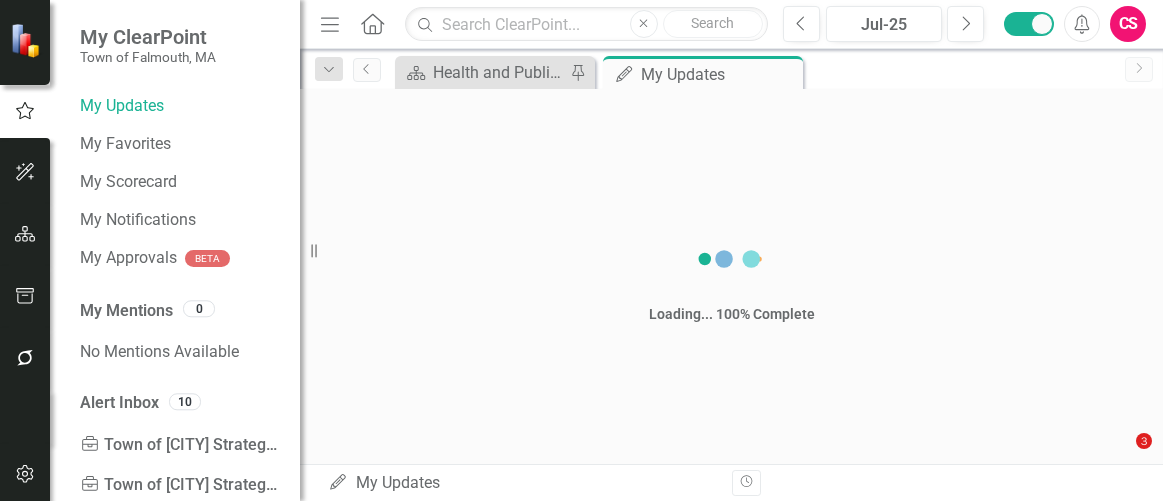 scroll, scrollTop: 0, scrollLeft: 0, axis: both 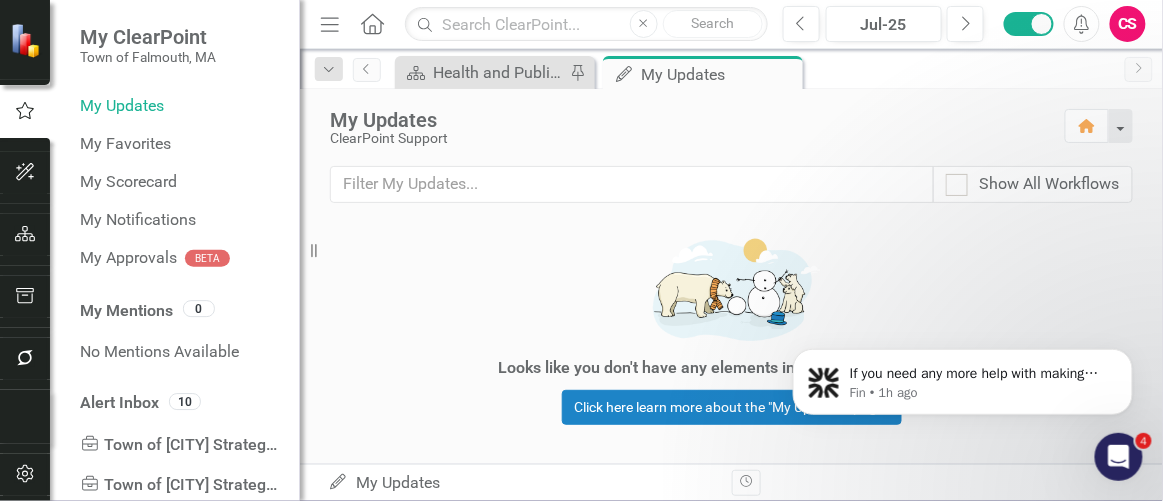 click at bounding box center [25, 235] 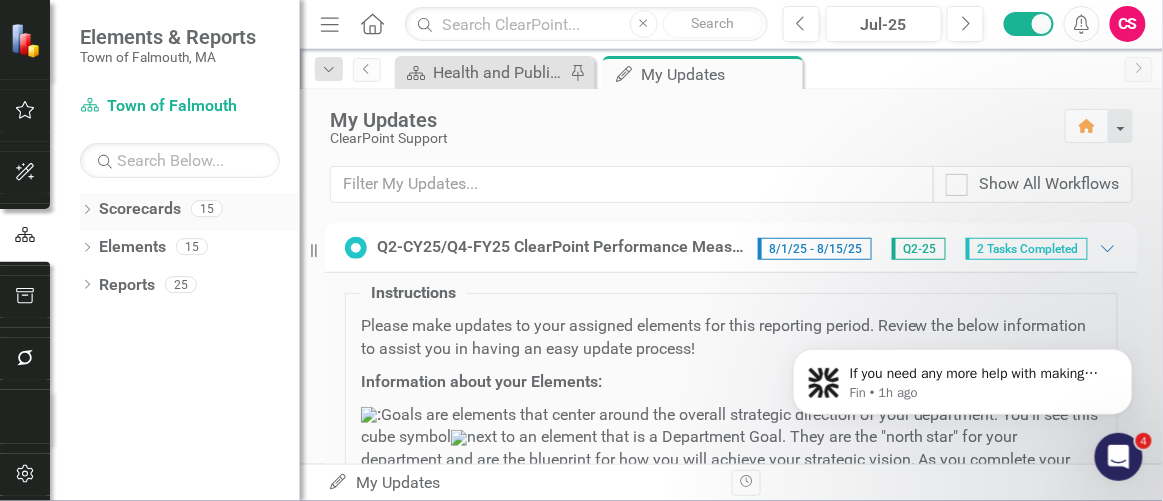 click on "Dropdown" 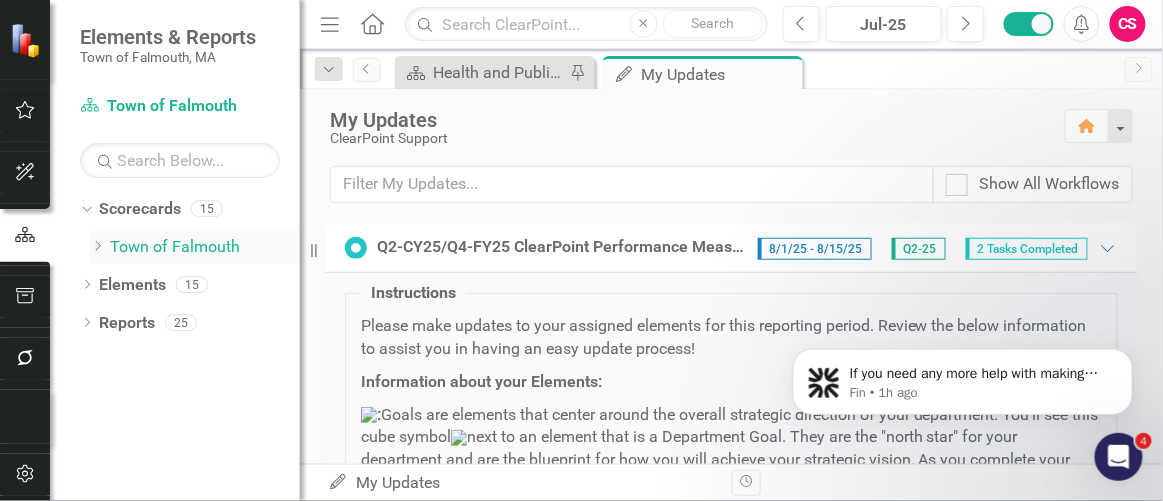 click on "Dropdown" 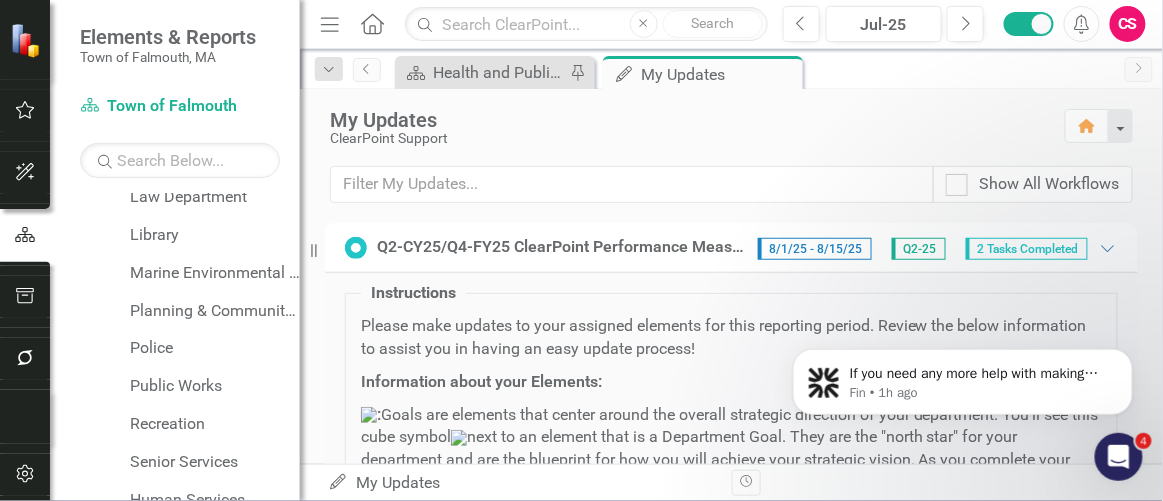 scroll, scrollTop: 372, scrollLeft: 0, axis: vertical 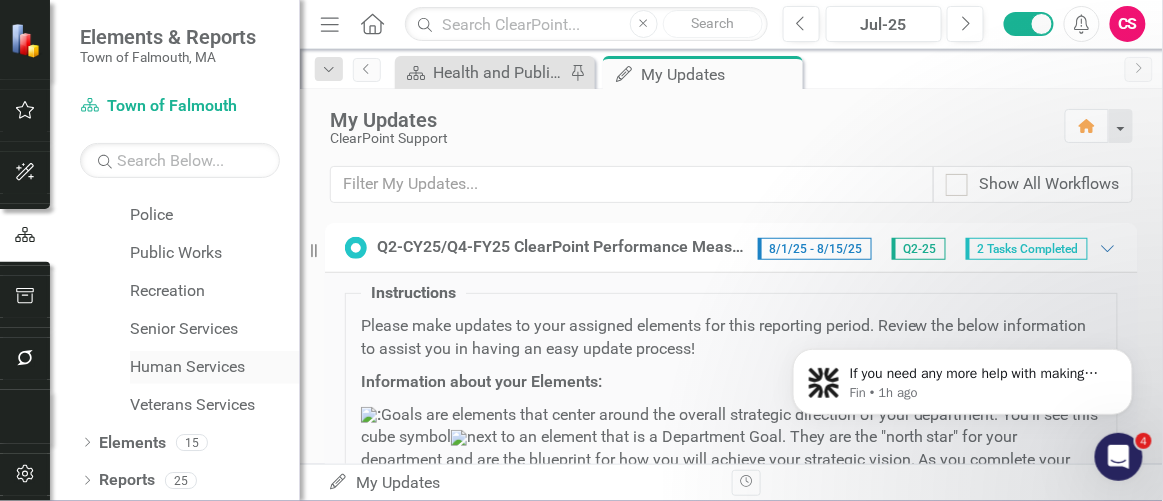 click on "Human Services" at bounding box center [215, 367] 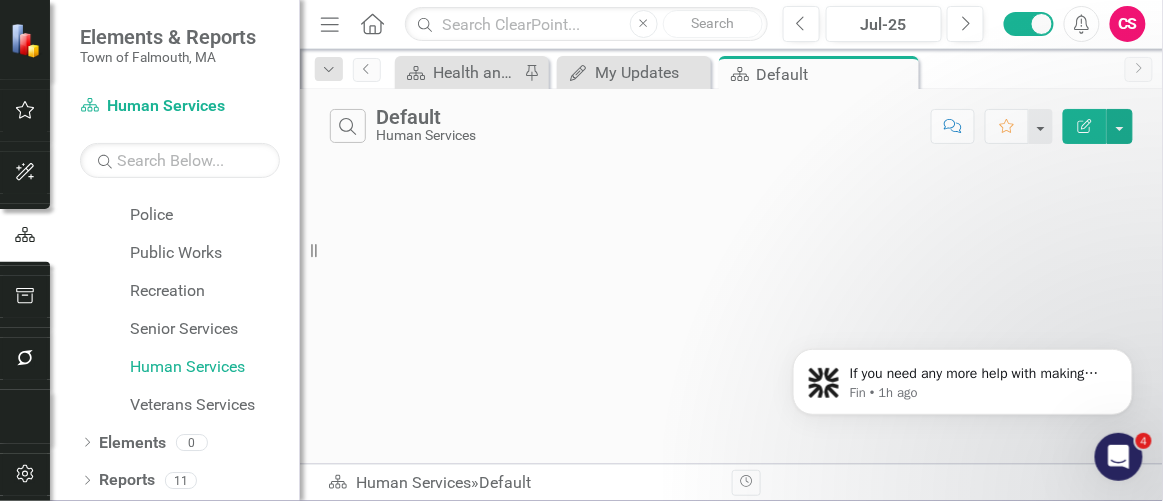 click on "Search Default Human Services Comment Favorite Edit Report" at bounding box center (731, 276) 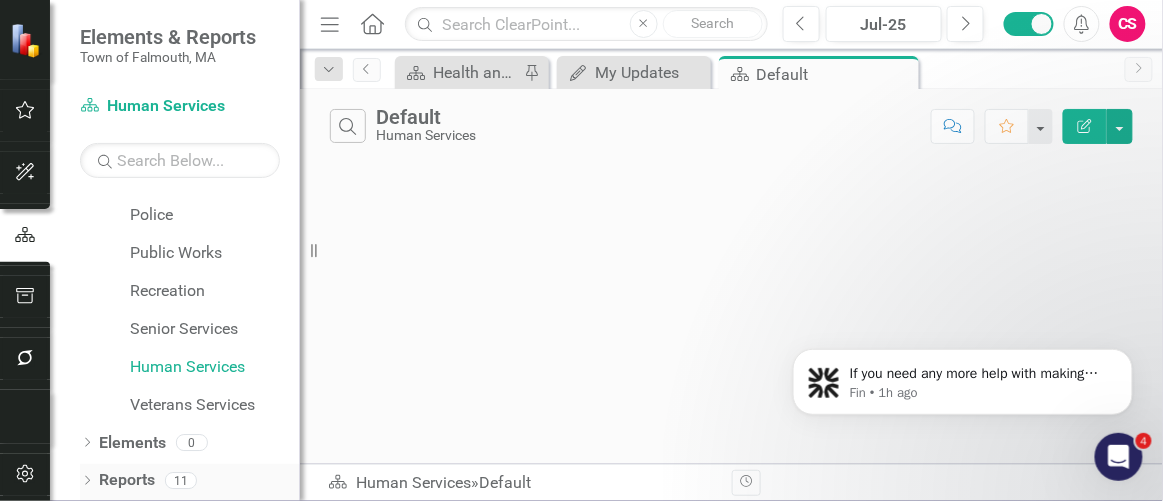click on "Reports" at bounding box center [127, 480] 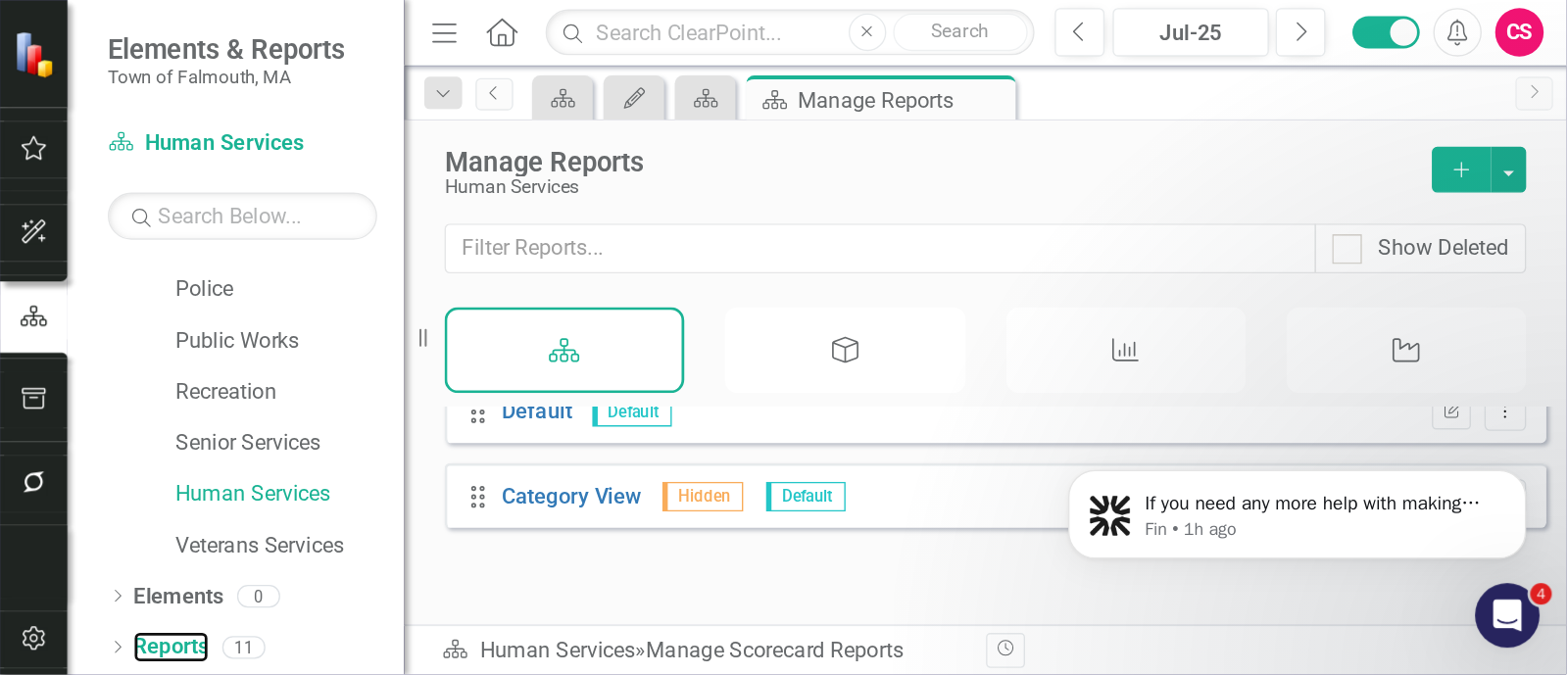 scroll, scrollTop: 0, scrollLeft: 0, axis: both 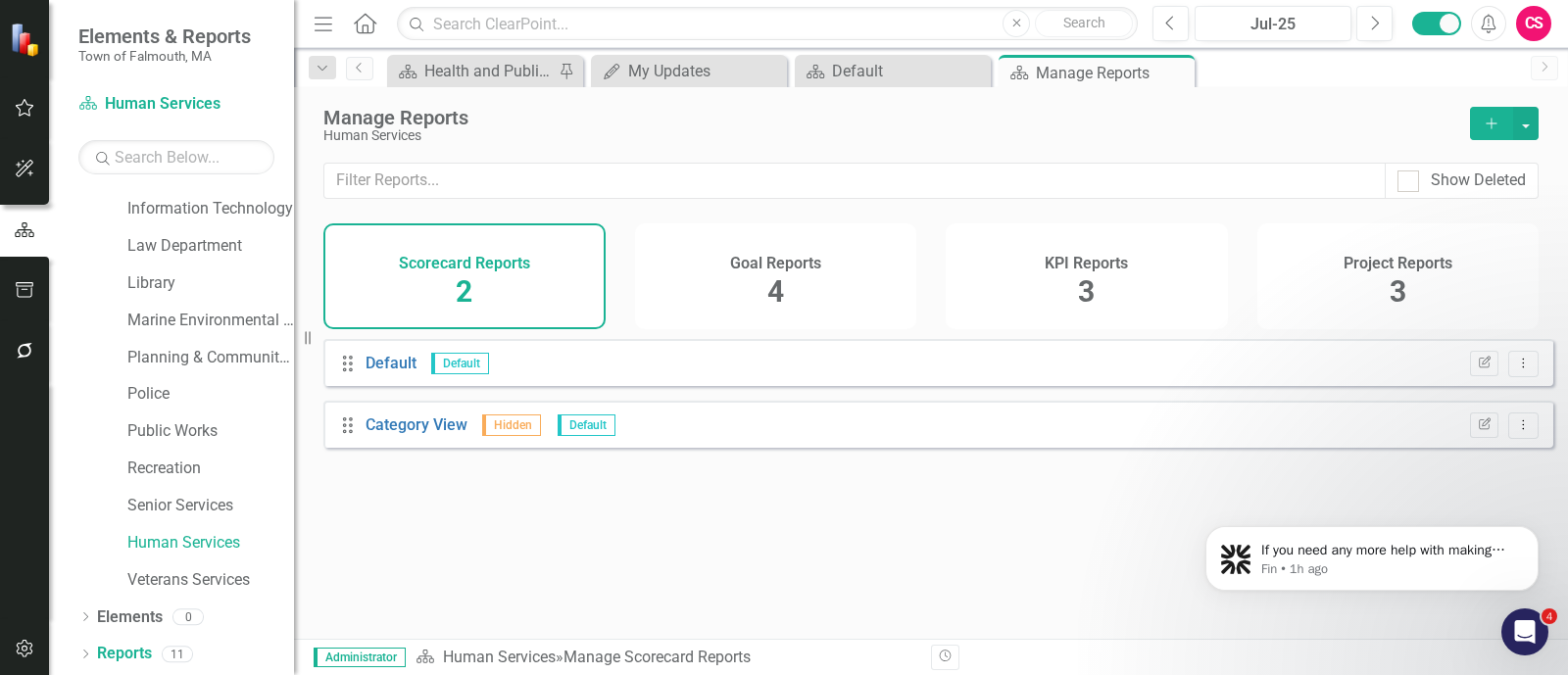 click on "Goal Reports 4" at bounding box center (776, 276) 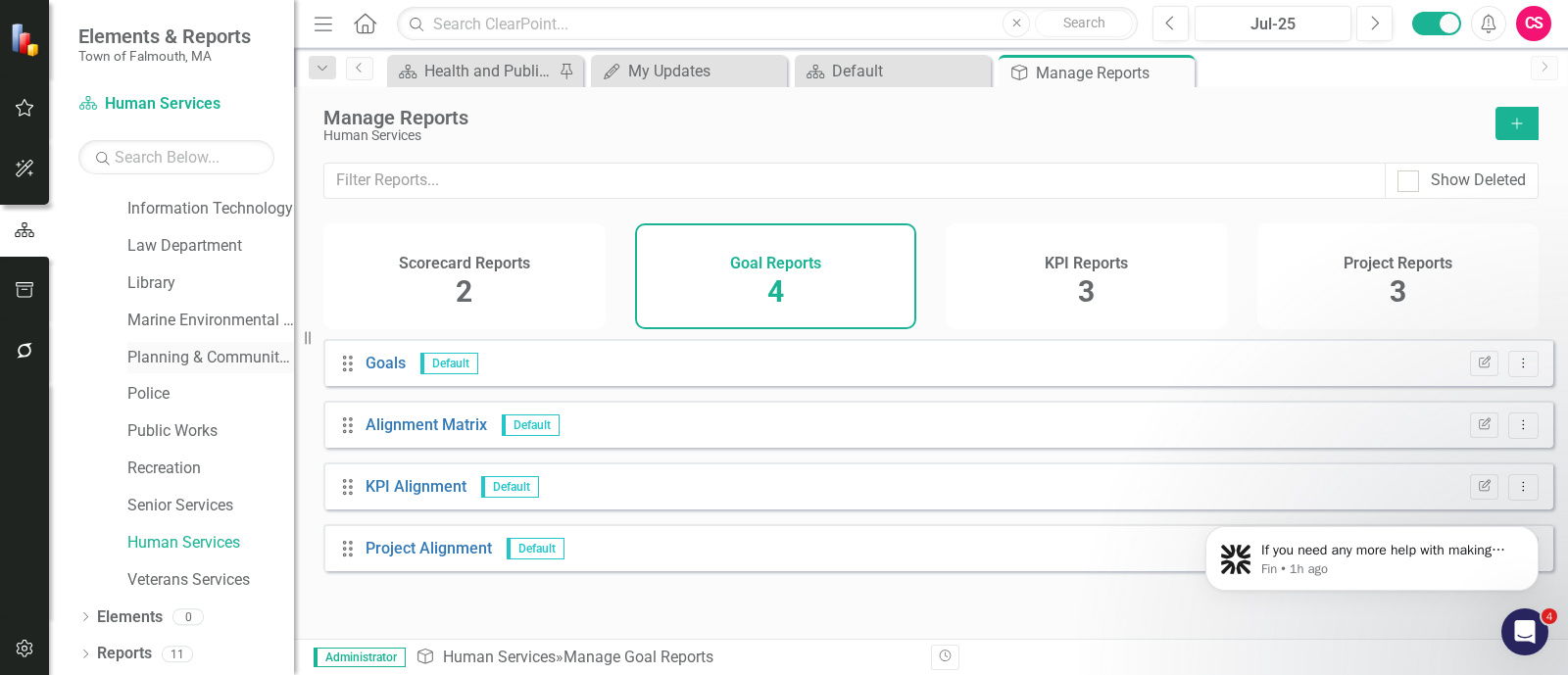 scroll, scrollTop: 0, scrollLeft: 0, axis: both 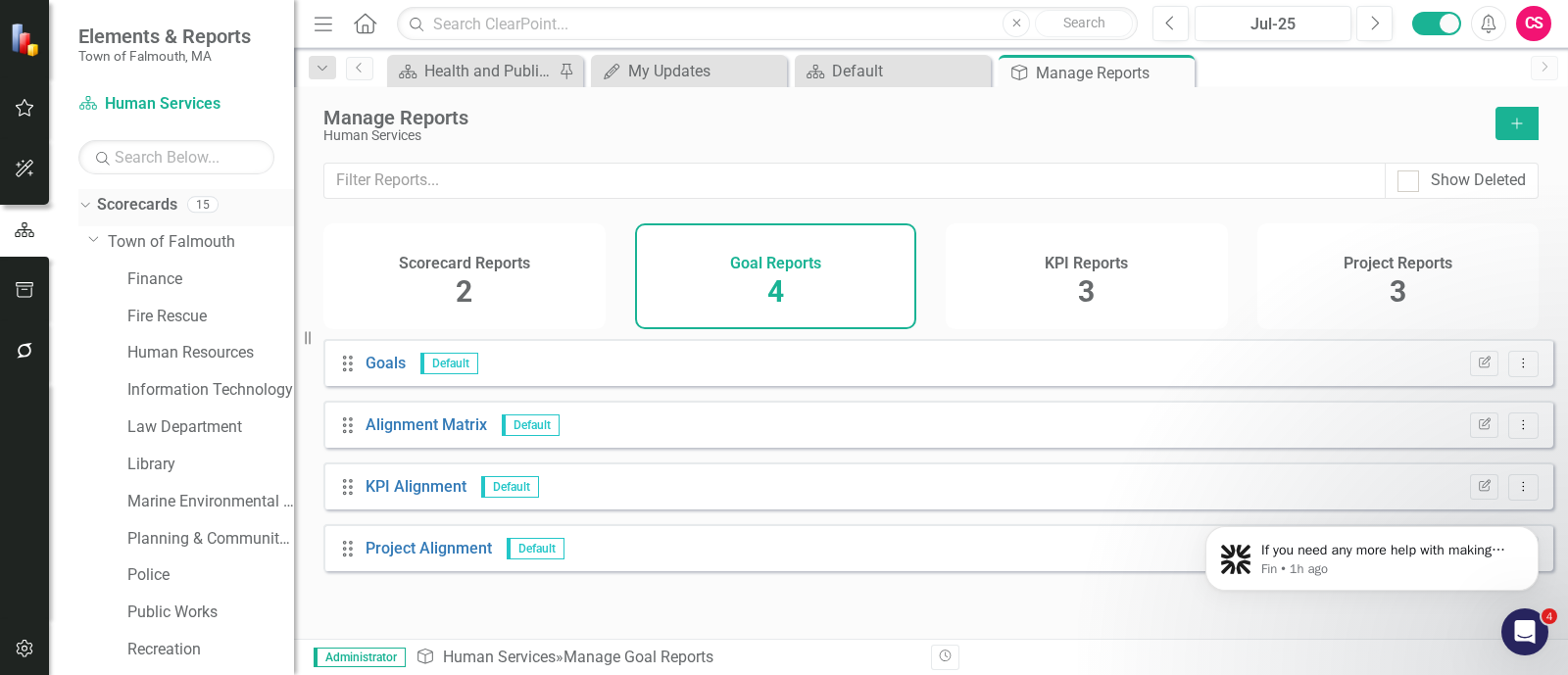 click on "Scorecards" at bounding box center [137, 205] 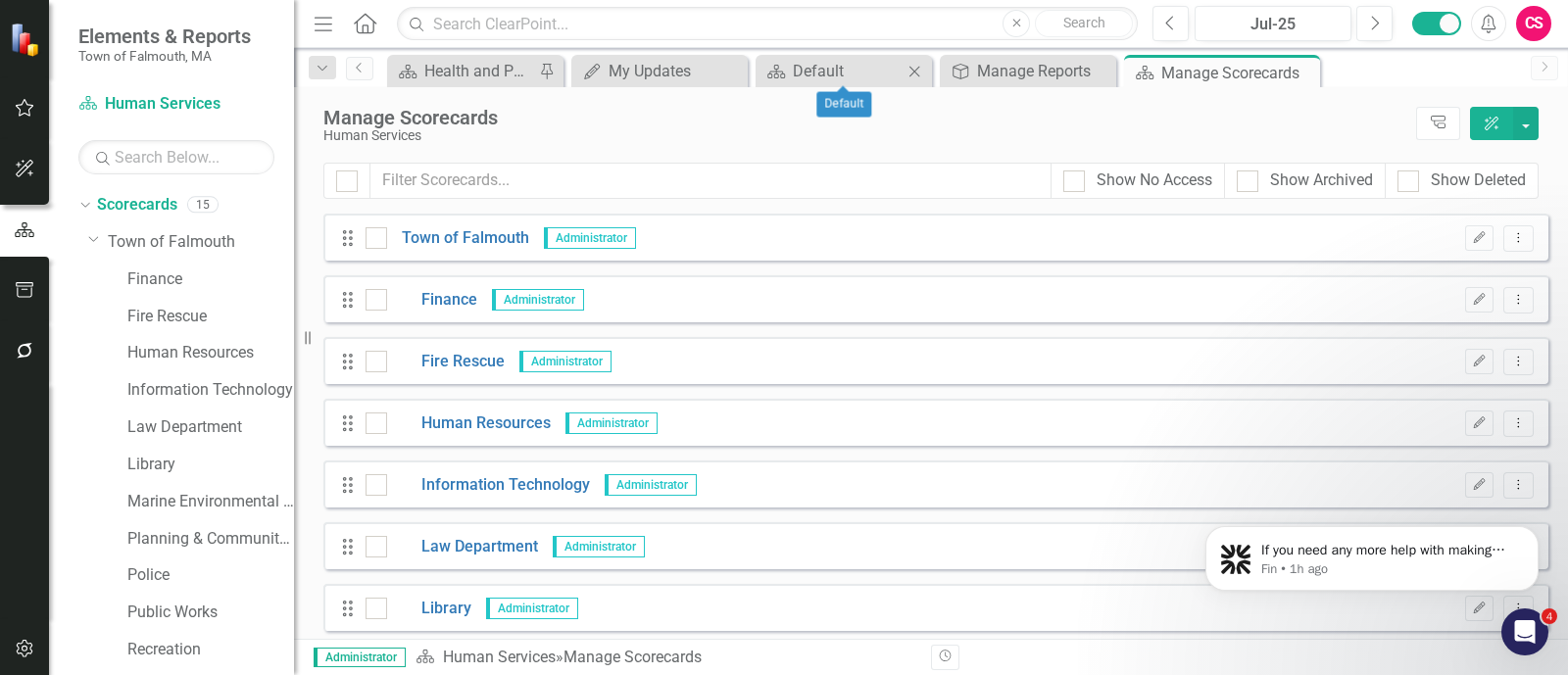 click 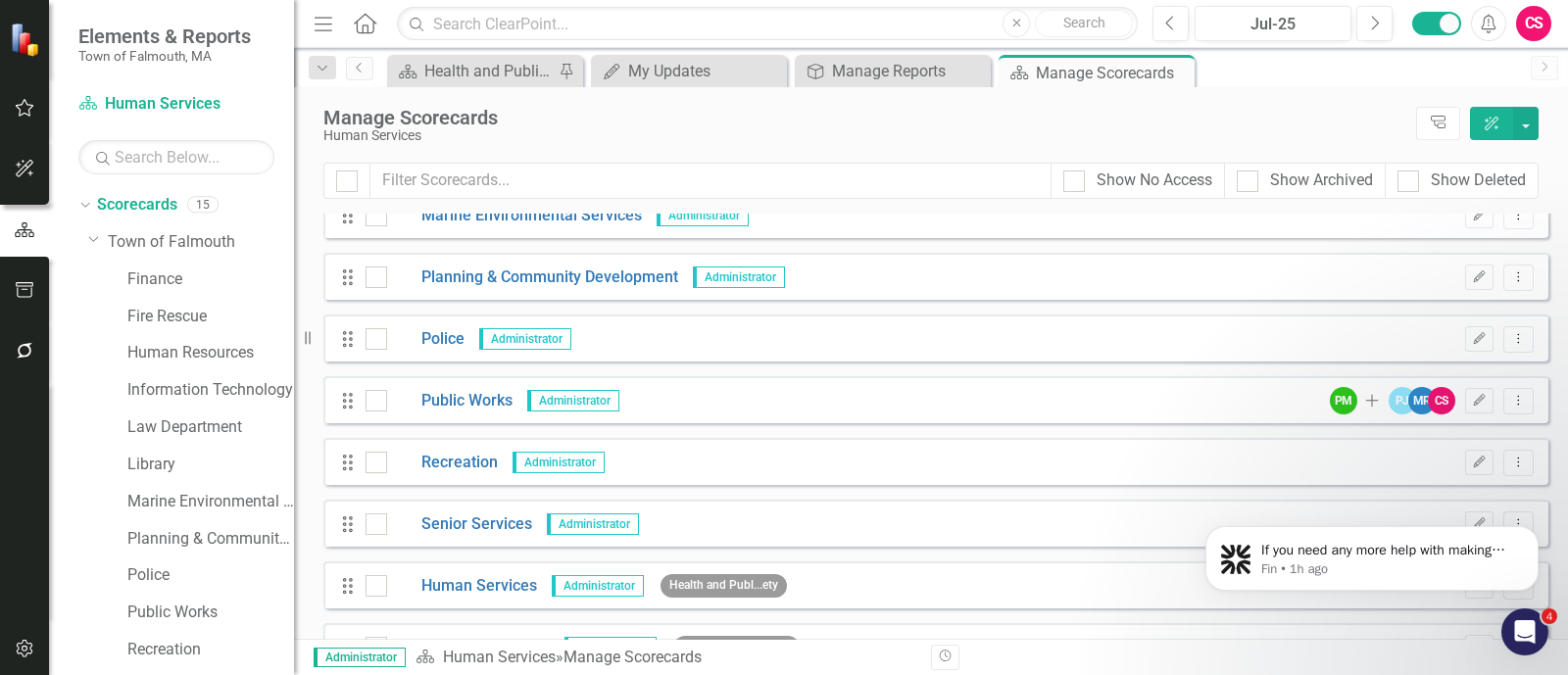 scroll, scrollTop: 500, scrollLeft: 0, axis: vertical 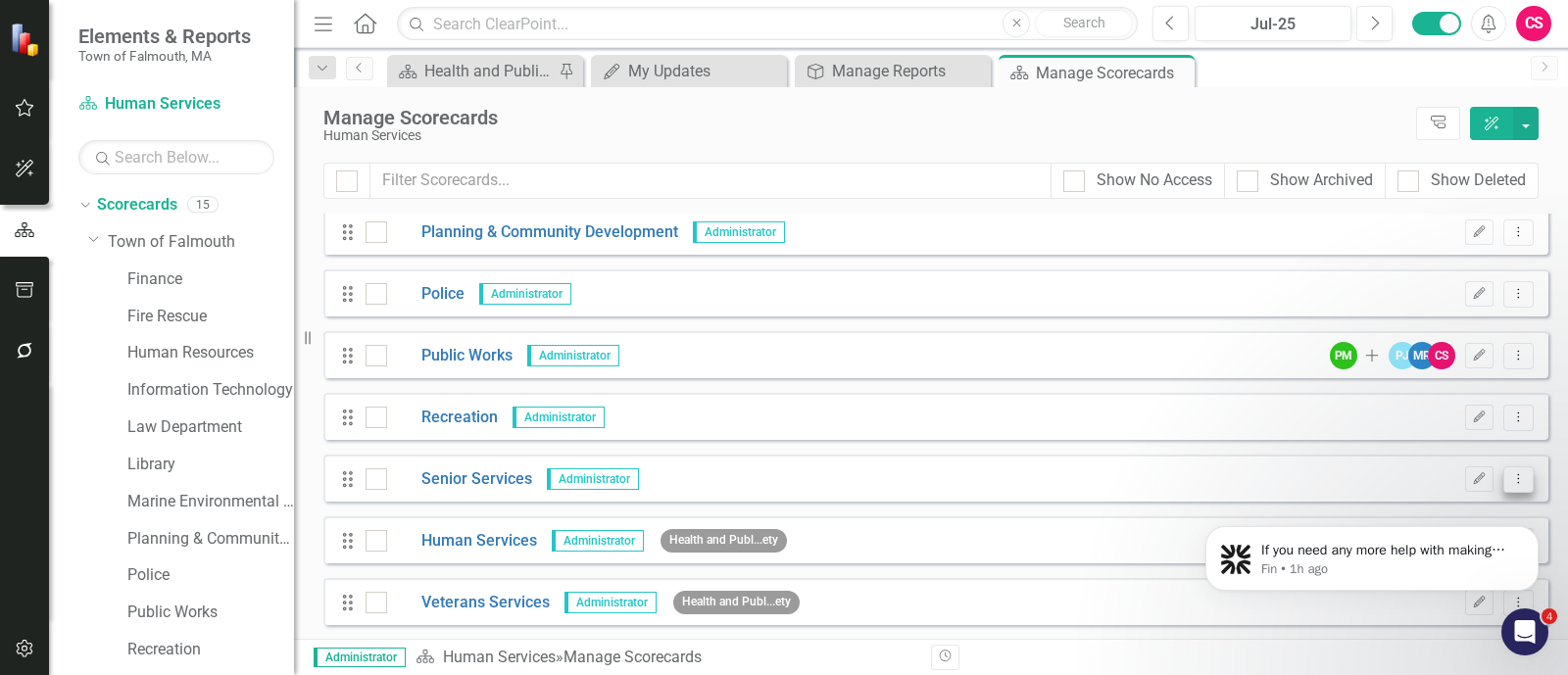 click on "Dropdown Menu" 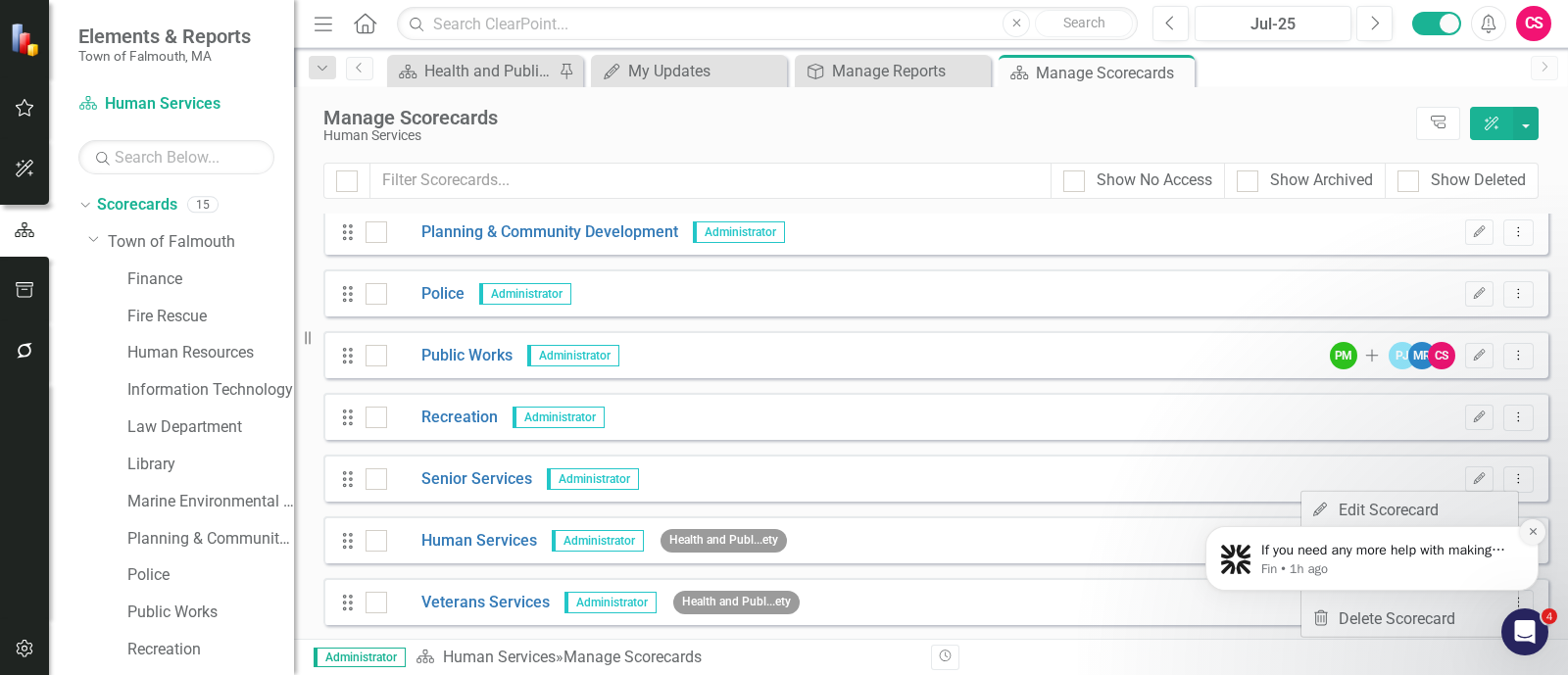 click at bounding box center [1533, 532] 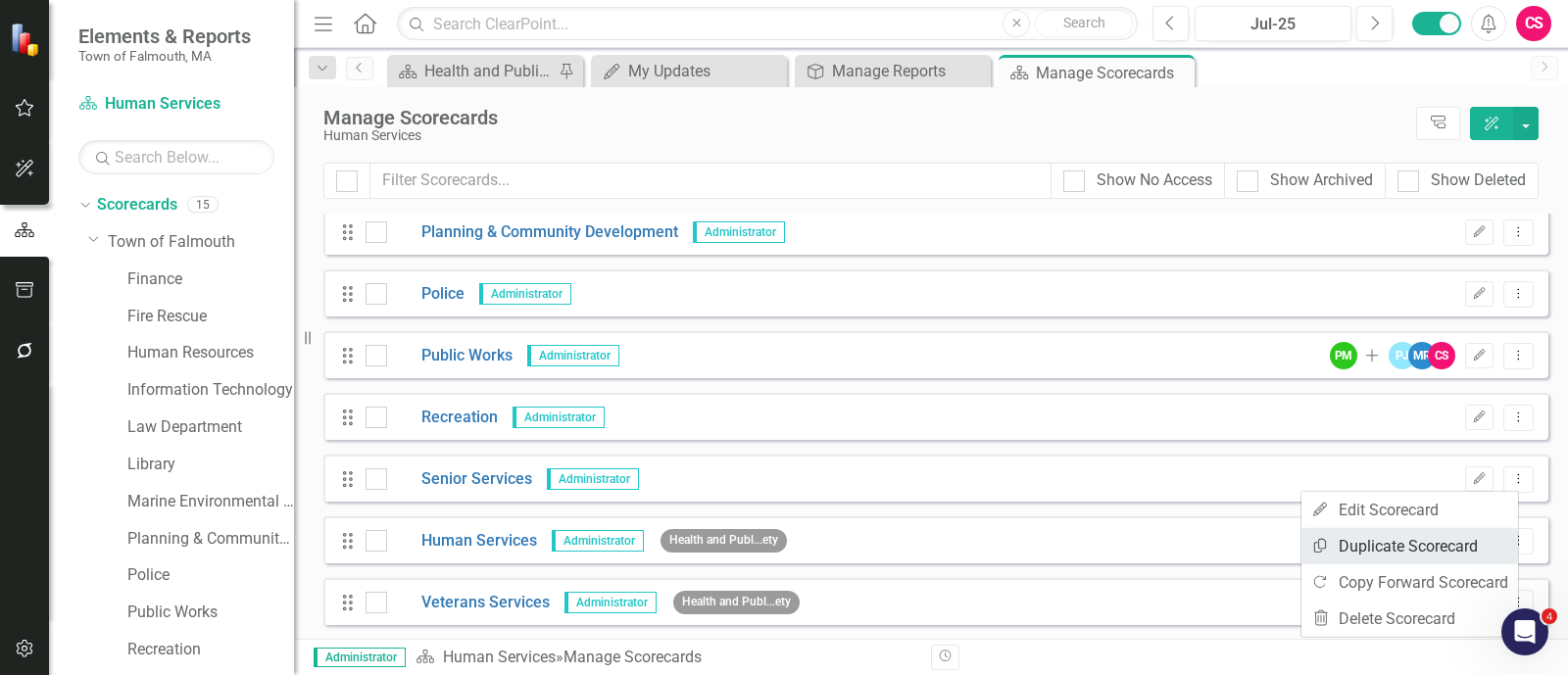 click on "Copy Duplicate Scorecard" at bounding box center [1409, 546] 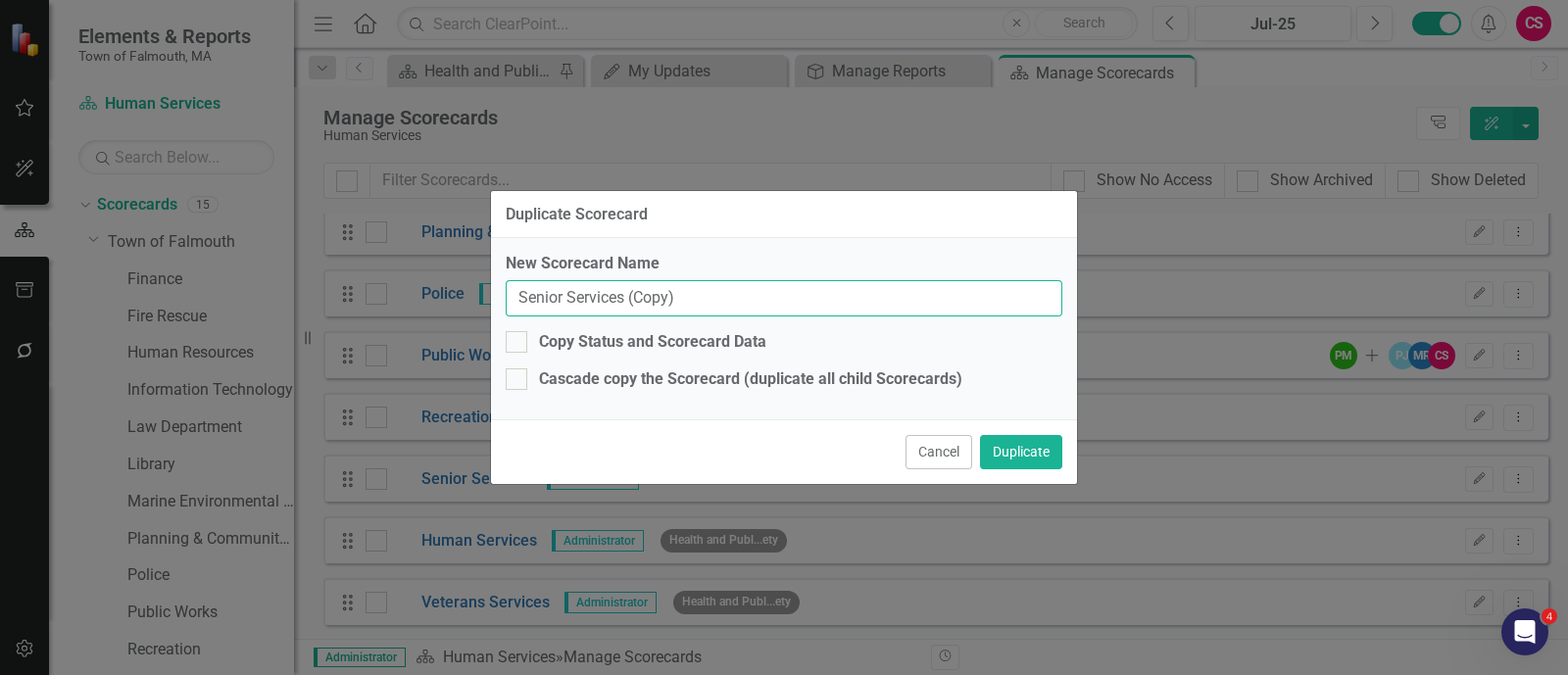 click on "Senior Services (Copy)" at bounding box center (784, 298) 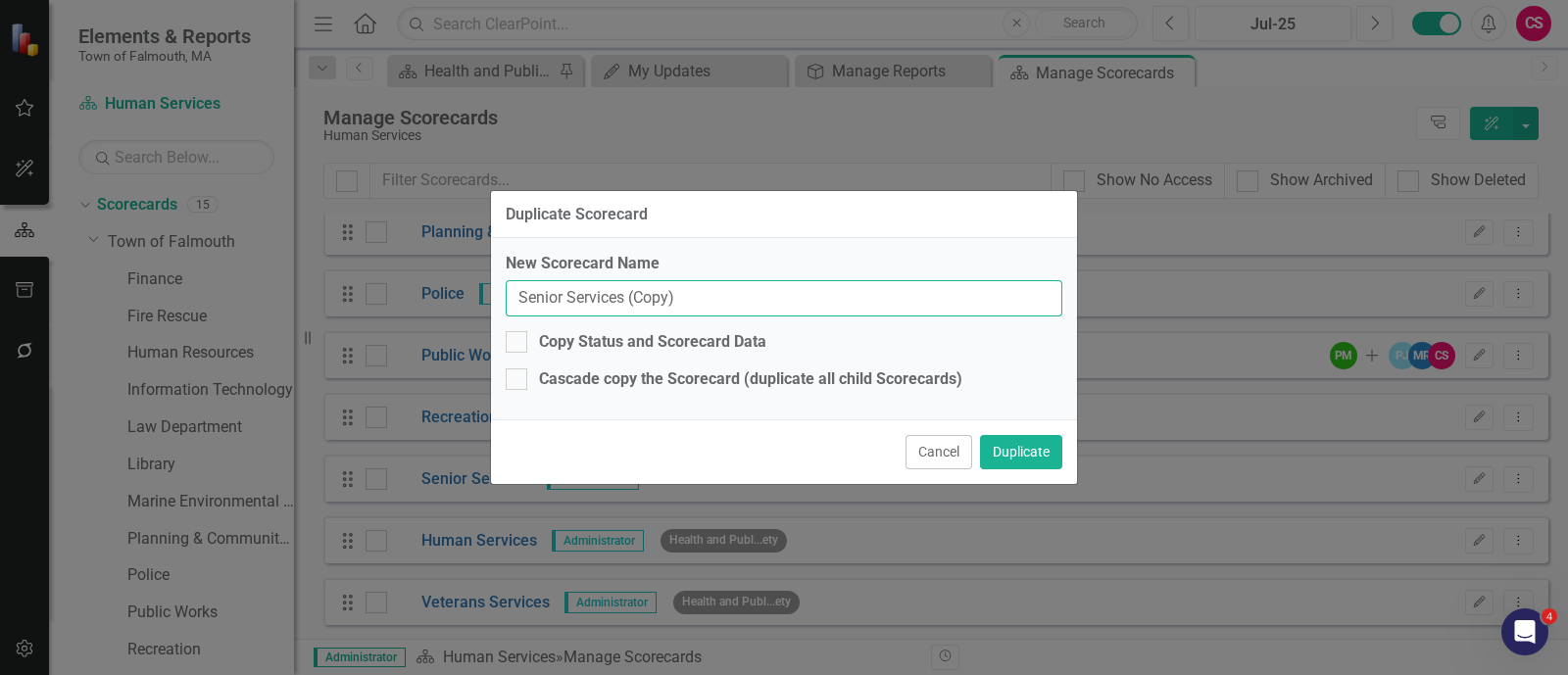 click on "Senior Services (Copy)" at bounding box center (784, 298) 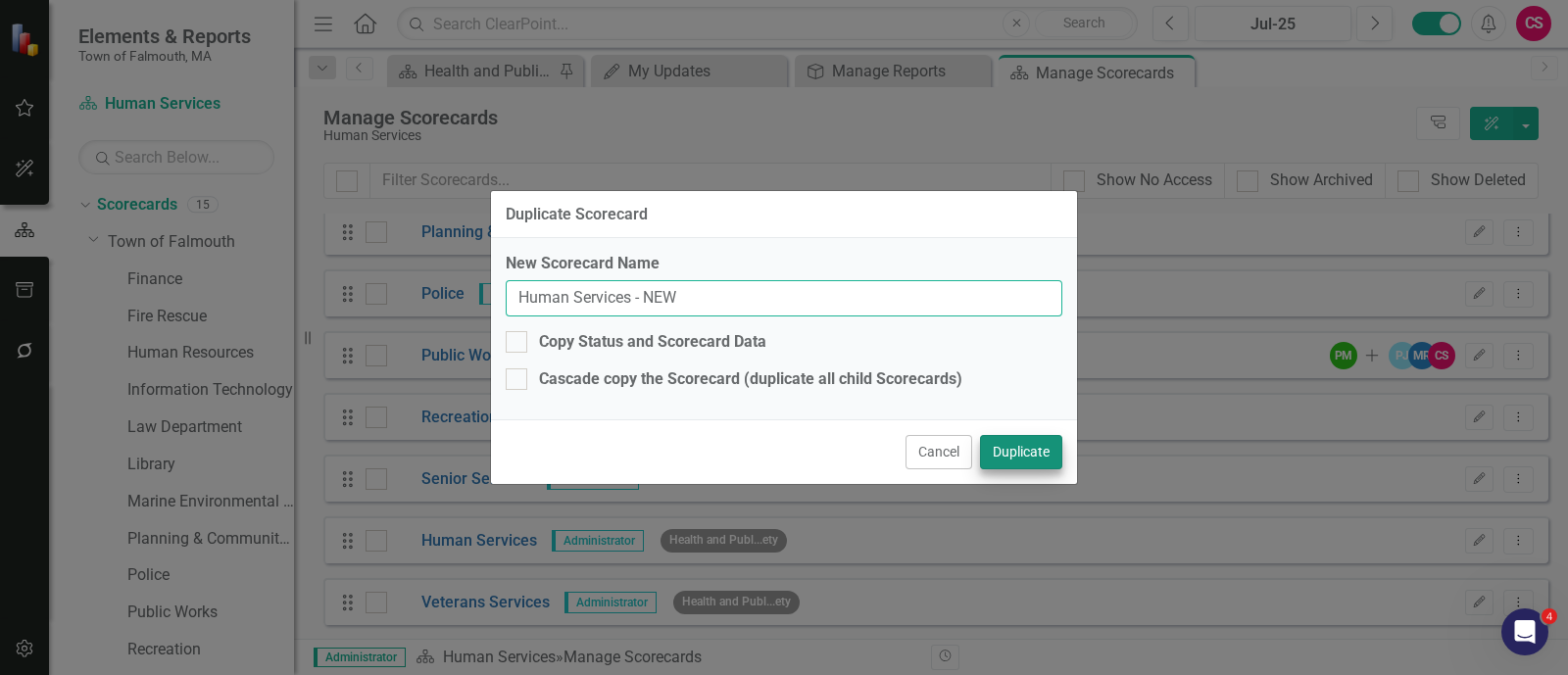 type on "Human Services - NEW" 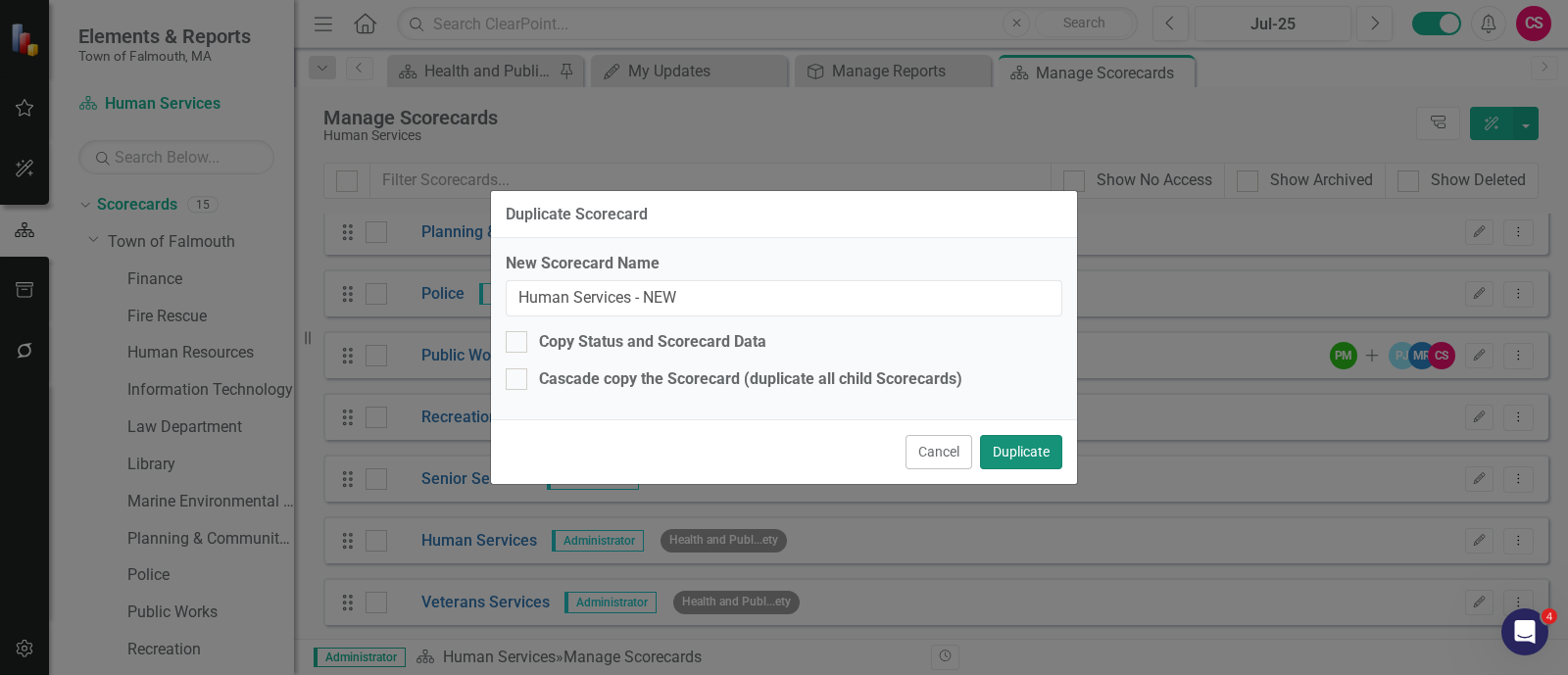click on "Duplicate" at bounding box center (1021, 452) 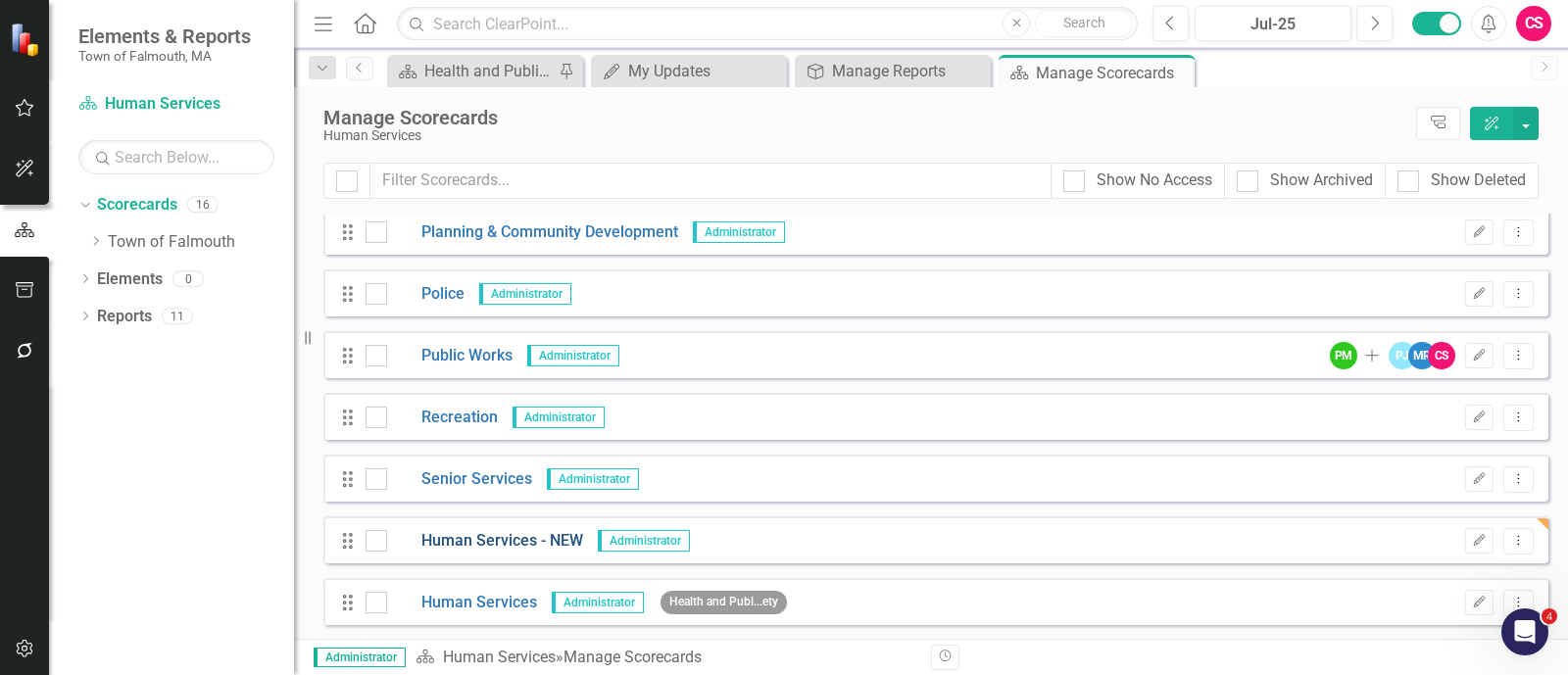 click on "Human Services - NEW" at bounding box center [485, 541] 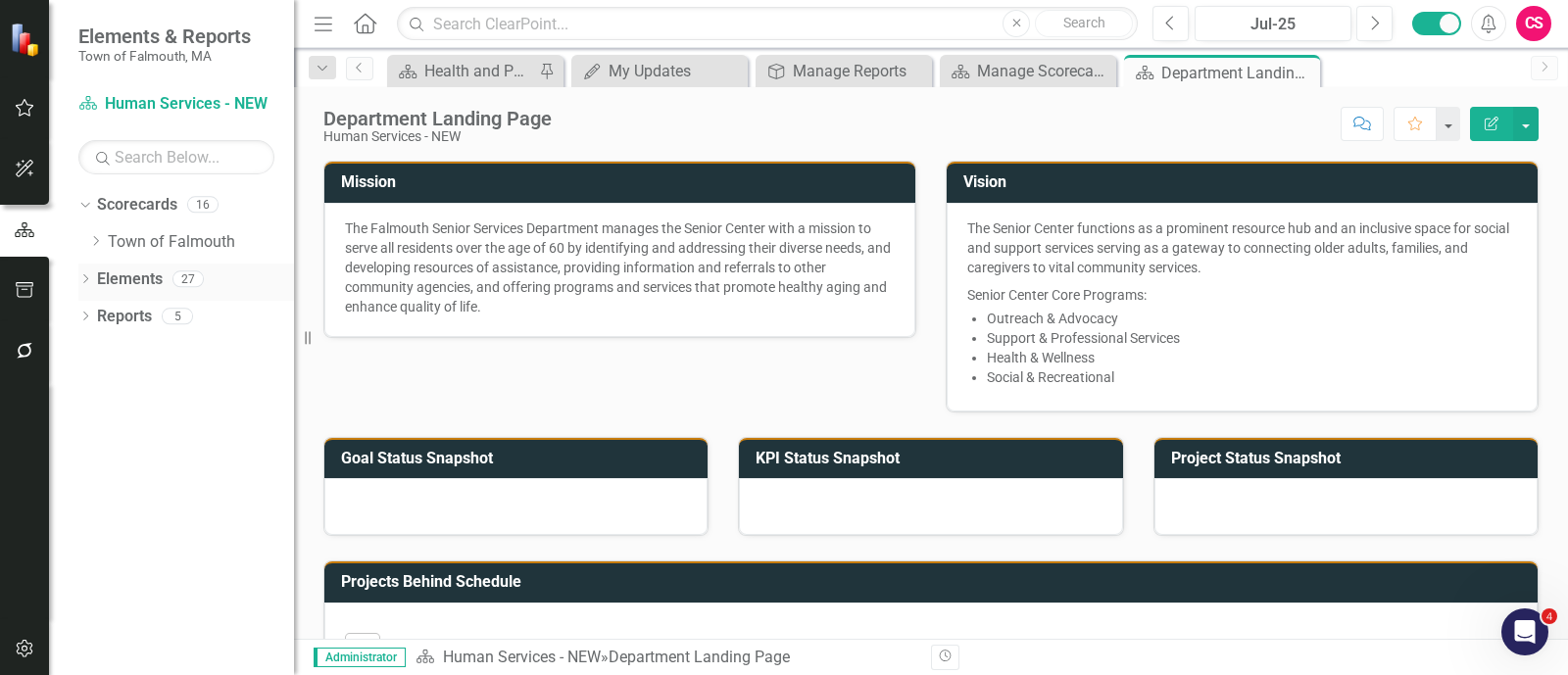 click on "Elements" at bounding box center (129, 279) 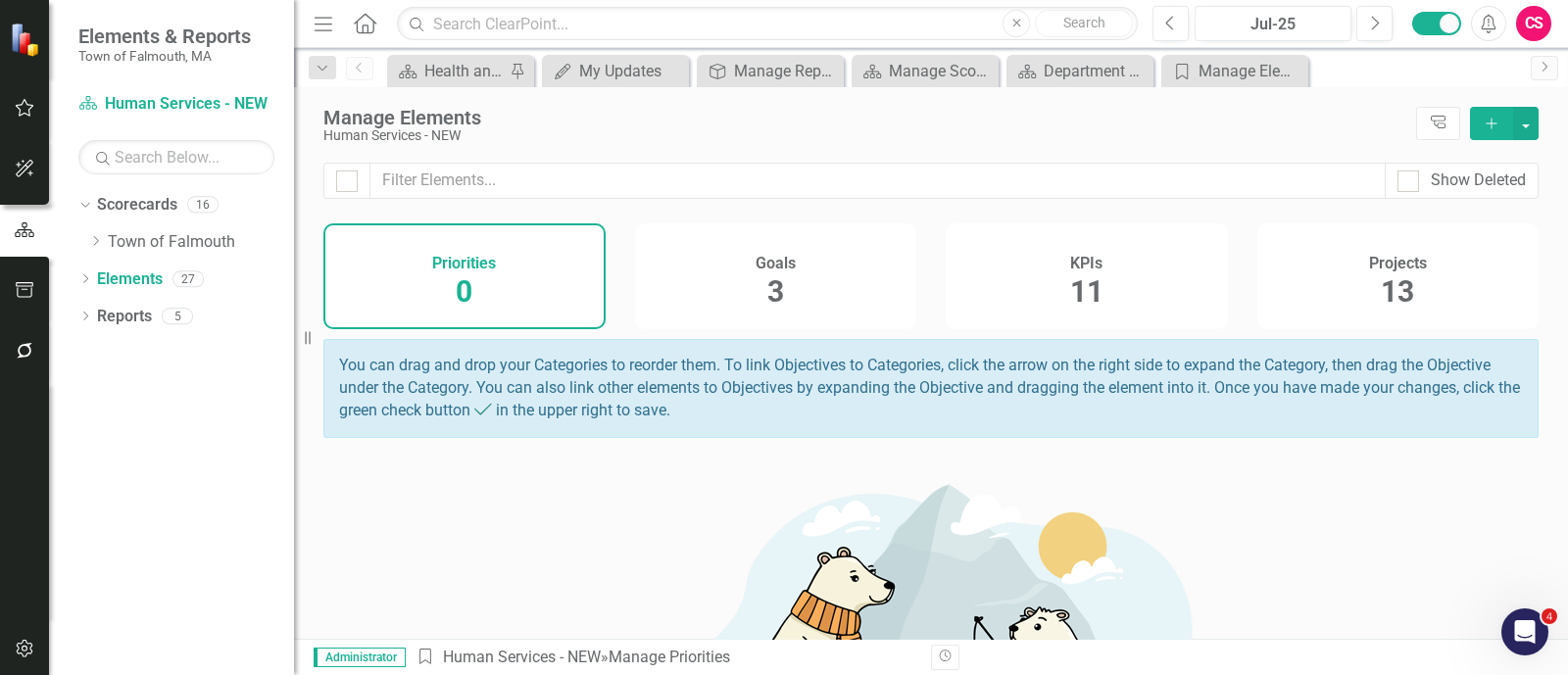 click on "Goals 3" at bounding box center (776, 276) 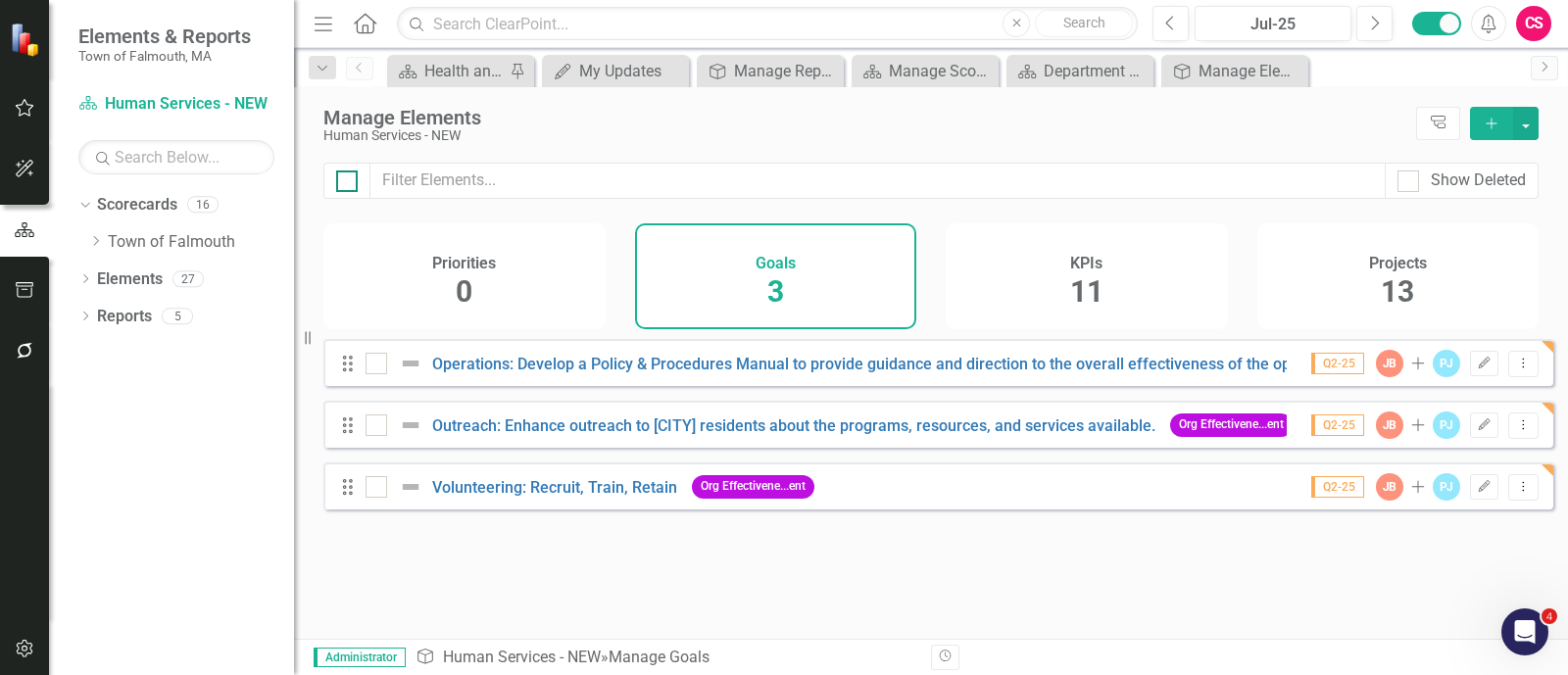 click at bounding box center (347, 181) 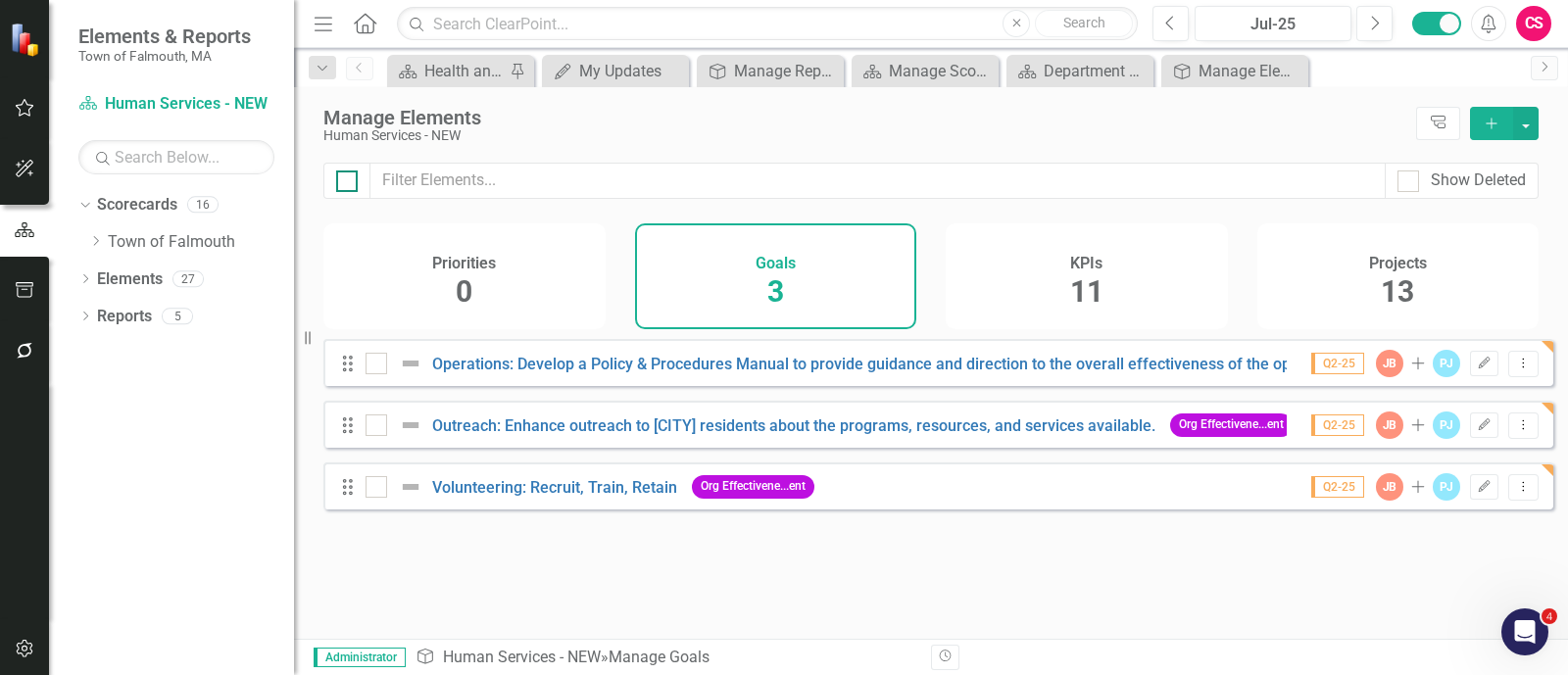 click at bounding box center [342, 176] 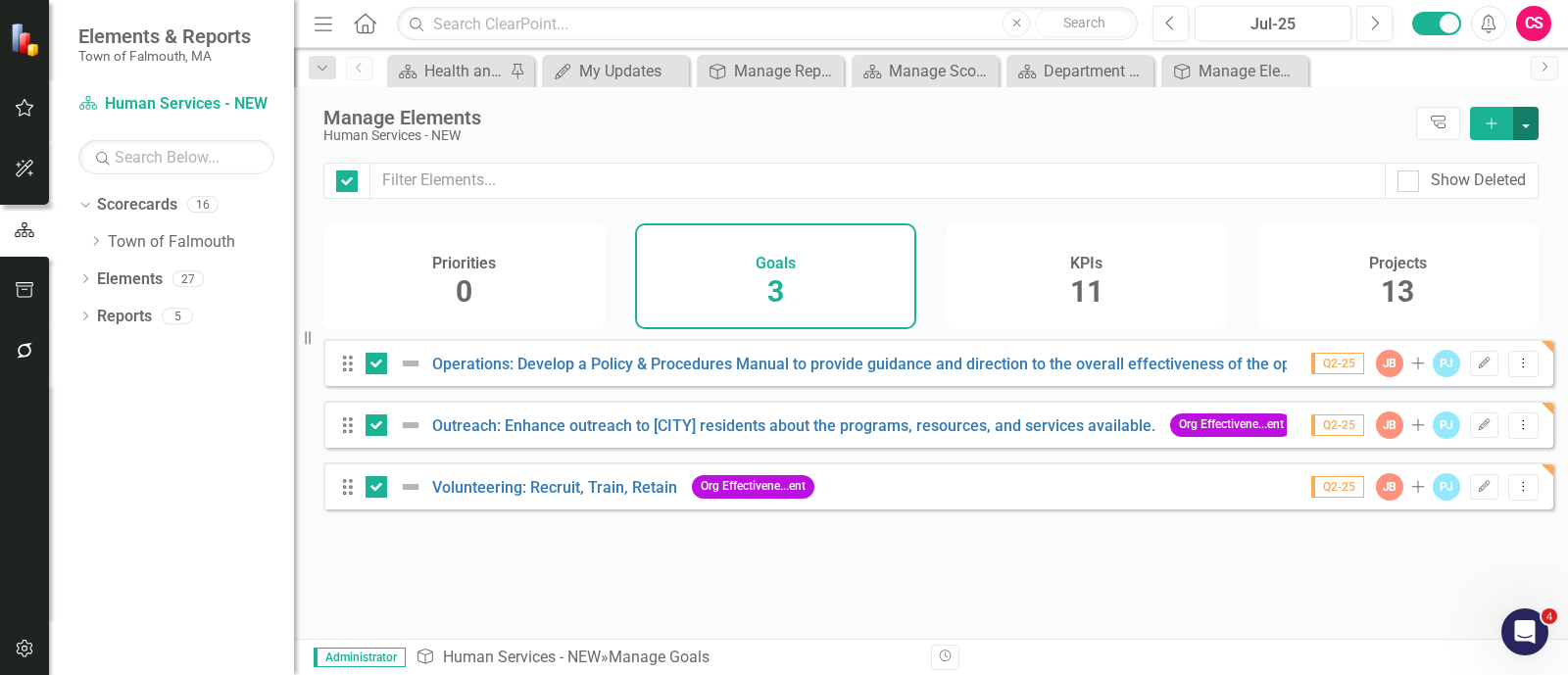 click at bounding box center [1526, 123] 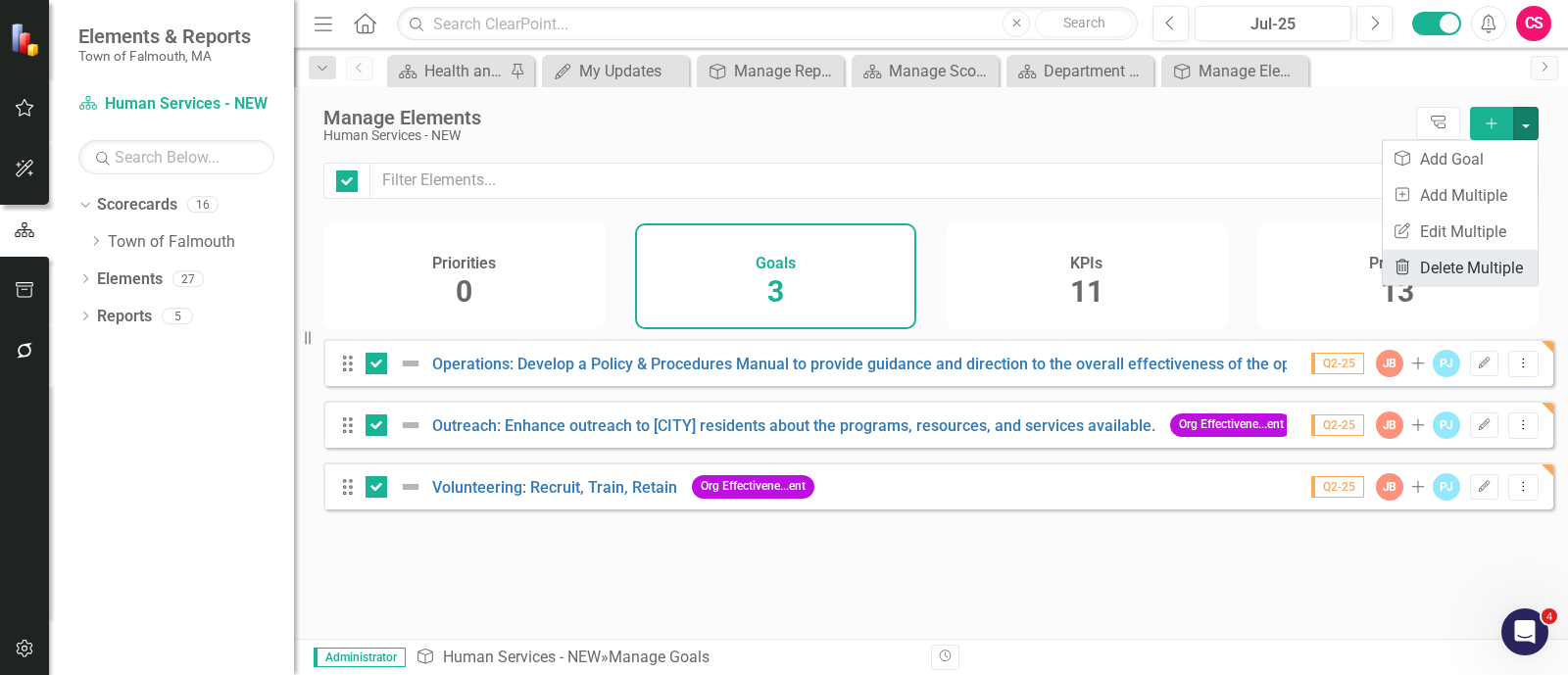click on "Trash Delete Multiple" at bounding box center (1460, 267) 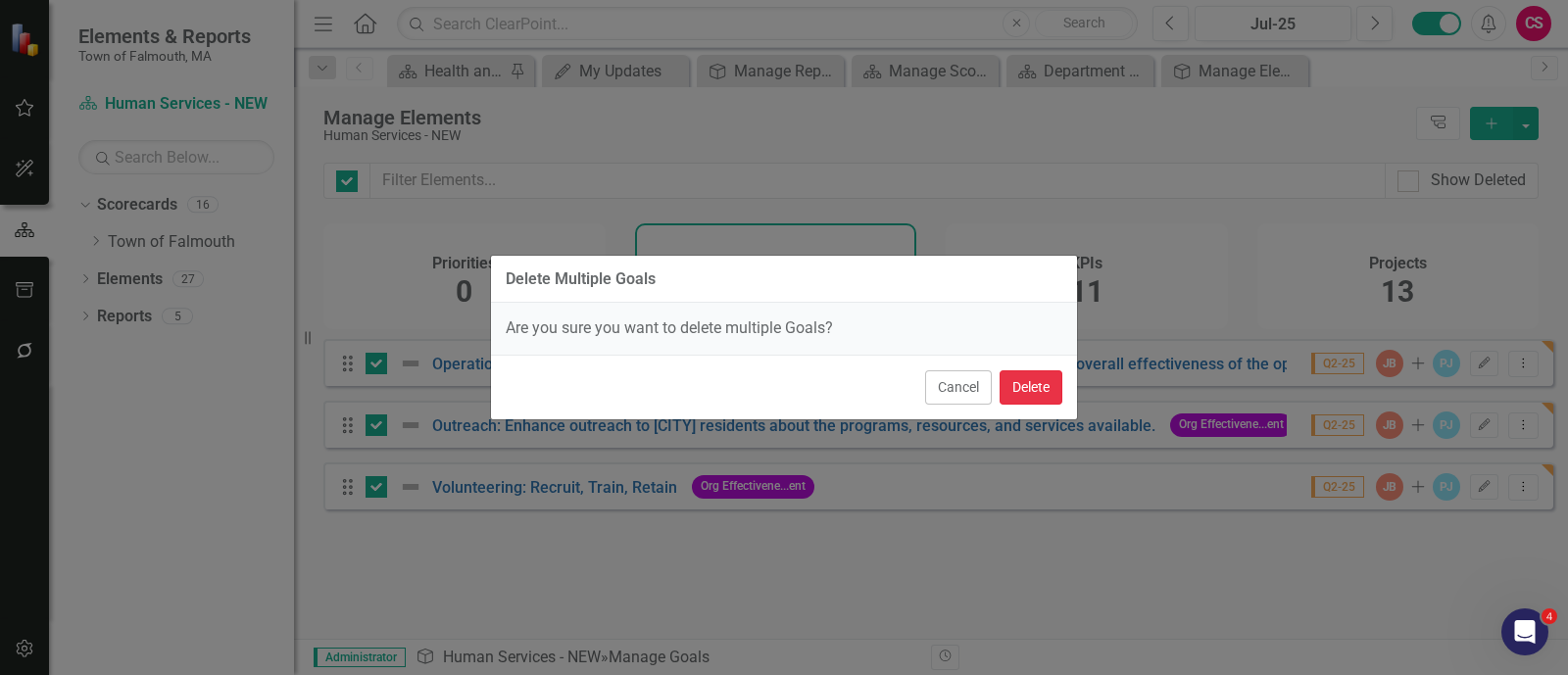 click on "Delete" at bounding box center (1031, 387) 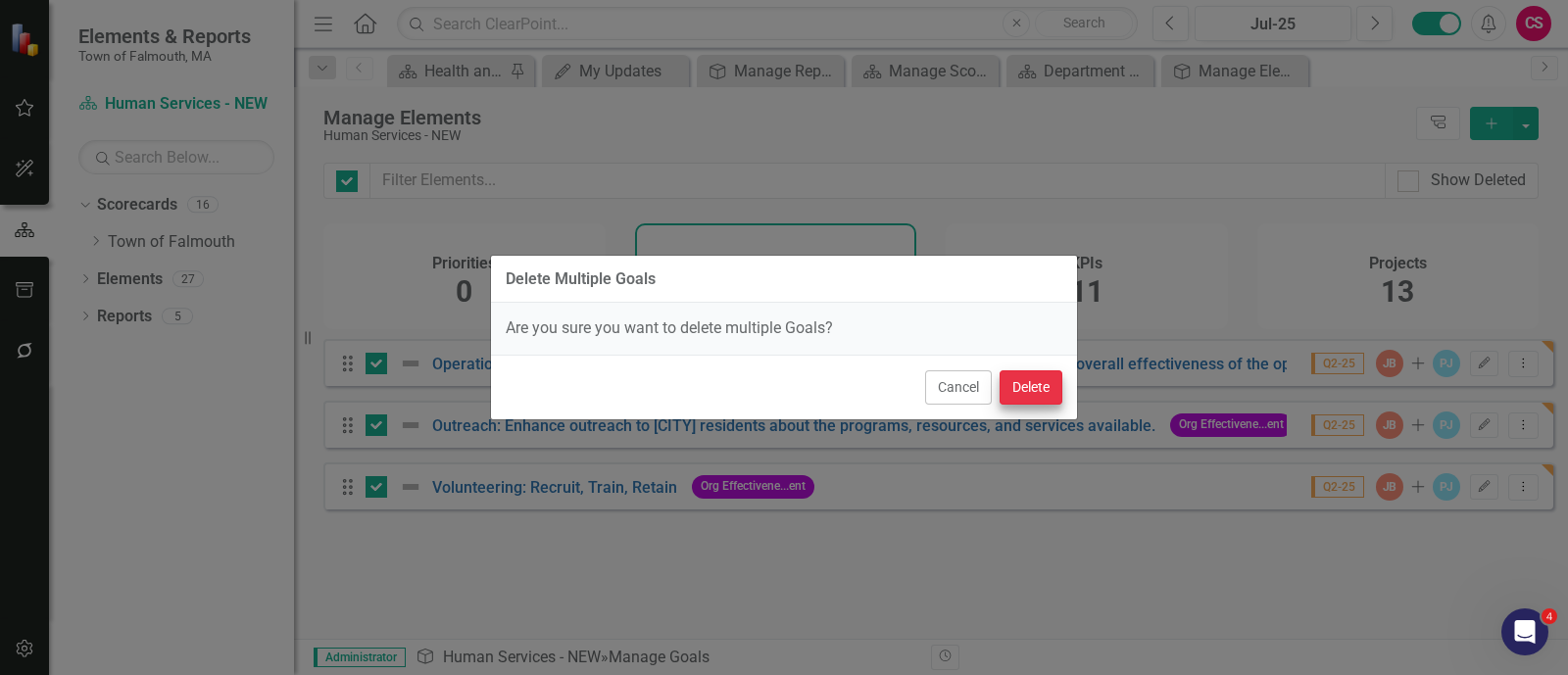 checkbox on "false" 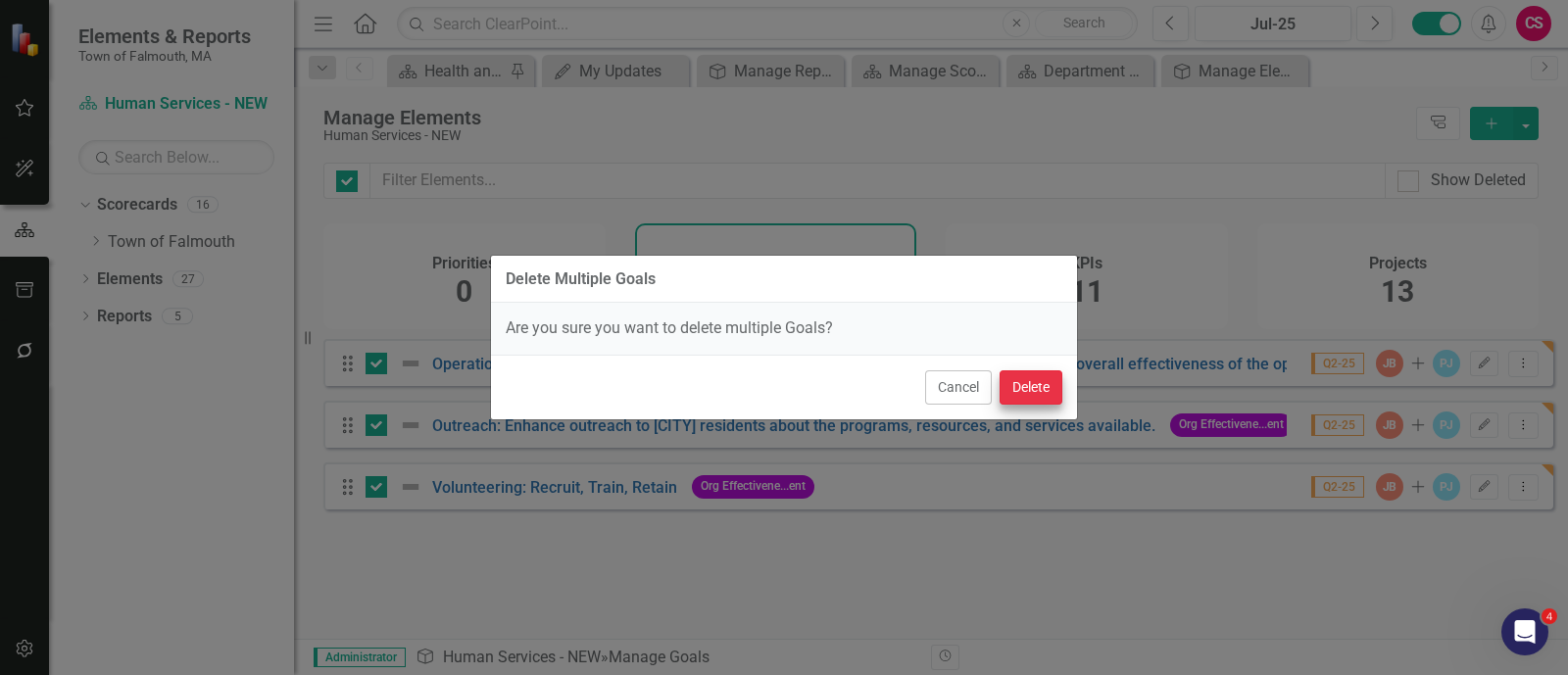 checkbox on "false" 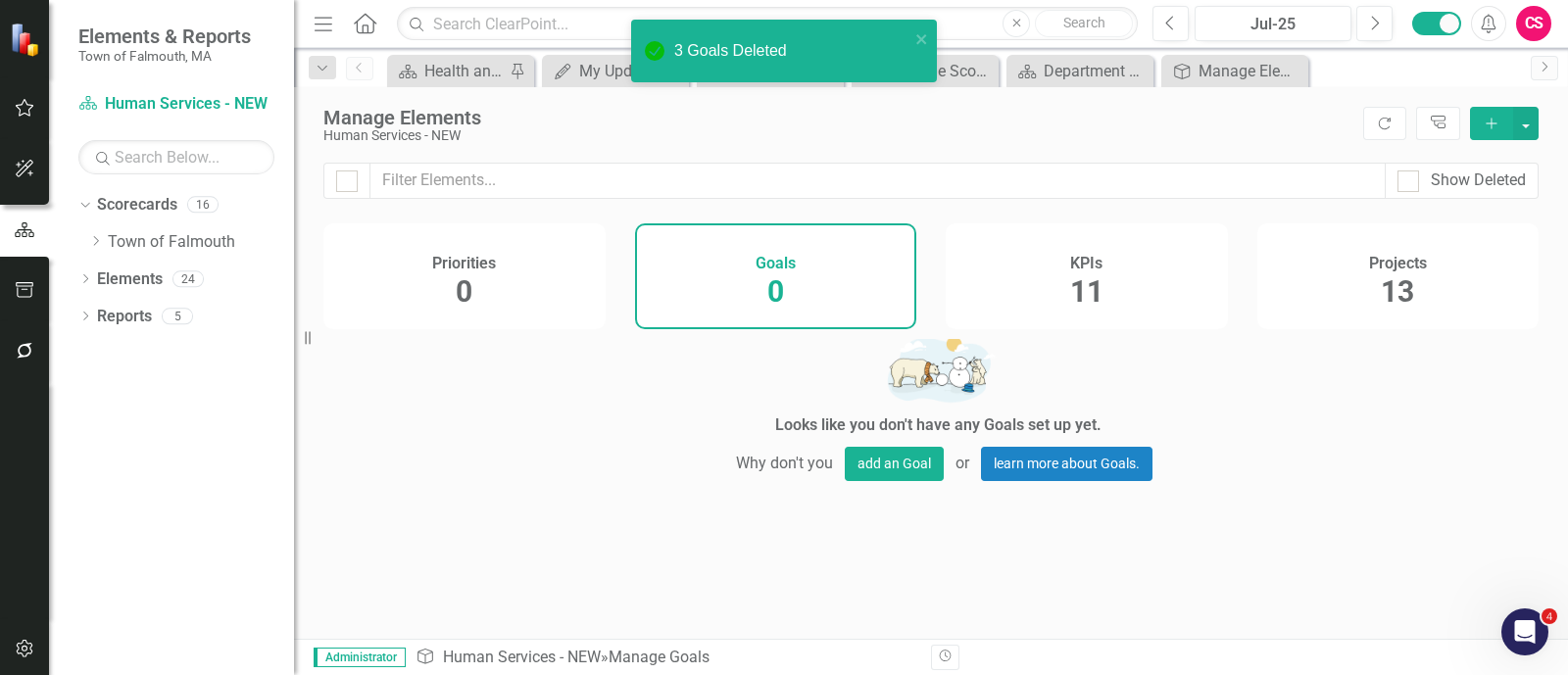 click on "KPIs" at bounding box center [1086, 264] 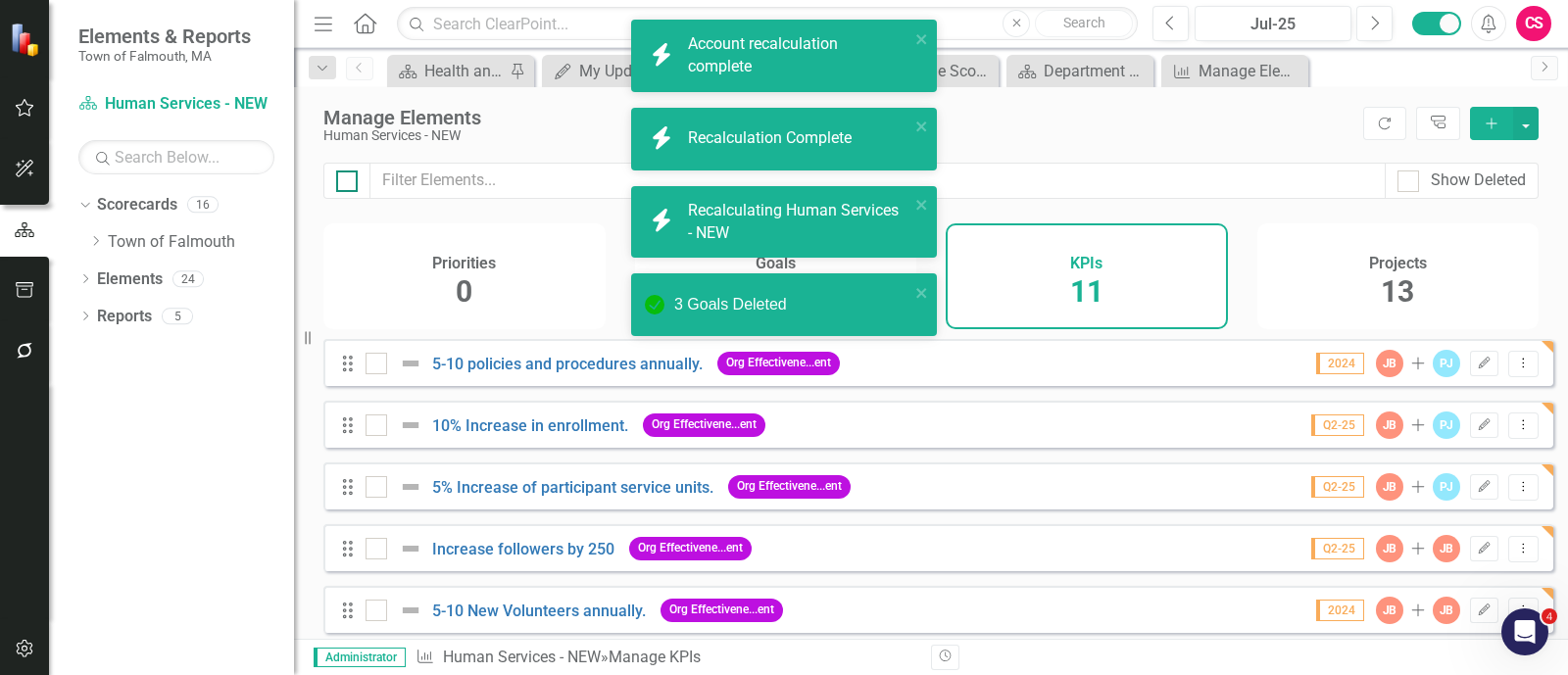 click at bounding box center [347, 181] 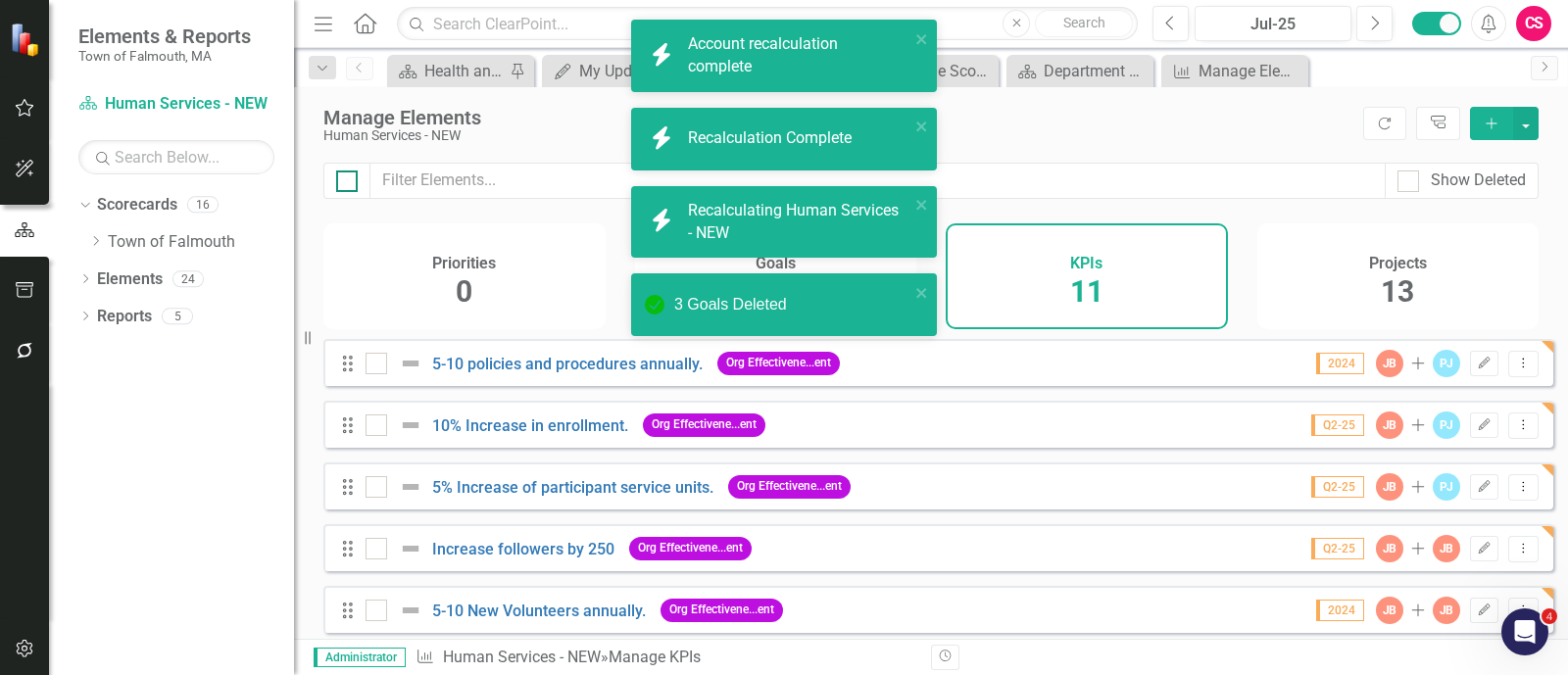 click at bounding box center [342, 176] 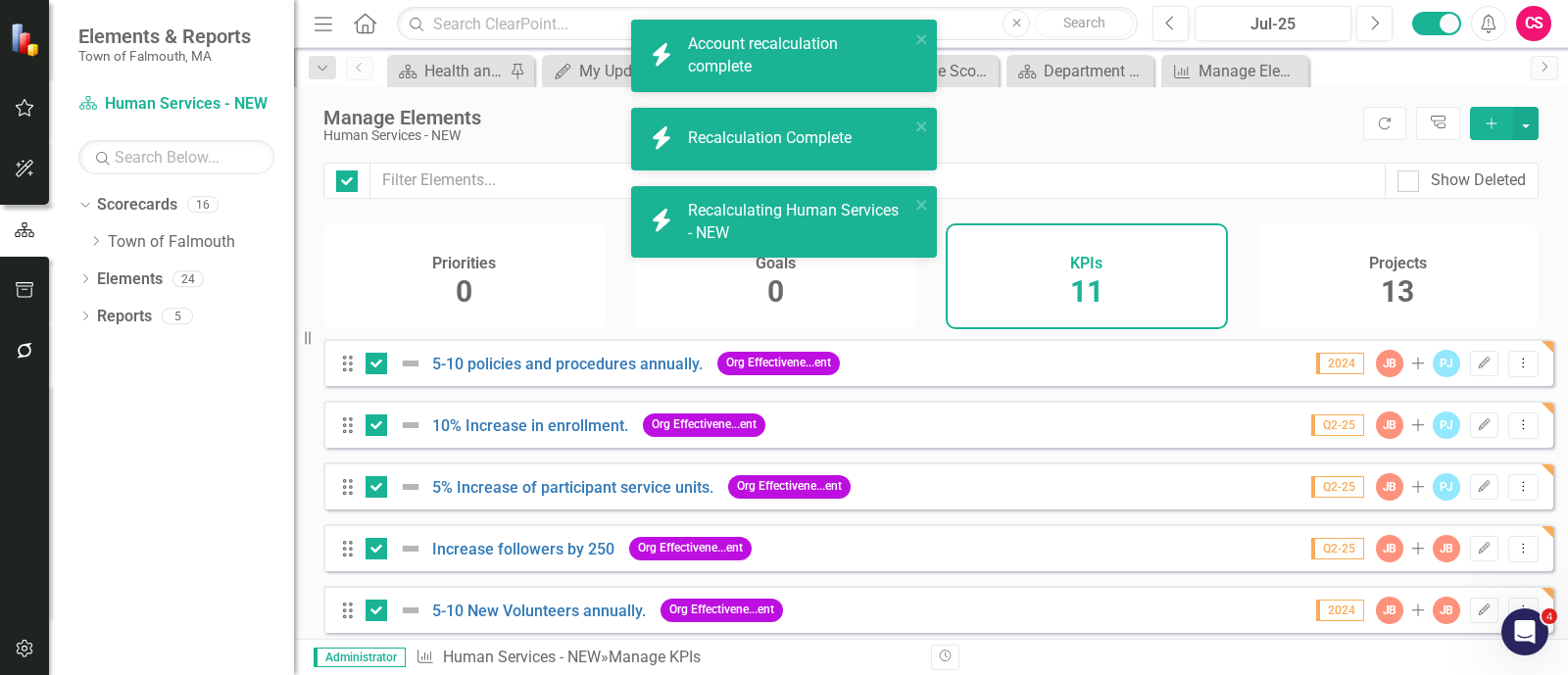 scroll, scrollTop: 393, scrollLeft: 0, axis: vertical 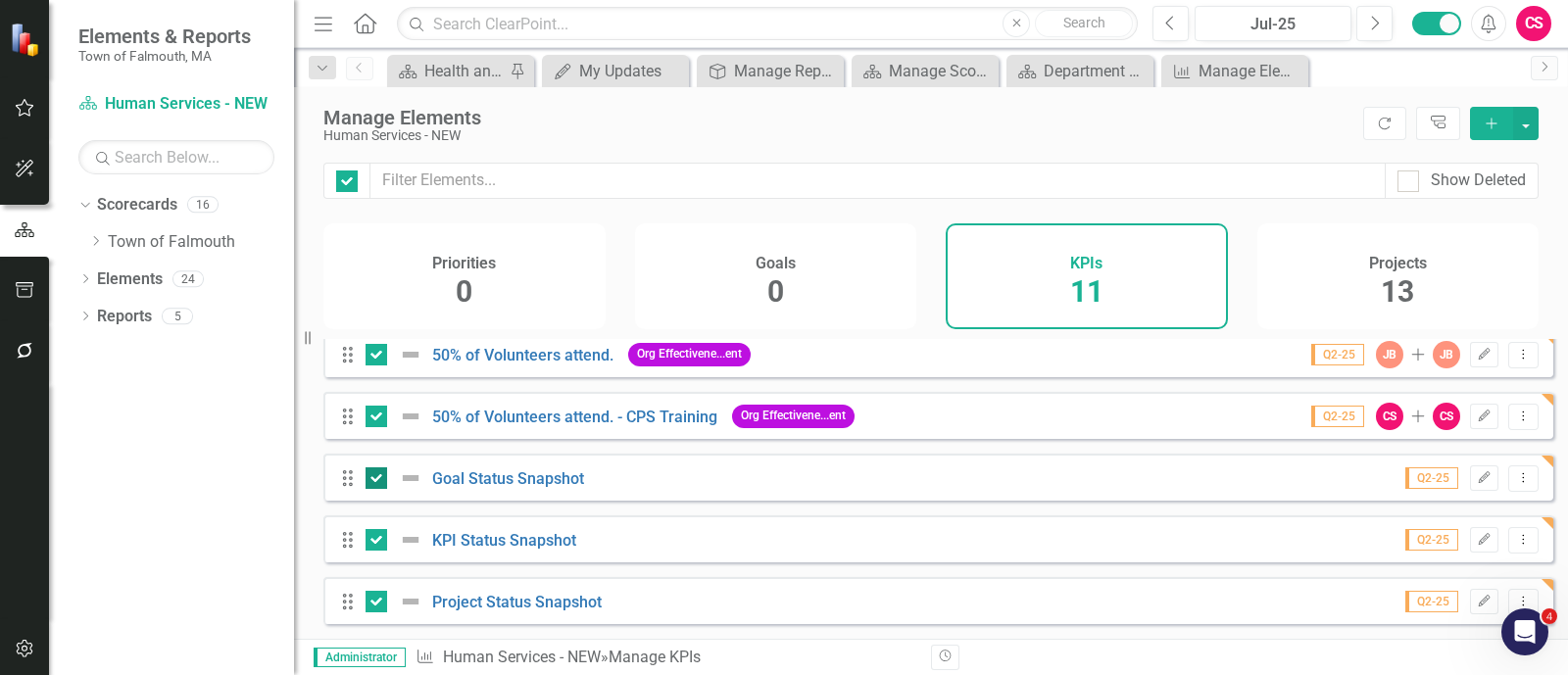 click at bounding box center (376, 478) 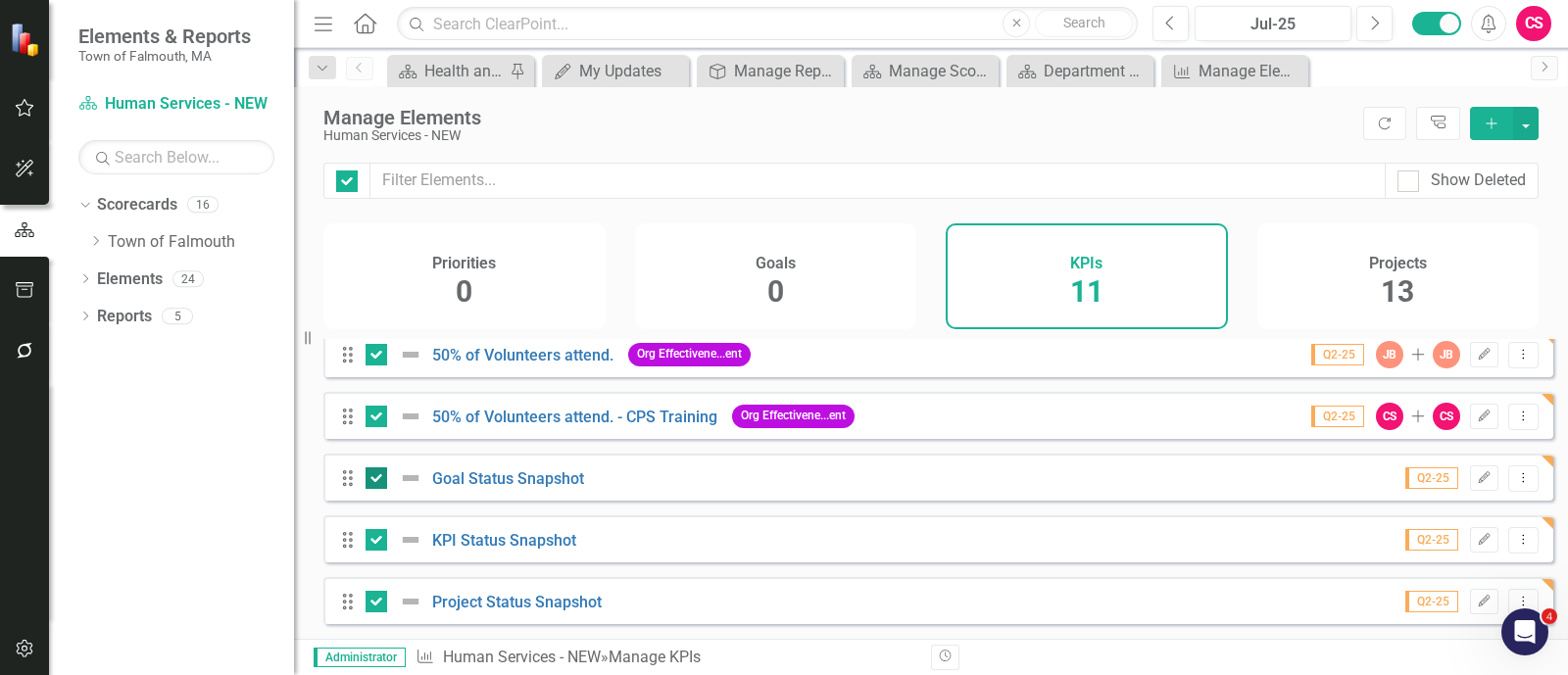 click at bounding box center (371, 473) 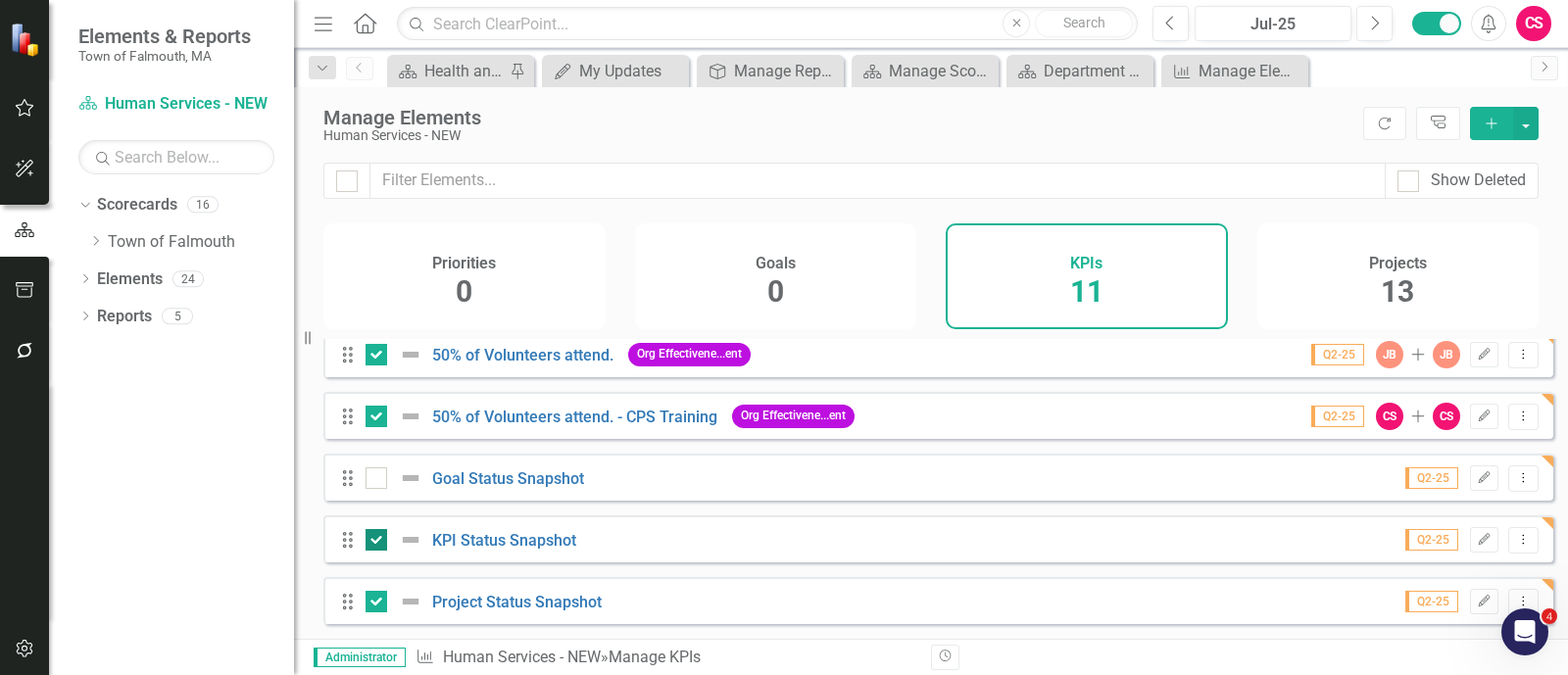 click at bounding box center (376, 540) 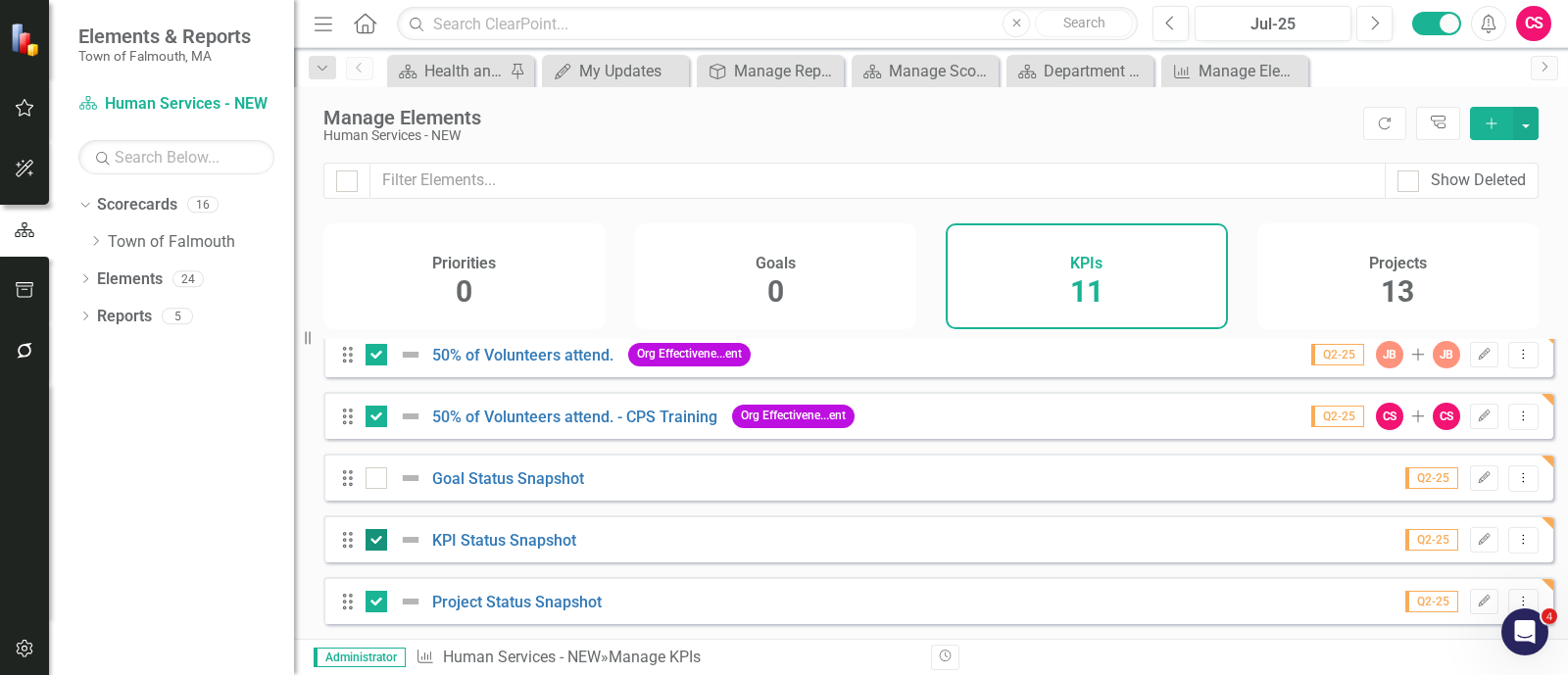 click at bounding box center [371, 535] 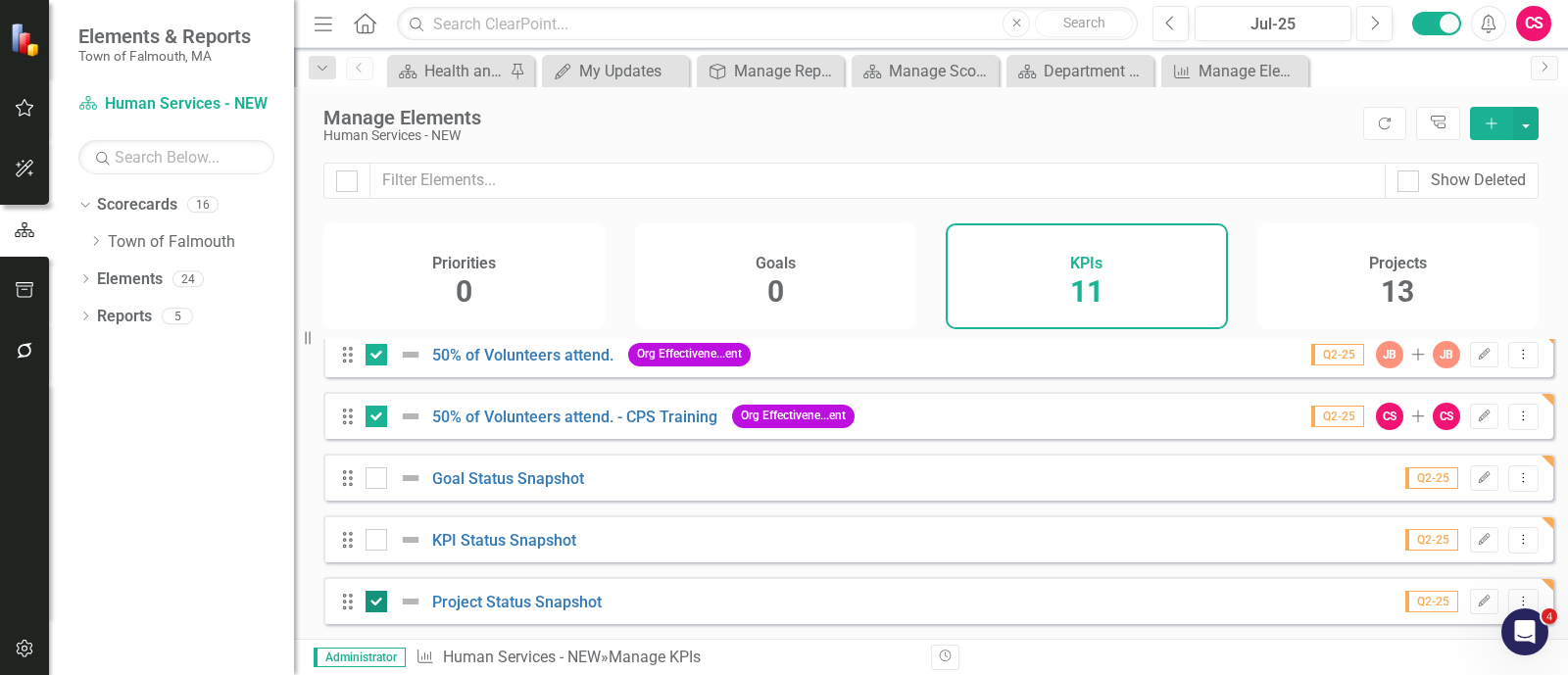 click at bounding box center [376, 602] 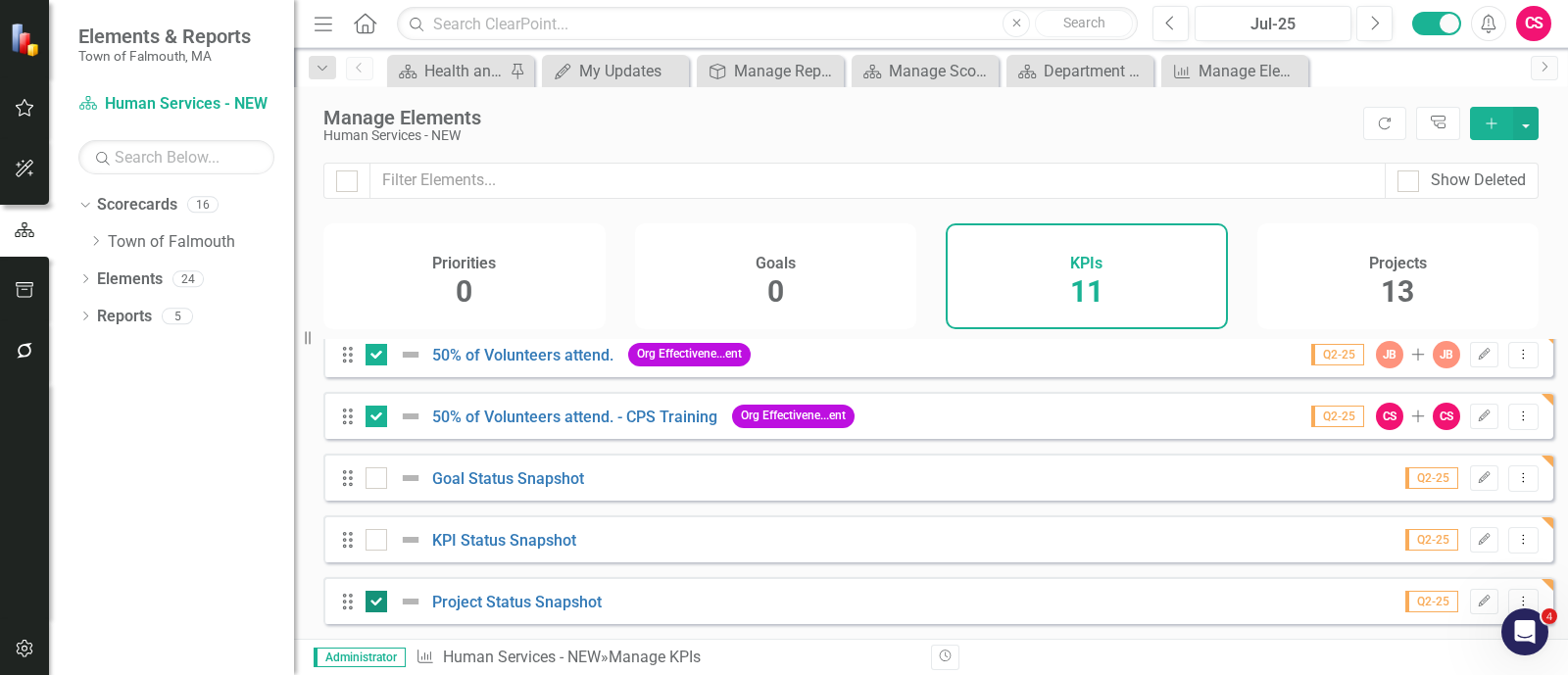 click at bounding box center (371, 597) 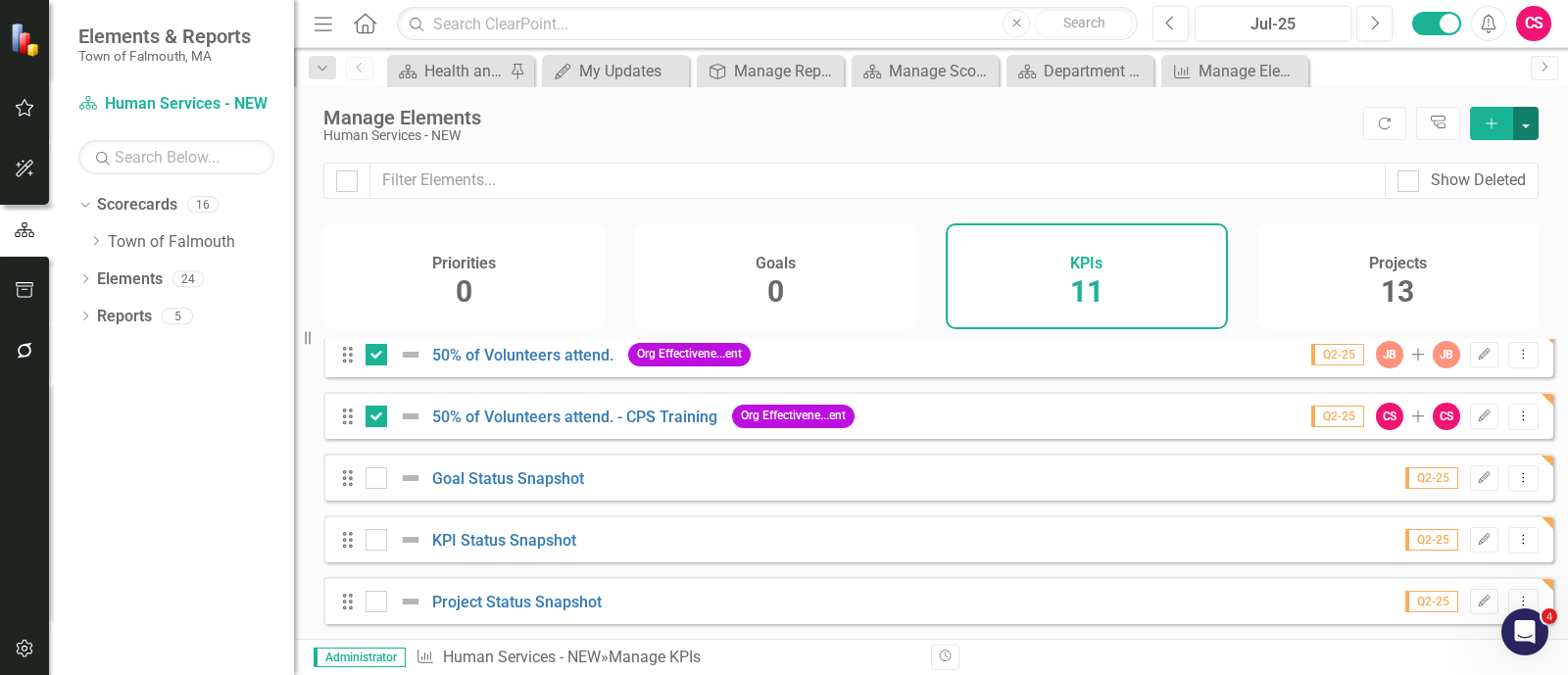 click at bounding box center (1526, 123) 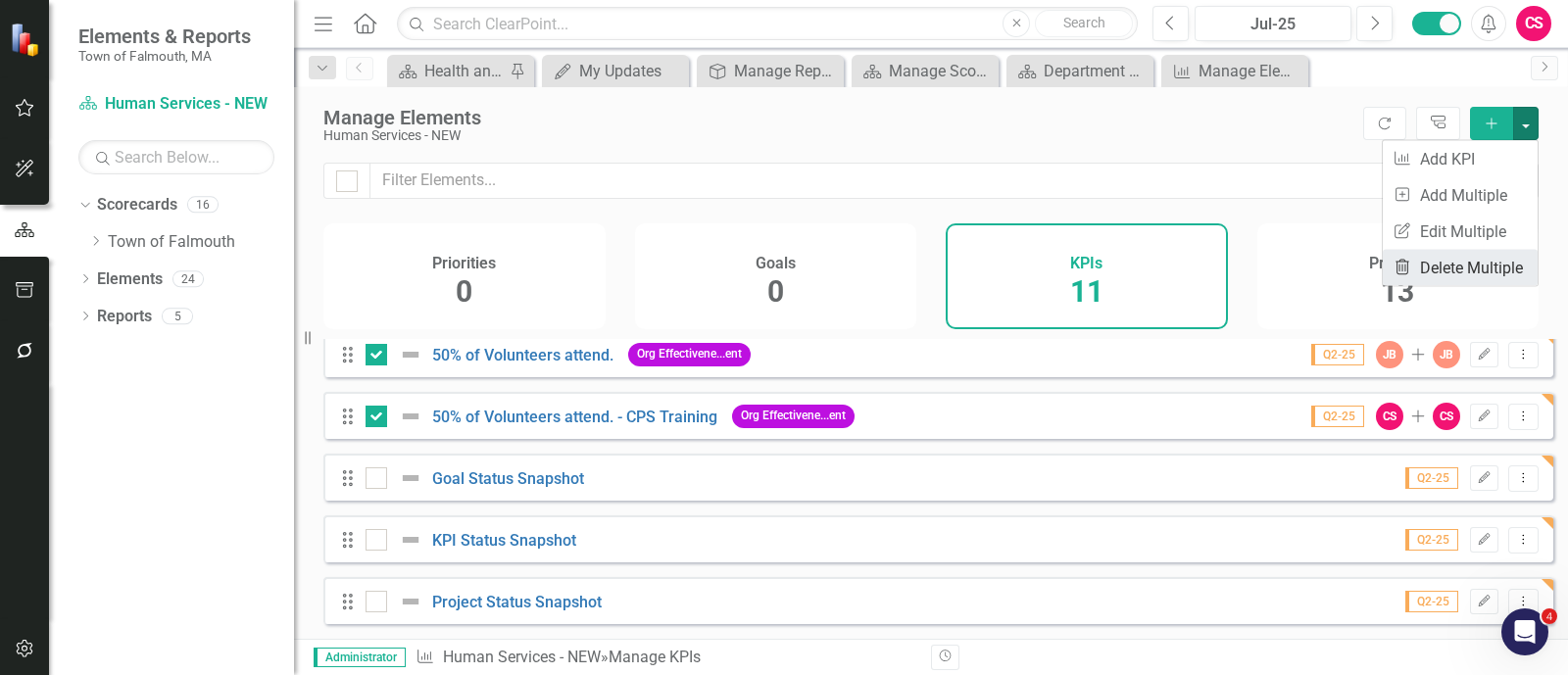 click on "Trash Delete Multiple" at bounding box center [1460, 267] 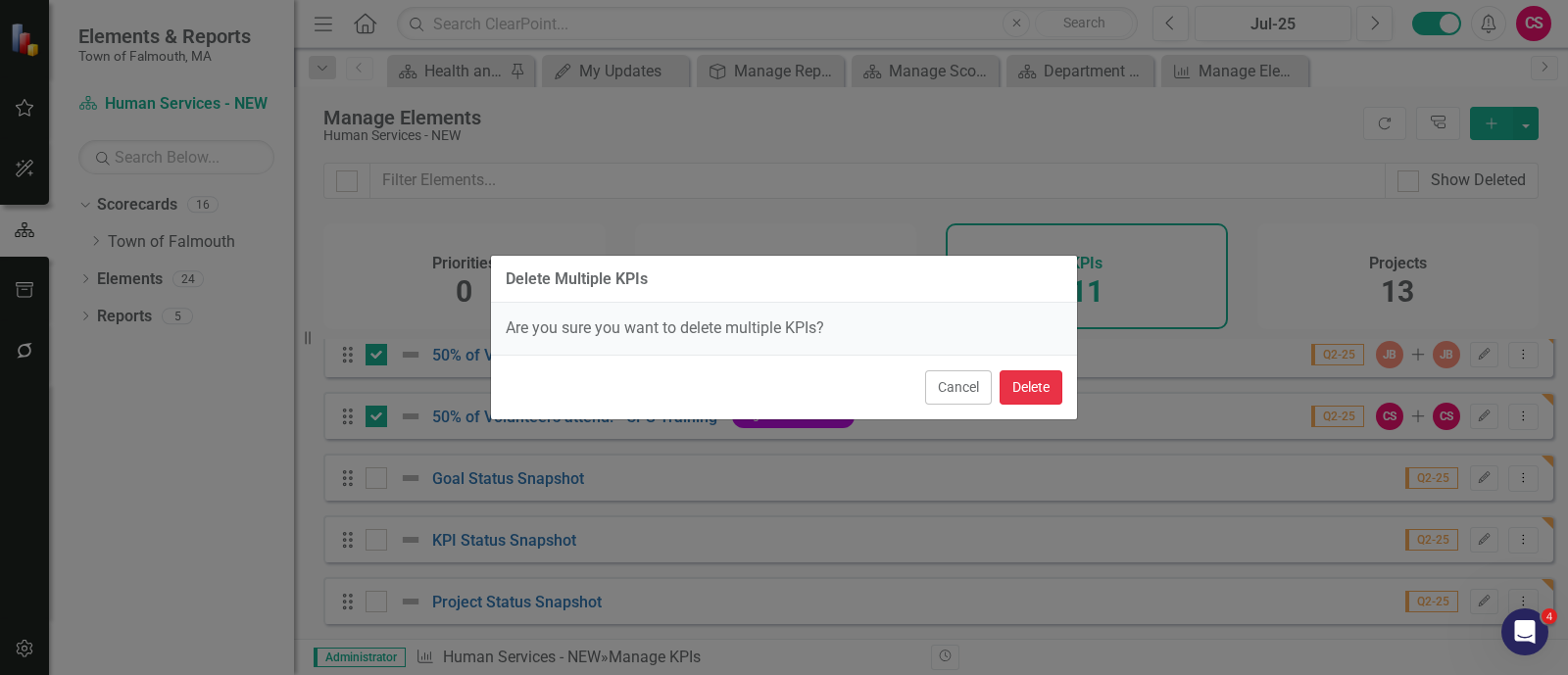 click on "Delete" at bounding box center [1031, 387] 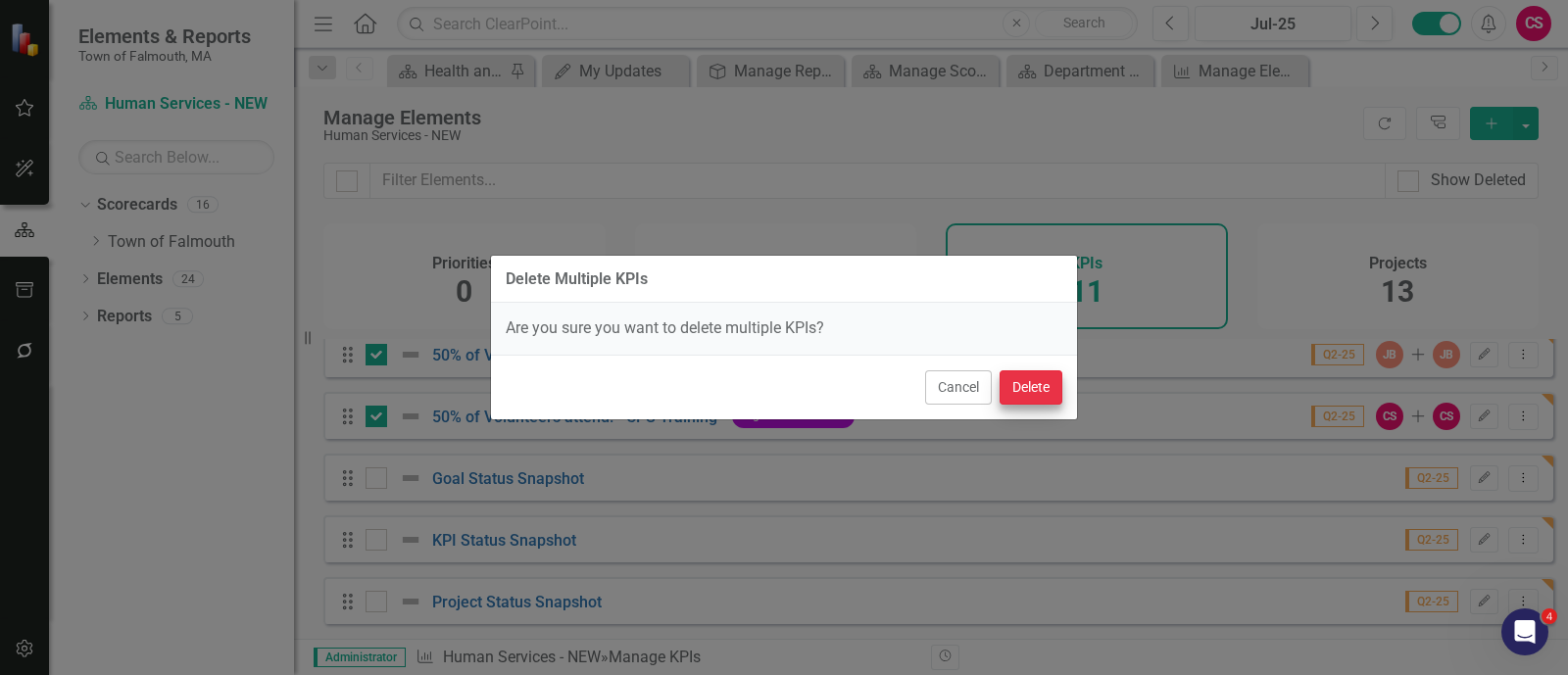 checkbox on "false" 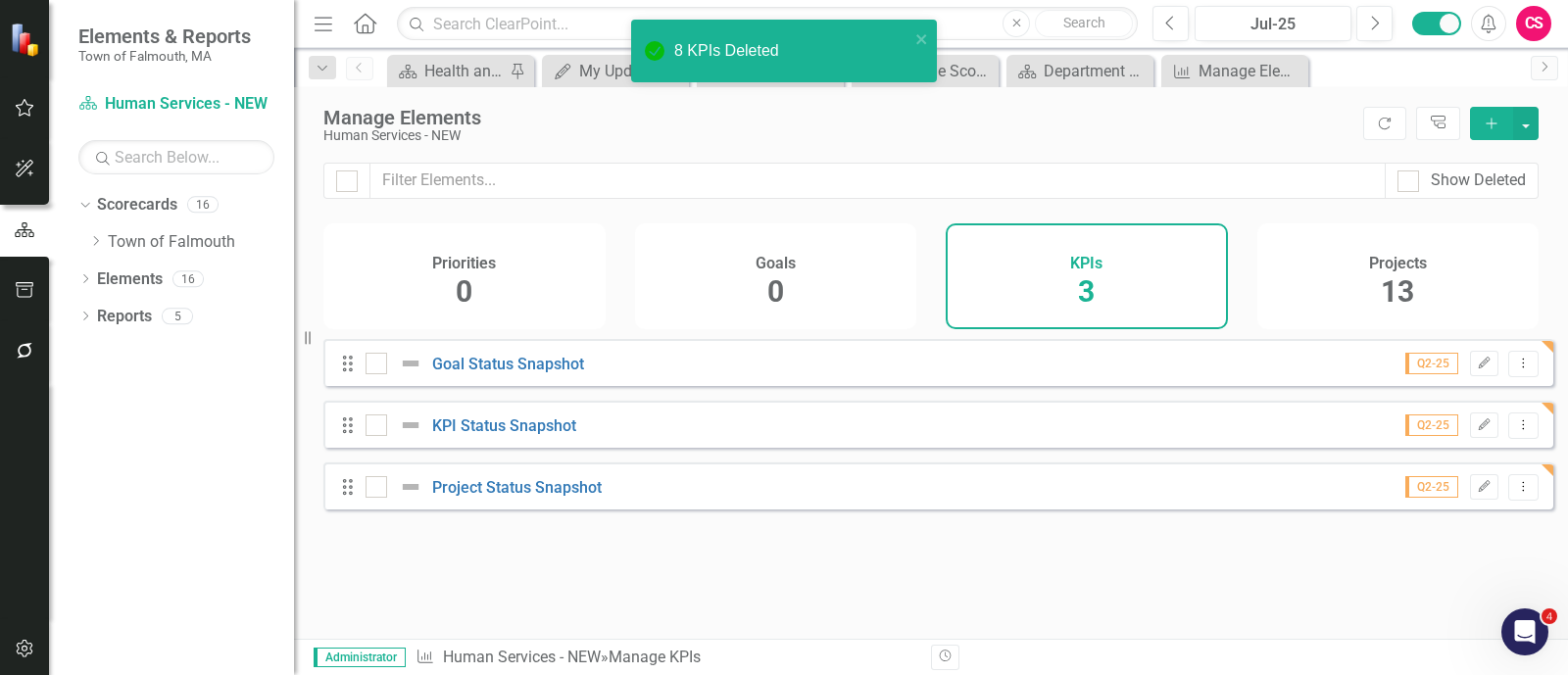 scroll, scrollTop: 0, scrollLeft: 0, axis: both 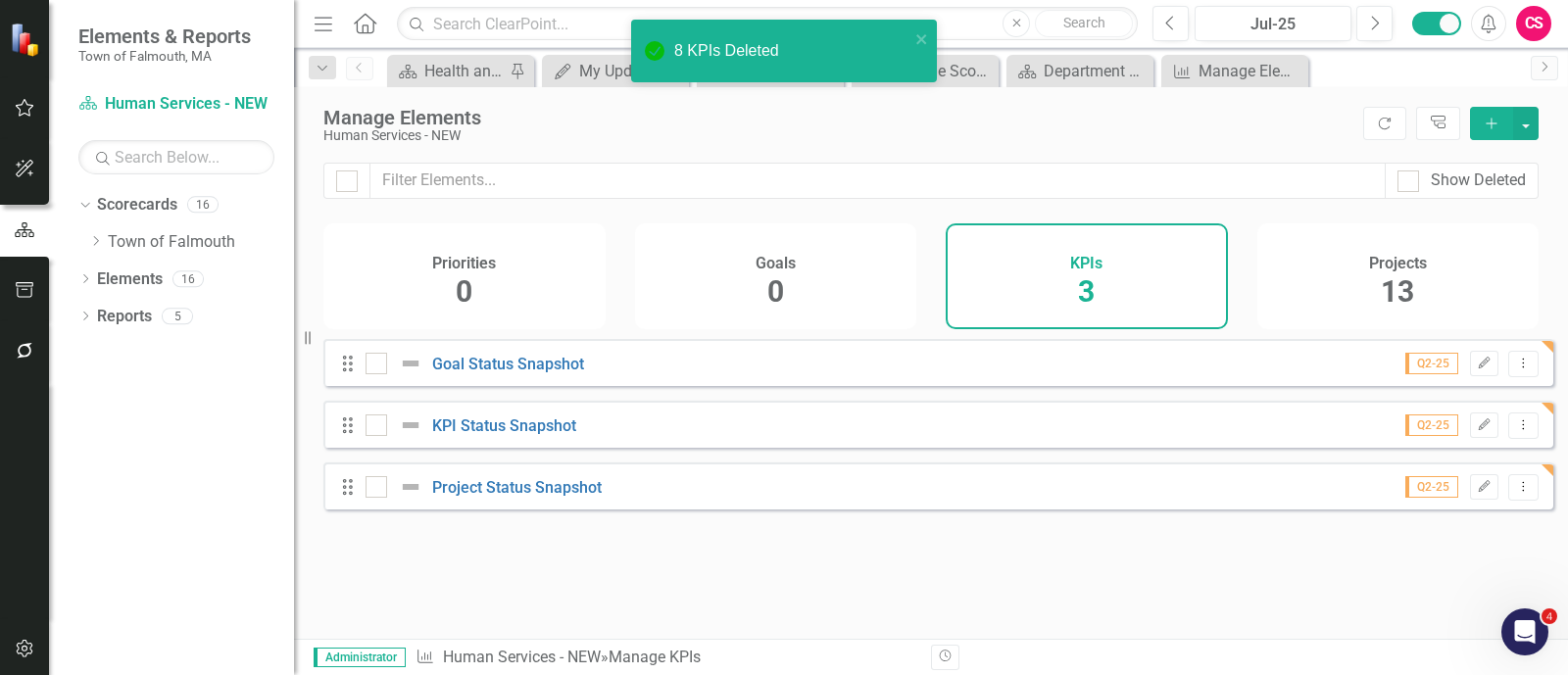 click on "Projects 13" at bounding box center (1398, 276) 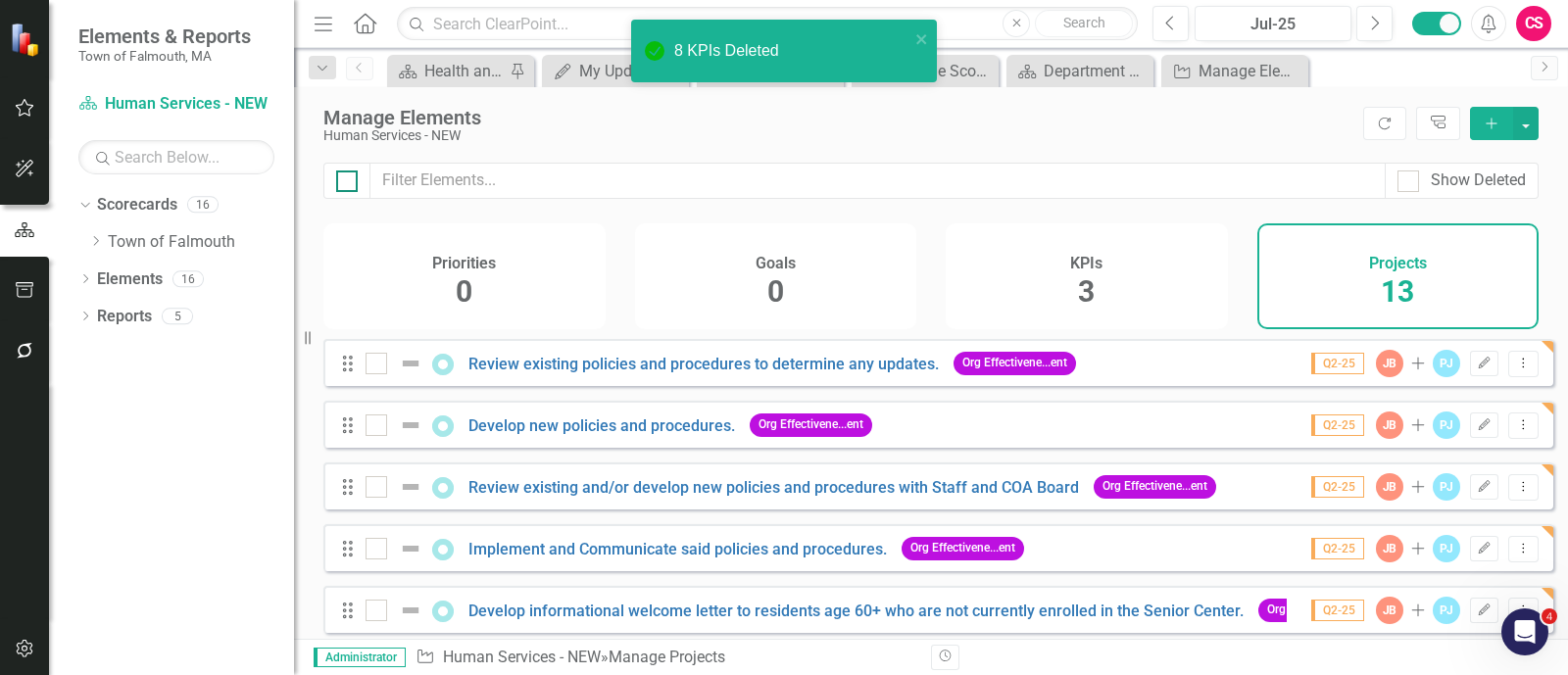 click at bounding box center [342, 176] 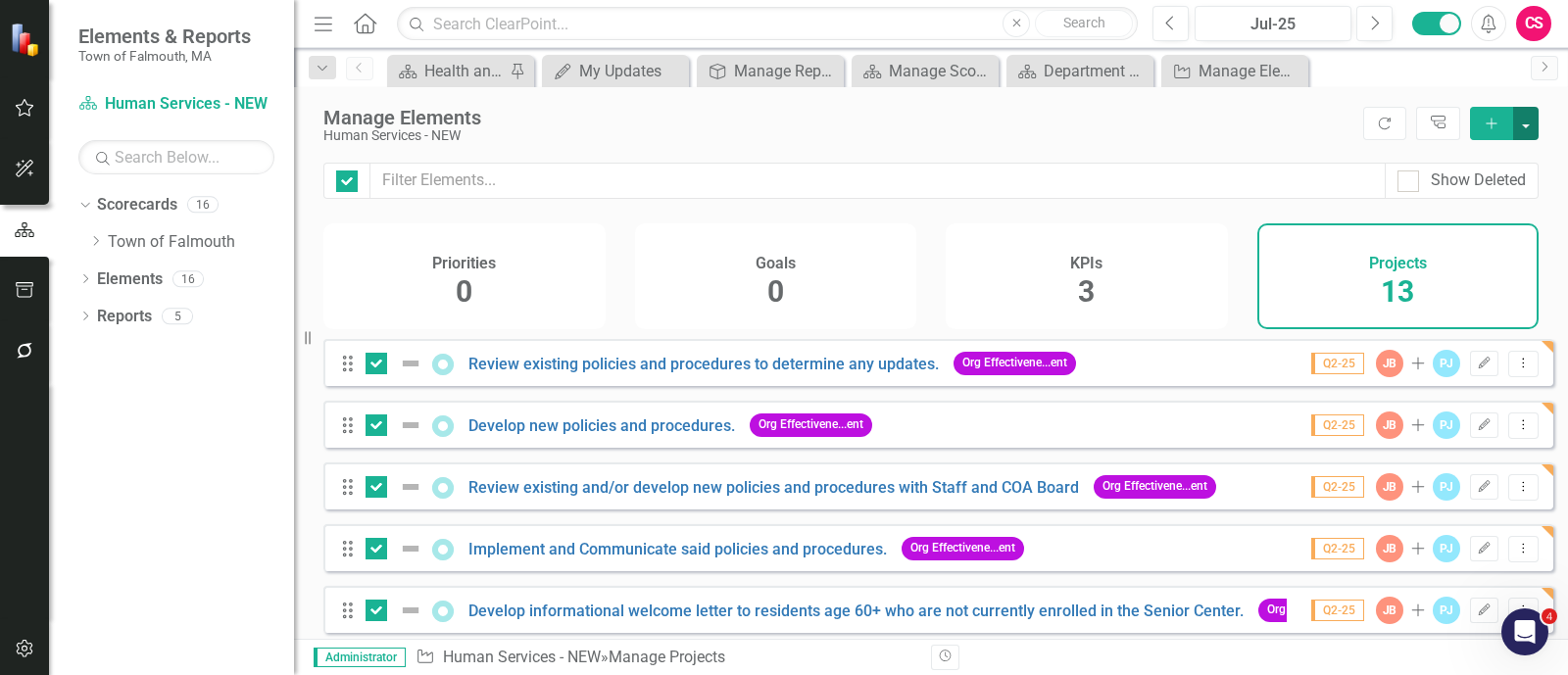 click at bounding box center (1526, 123) 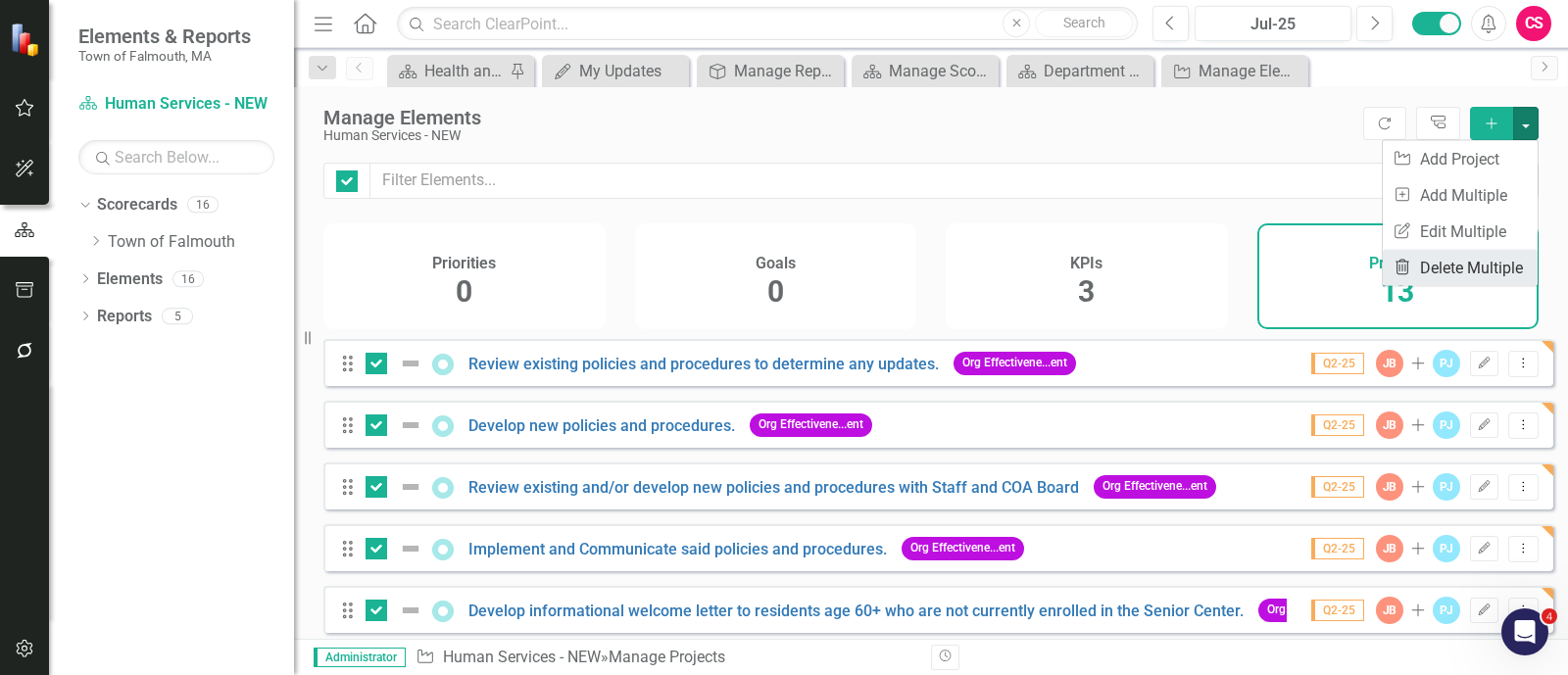click on "Trash Delete Multiple" at bounding box center (1460, 267) 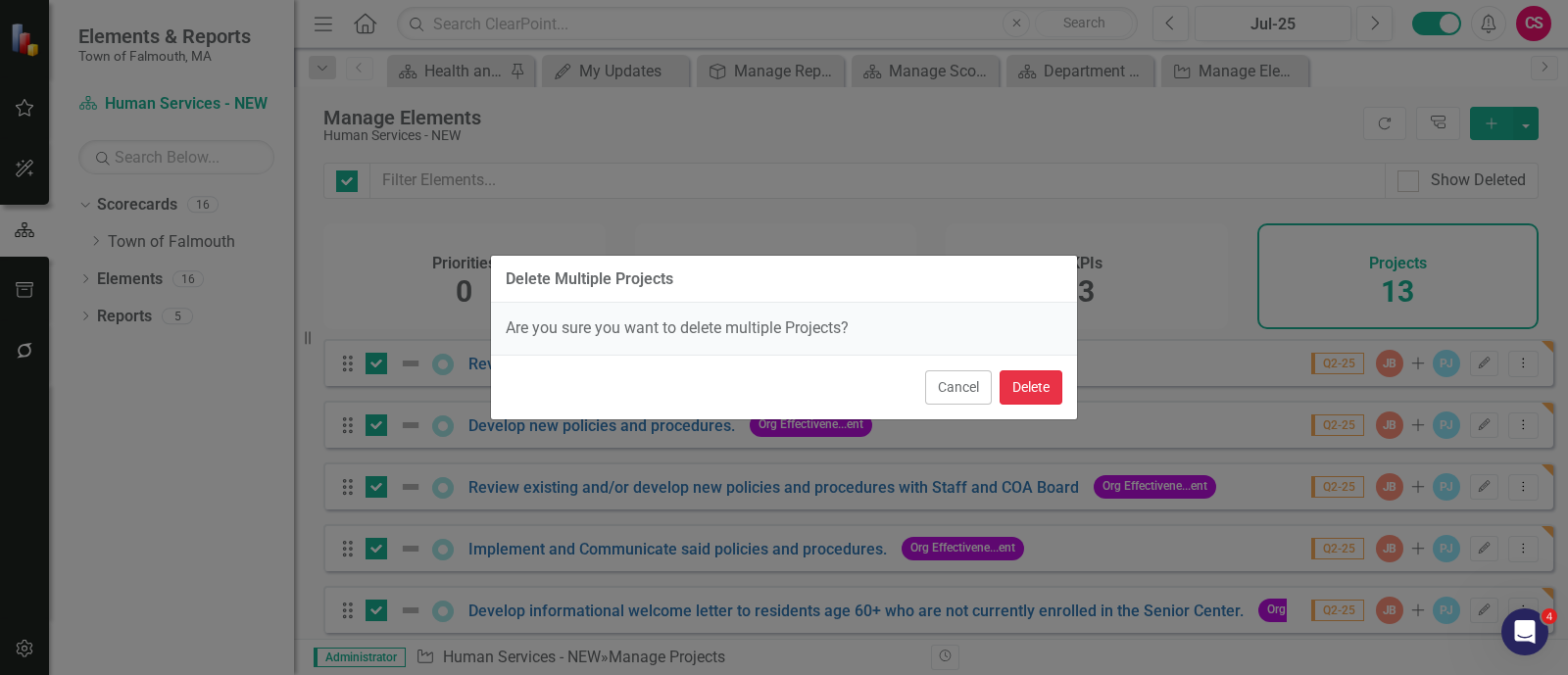 click on "Delete" at bounding box center (1031, 387) 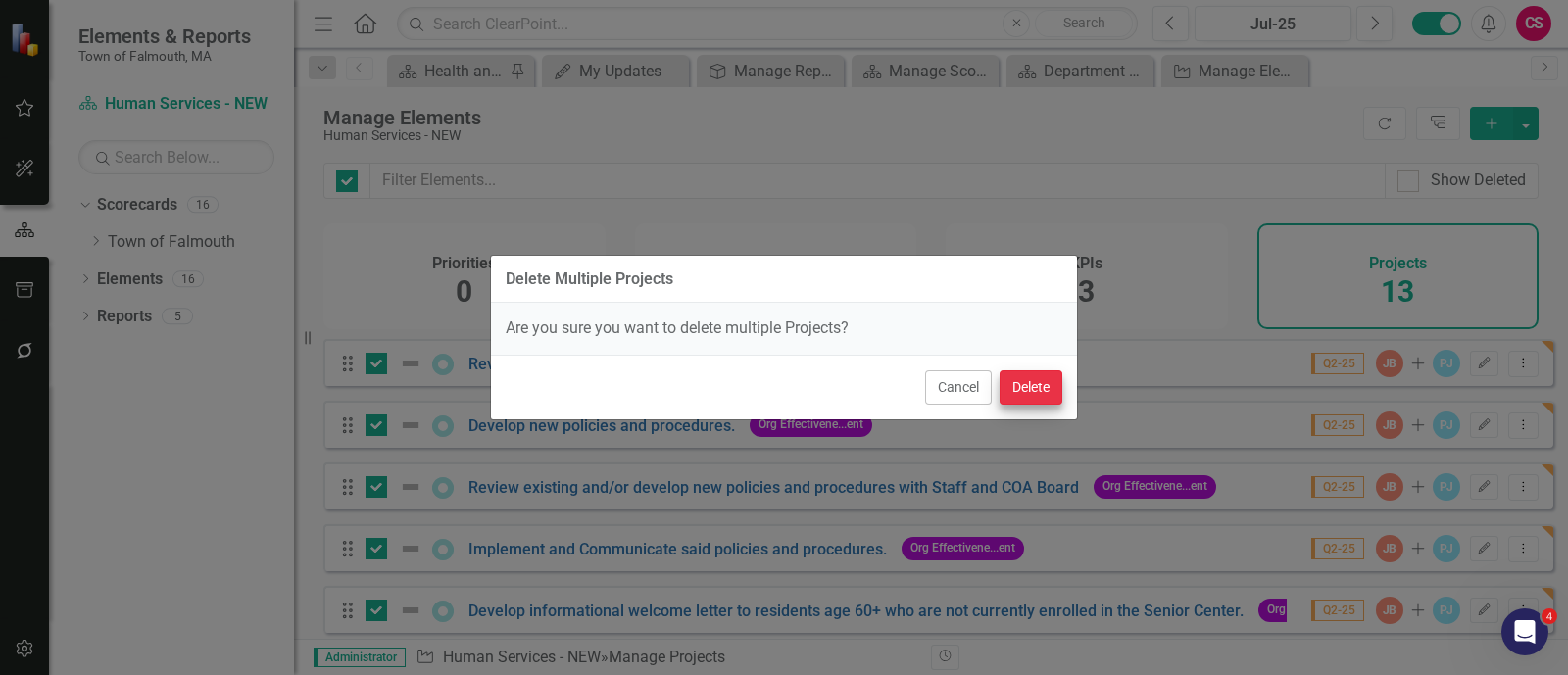 checkbox on "false" 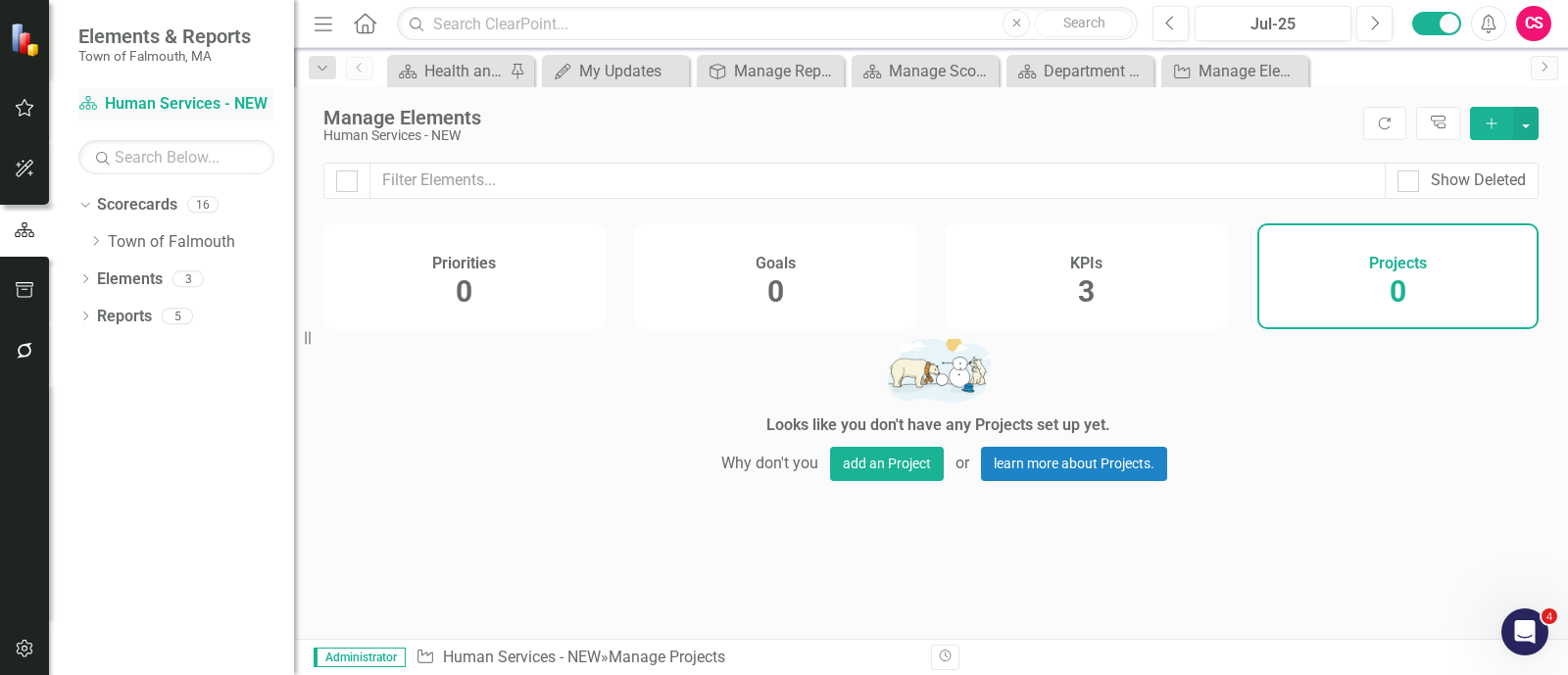 click on "Scorecard Human Services - NEW" at bounding box center (176, 104) 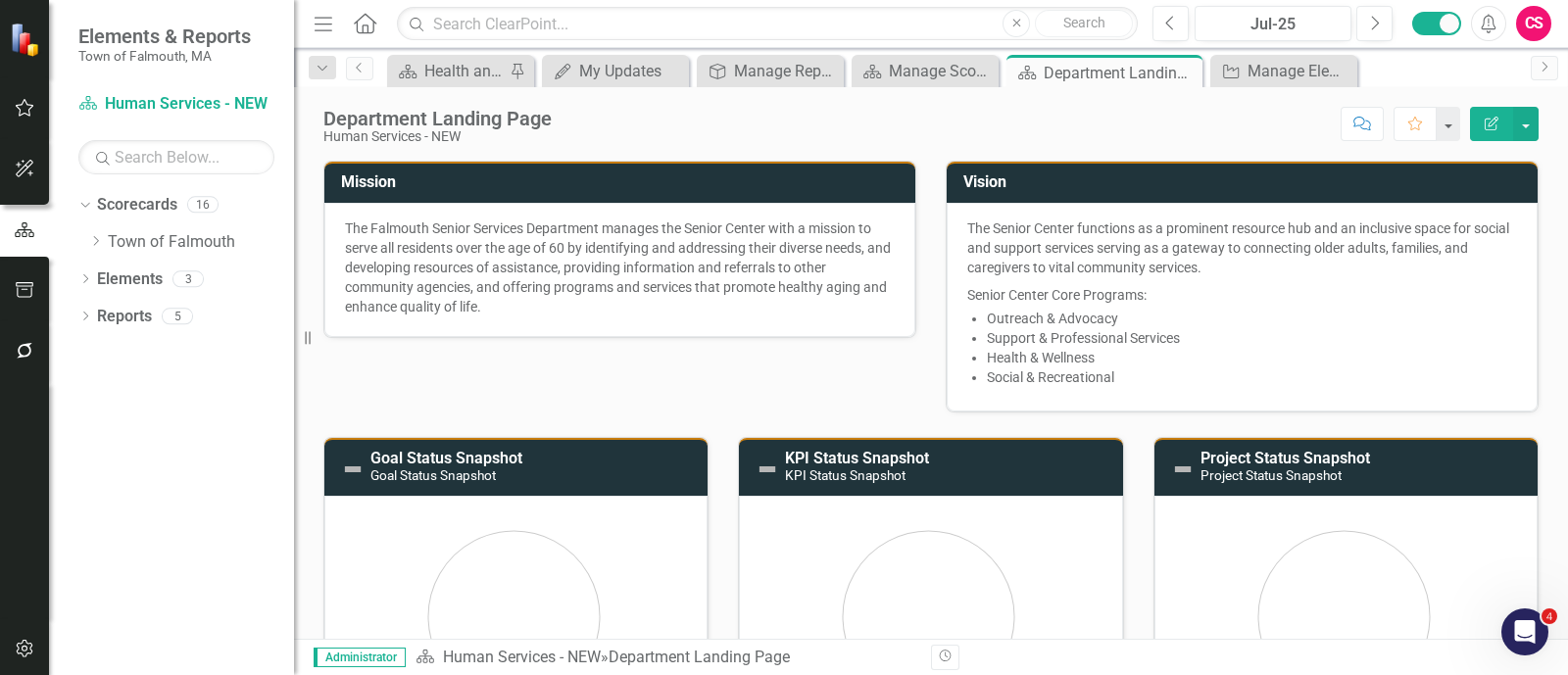 click on "The Falmouth Senior Services Department manages the Senior Center with a mission to serve all residents over the age of 60 by identifying and addressing their diverse needs, and developing resources of assistance, providing information and referrals to other community agencies, and offering programs and services that promote healthy aging and enhance quality of life." at bounding box center (619, 267) 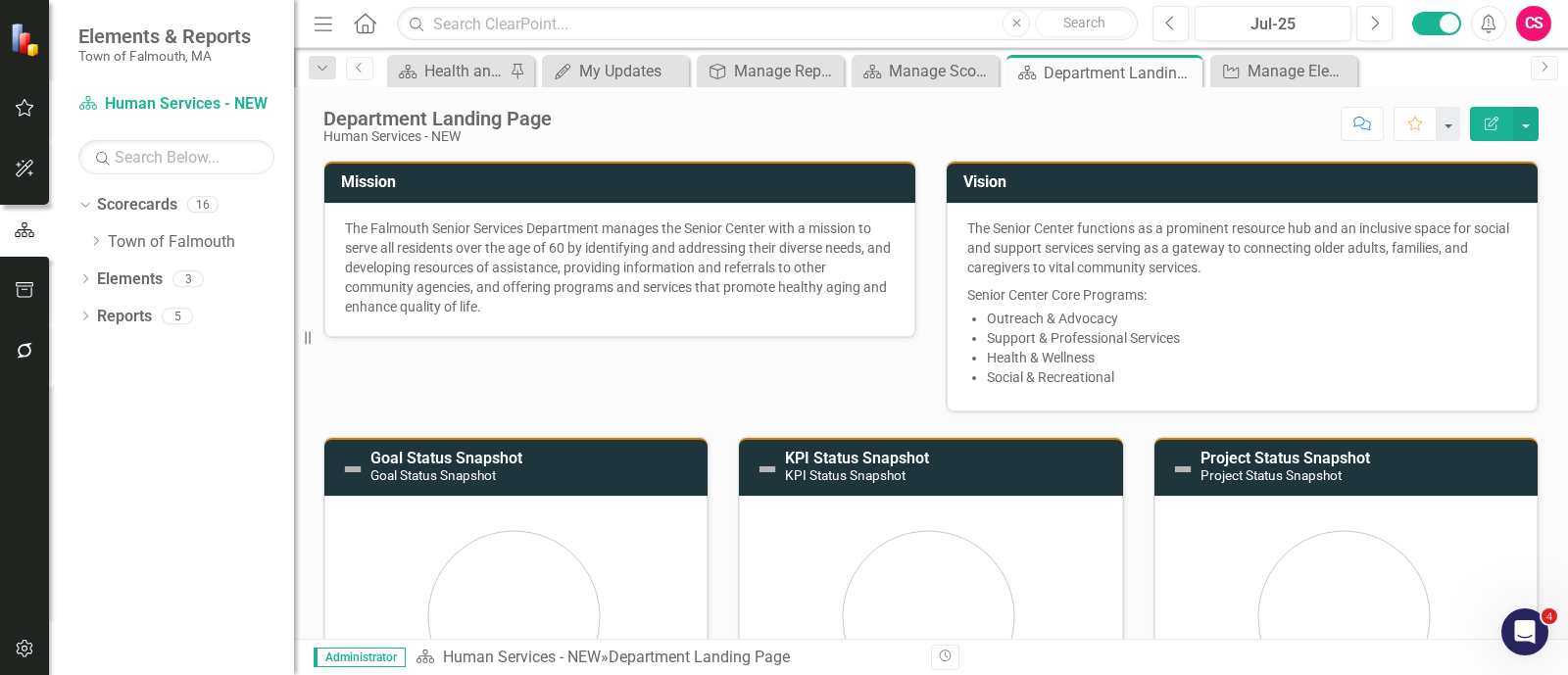 click on "The Falmouth Senior Services Department manages the Senior Center with a mission to serve all residents over the age of 60 by identifying and addressing their diverse needs, and developing resources of assistance, providing information and referrals to other community agencies, and offering programs and services that promote healthy aging and enhance quality of life." at bounding box center (619, 267) 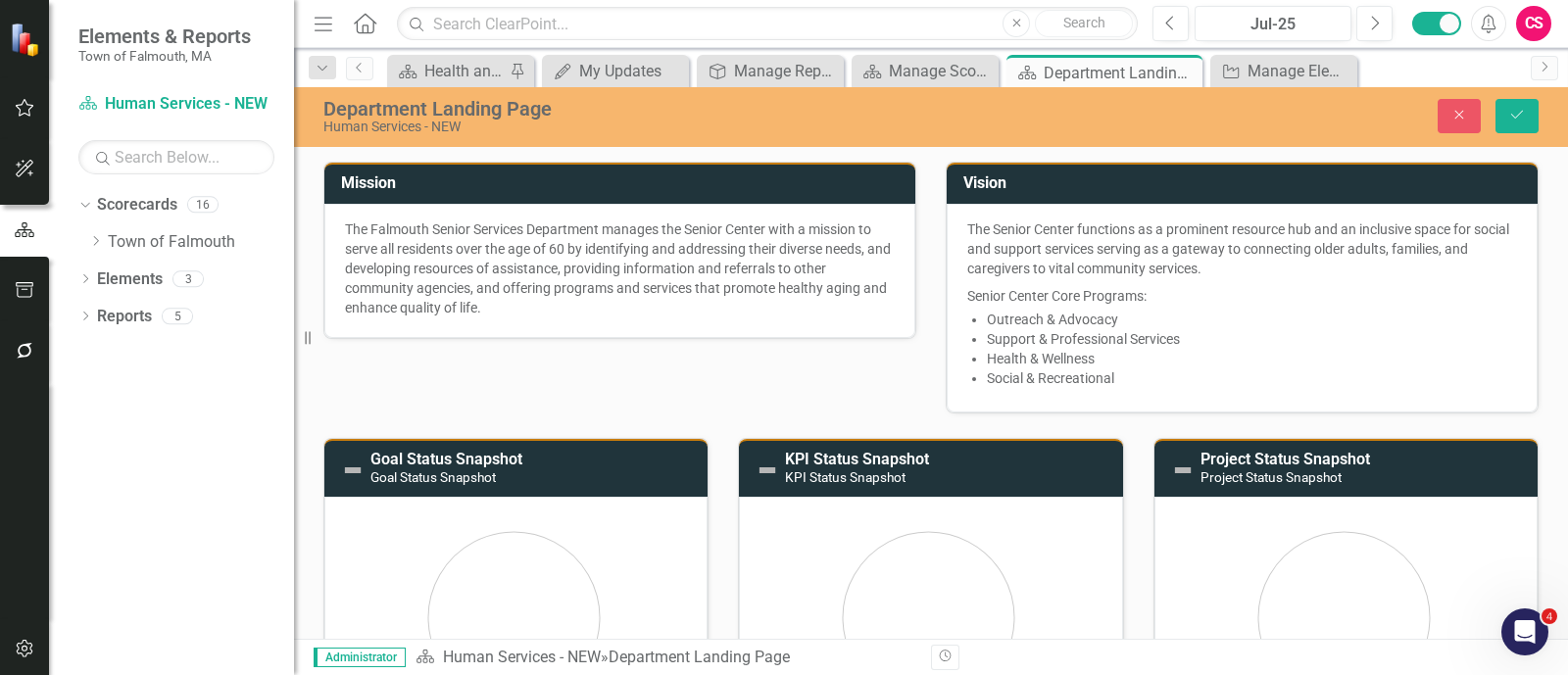 click on "The Falmouth Senior Services Department manages the Senior Center with a mission to serve all residents over the age of 60 by identifying and addressing their diverse needs, and developing resources of assistance, providing information and referrals to other community agencies, and offering programs and services that promote healthy aging and enhance quality of life." at bounding box center (619, 268) 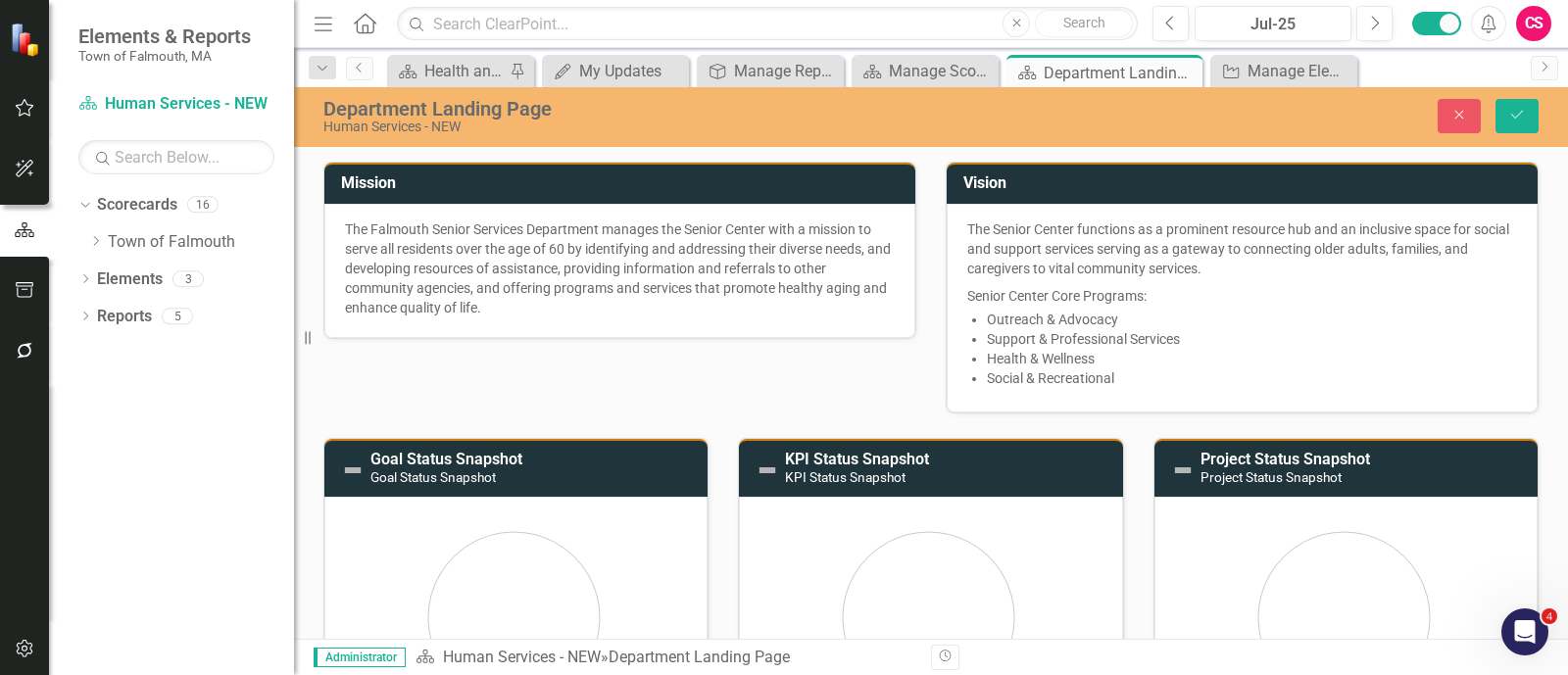 click on "The Falmouth Senior Services Department manages the Senior Center with a mission to serve all residents over the age of 60 by identifying and addressing their diverse needs, and developing resources of assistance, providing information and referrals to other community agencies, and offering programs and services that promote healthy aging and enhance quality of life." at bounding box center [619, 268] 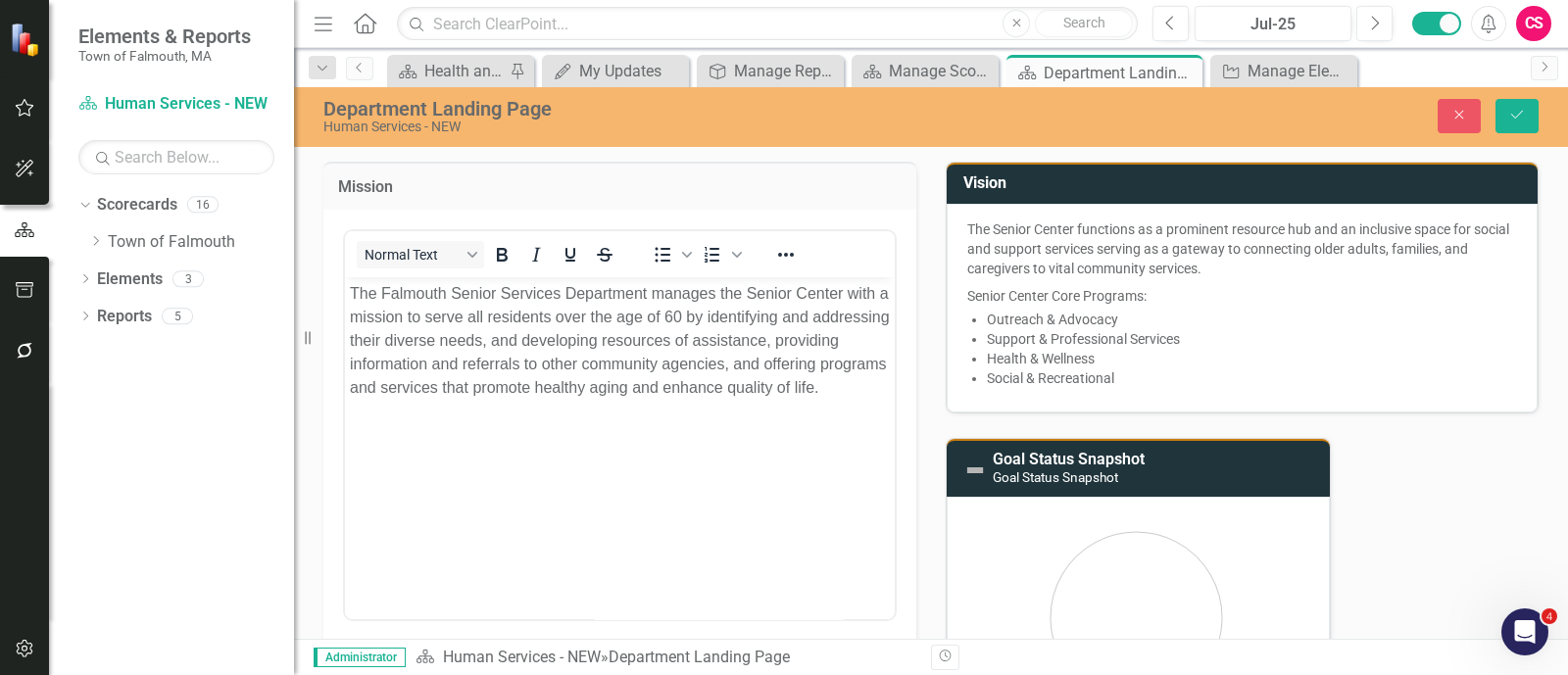 scroll, scrollTop: 0, scrollLeft: 0, axis: both 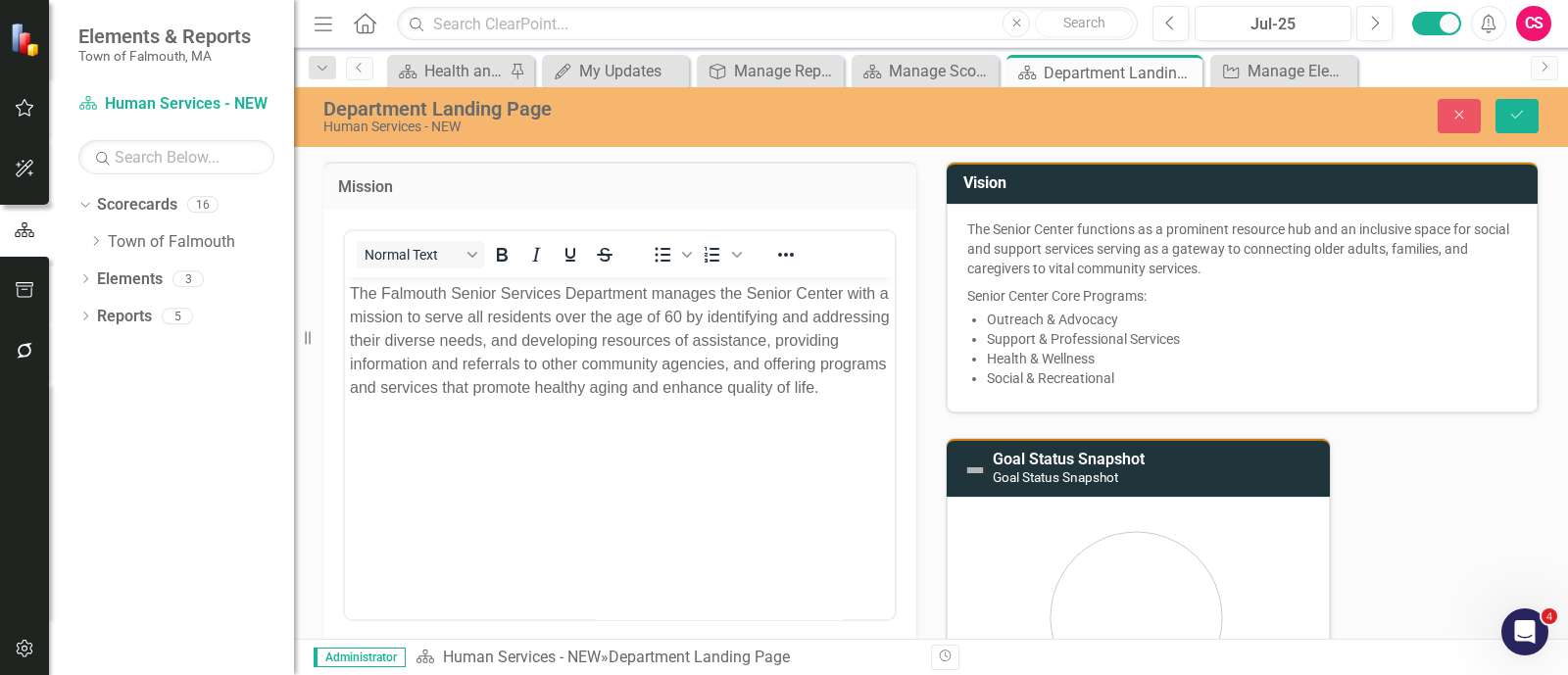 click on "The Falmouth Senior Services Department manages the Senior Center with a mission to serve all residents over the age of 60 by identifying and addressing their diverse needs, and developing resources of assistance, providing information and referrals to other community agencies, and offering programs and services that promote healthy aging and enhance quality of life." at bounding box center (619, 340) 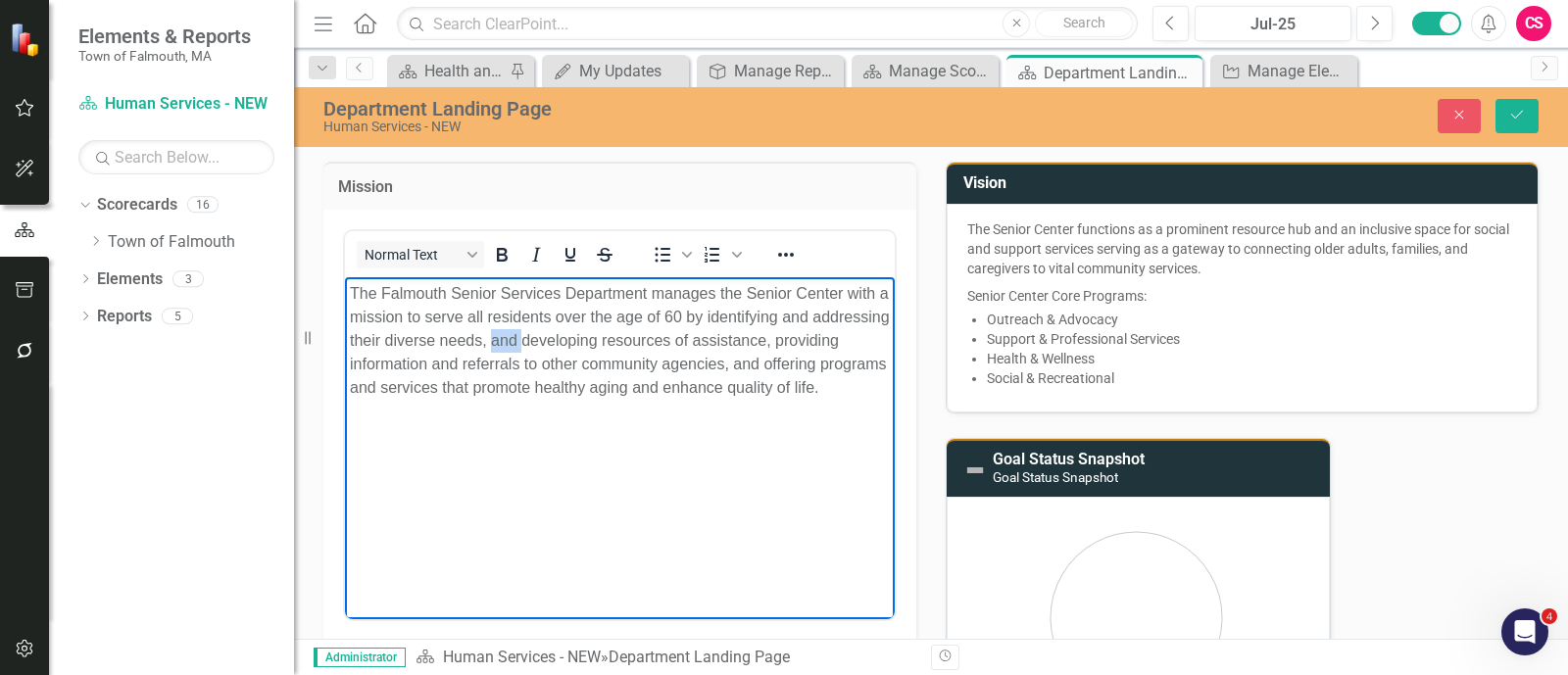 click on "The Falmouth Senior Services Department manages the Senior Center with a mission to serve all residents over the age of 60 by identifying and addressing their diverse needs, and developing resources of assistance, providing information and referrals to other community agencies, and offering programs and services that promote healthy aging and enhance quality of life." at bounding box center (619, 340) 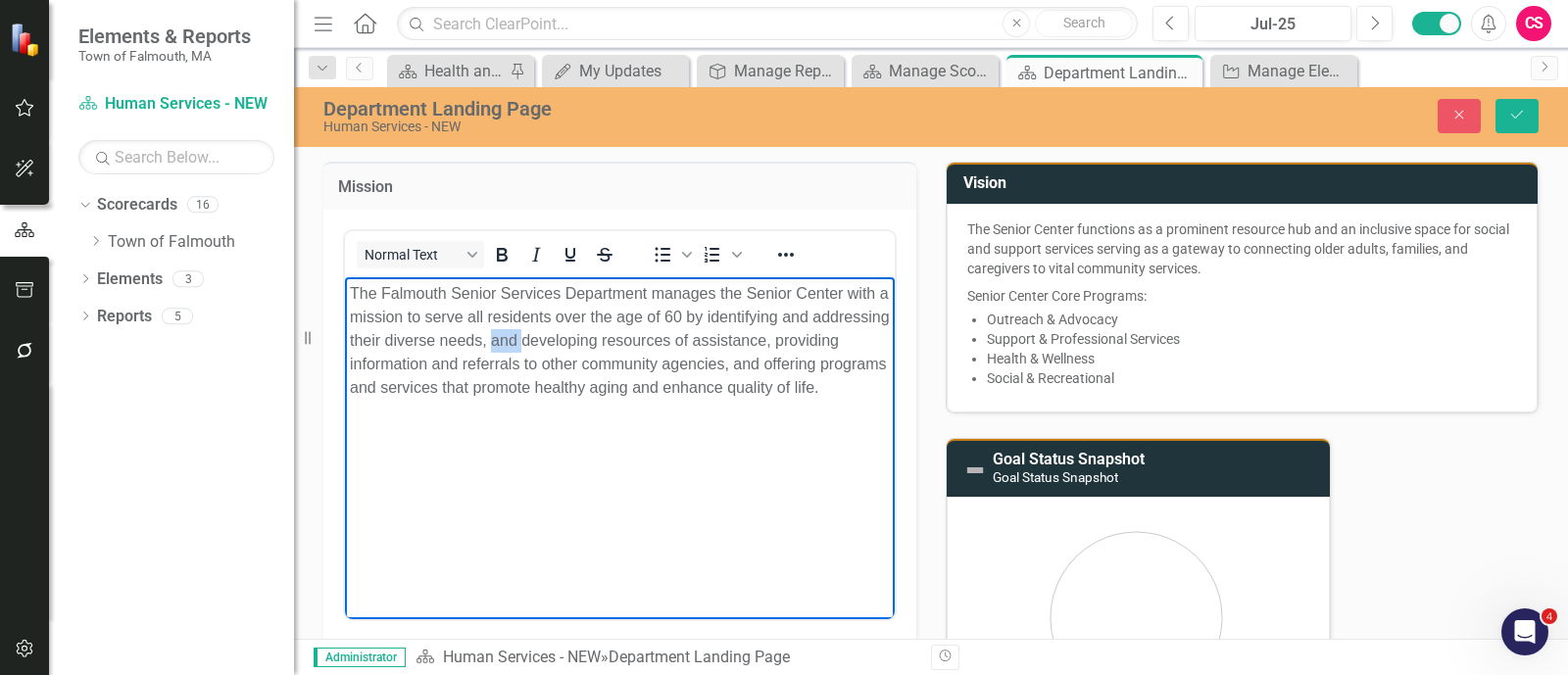 click on "The Falmouth Senior Services Department manages the Senior Center with a mission to serve all residents over the age of 60 by identifying and addressing their diverse needs, and developing resources of assistance, providing information and referrals to other community agencies, and offering programs and services that promote healthy aging and enhance quality of life." at bounding box center [619, 340] 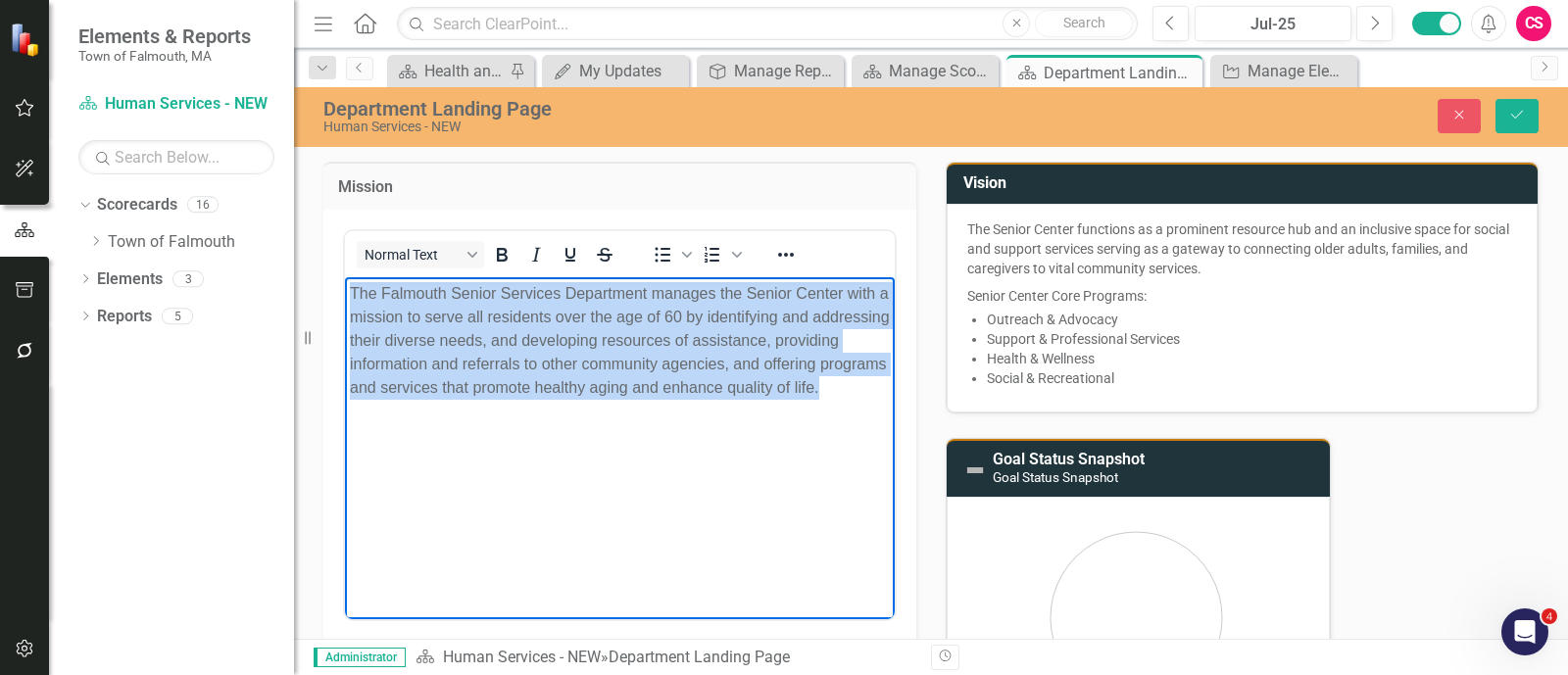 click on "The Falmouth Senior Services Department manages the Senior Center with a mission to serve all residents over the age of 60 by identifying and addressing their diverse needs, and developing resources of assistance, providing information and referrals to other community agencies, and offering programs and services that promote healthy aging and enhance quality of life." at bounding box center (619, 340) 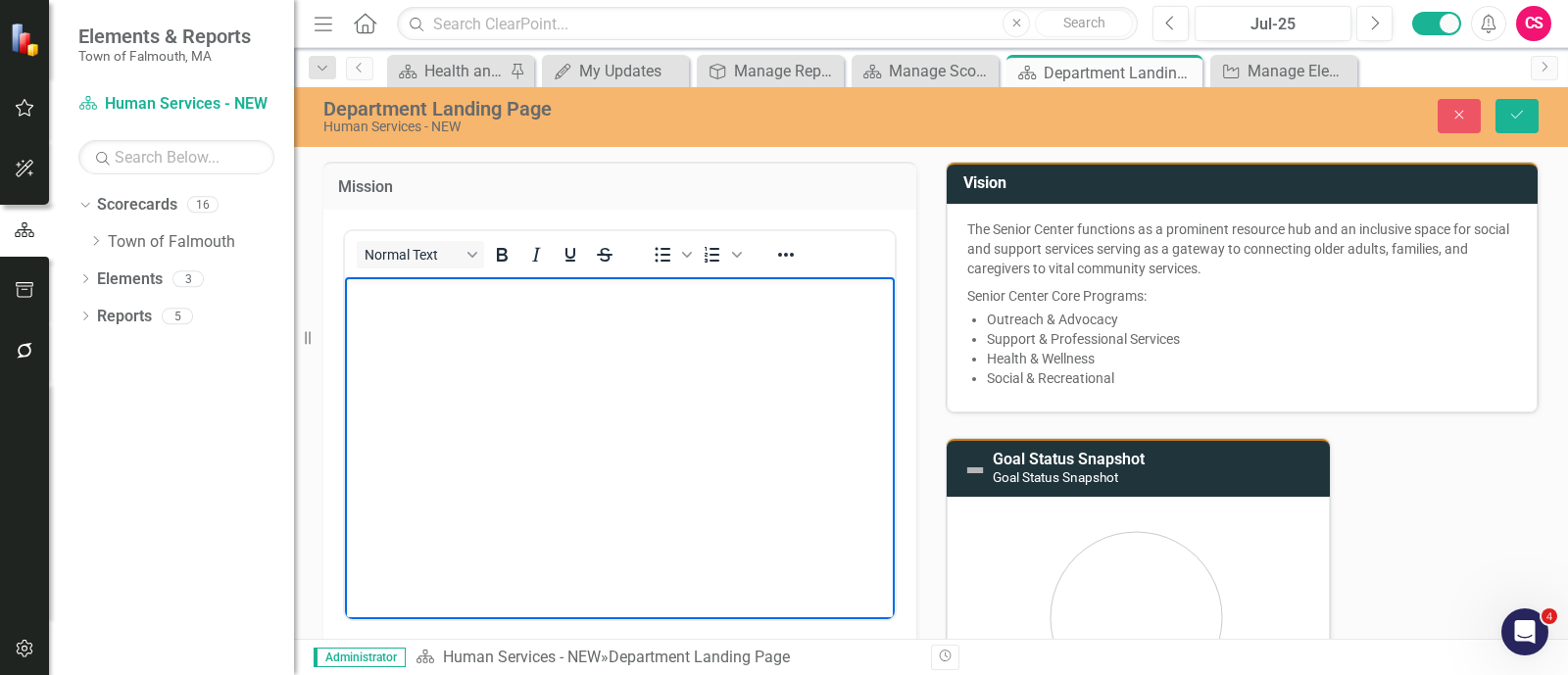 click on "The Senior Center functions as a prominent resource hub and an inclusive space for social and support services serving as a gateway to connecting older adults, families, and caregivers to vital community services." at bounding box center (1242, 251) 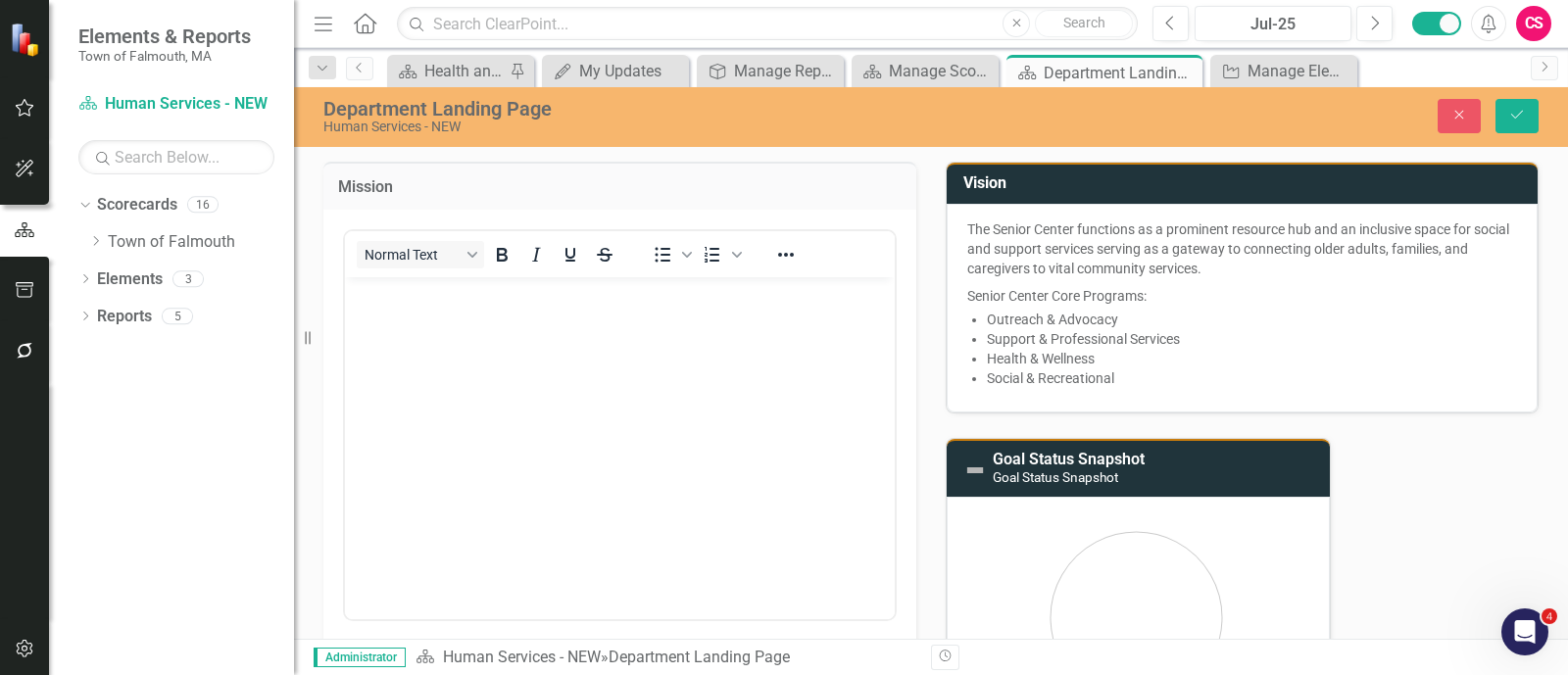 click on "The Senior Center functions as a prominent resource hub and an inclusive space for social and support services serving as a gateway to connecting older adults, families, and caregivers to vital community services." at bounding box center (1242, 251) 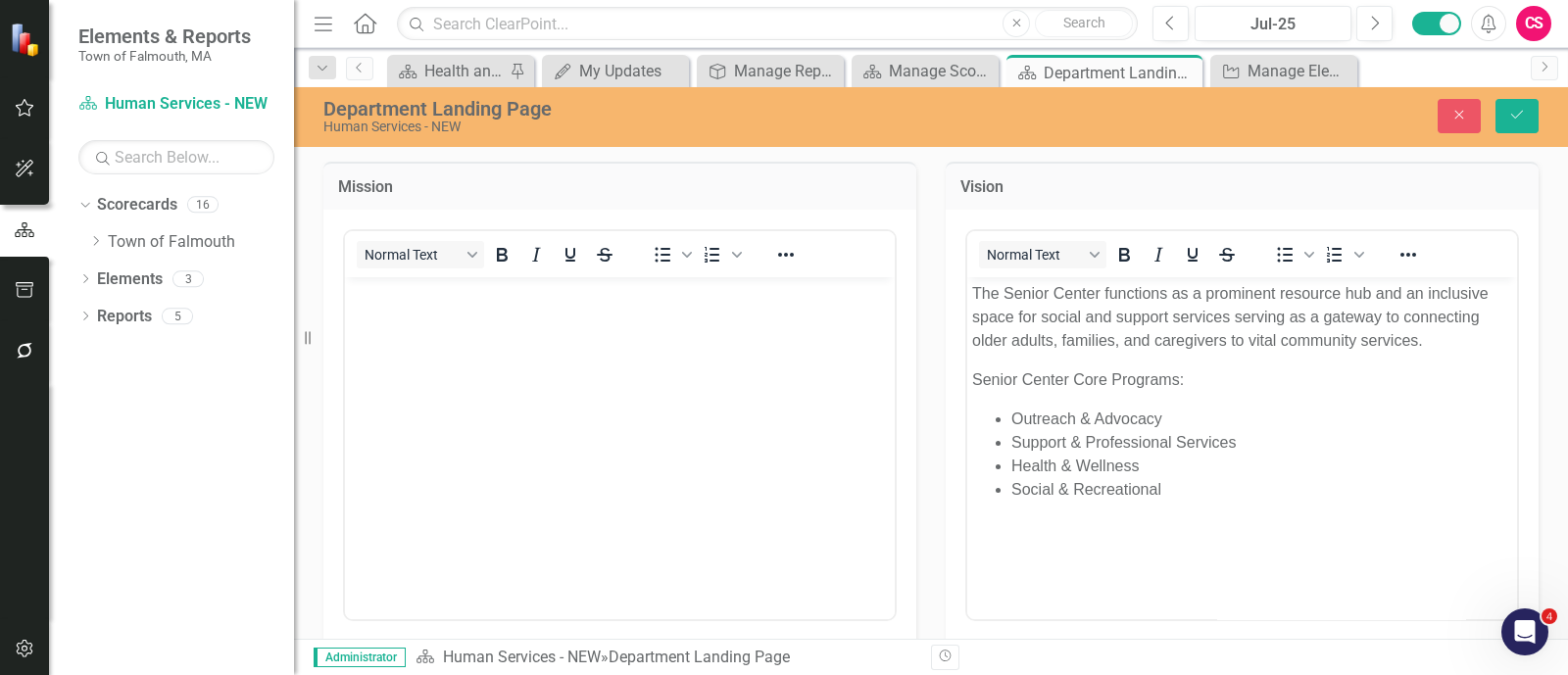 scroll, scrollTop: 0, scrollLeft: 0, axis: both 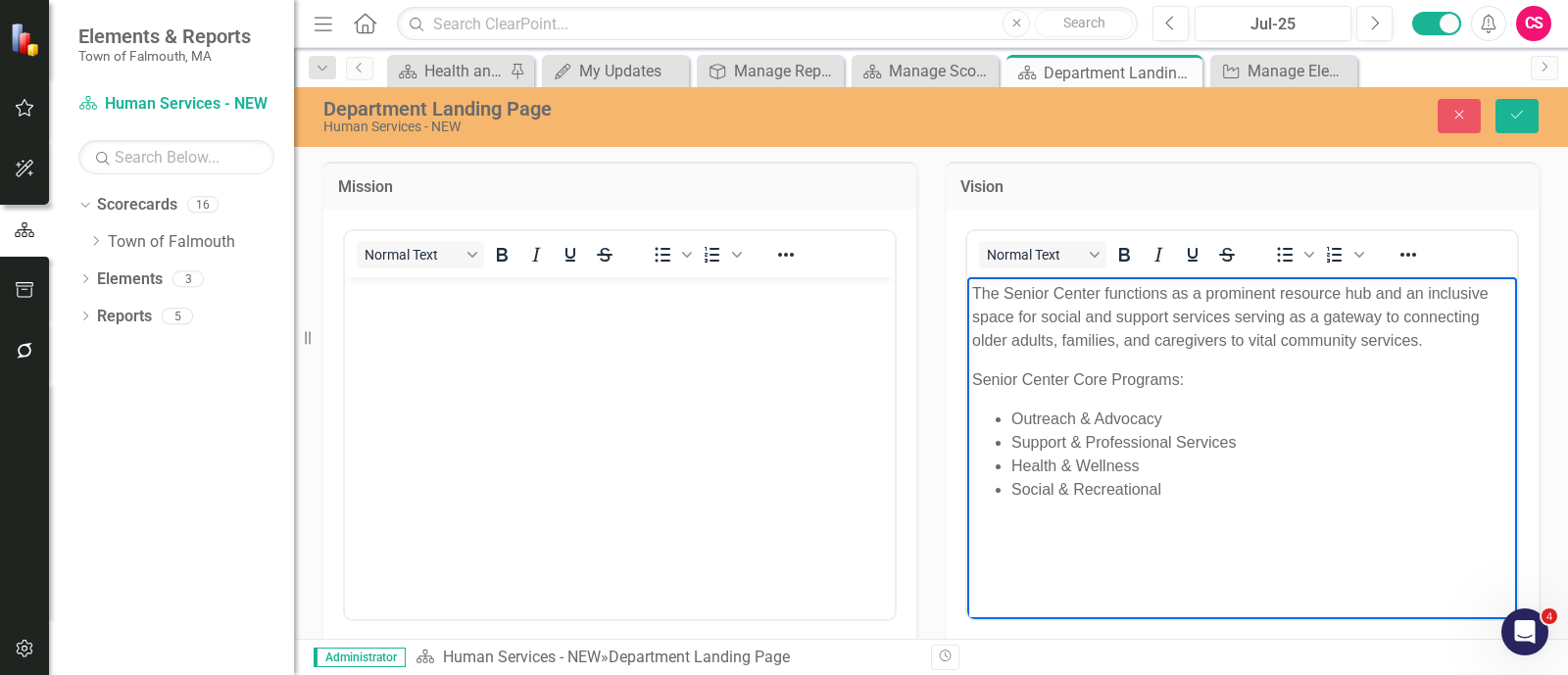 click on "Senior Center Core Programs:" at bounding box center [1242, 379] 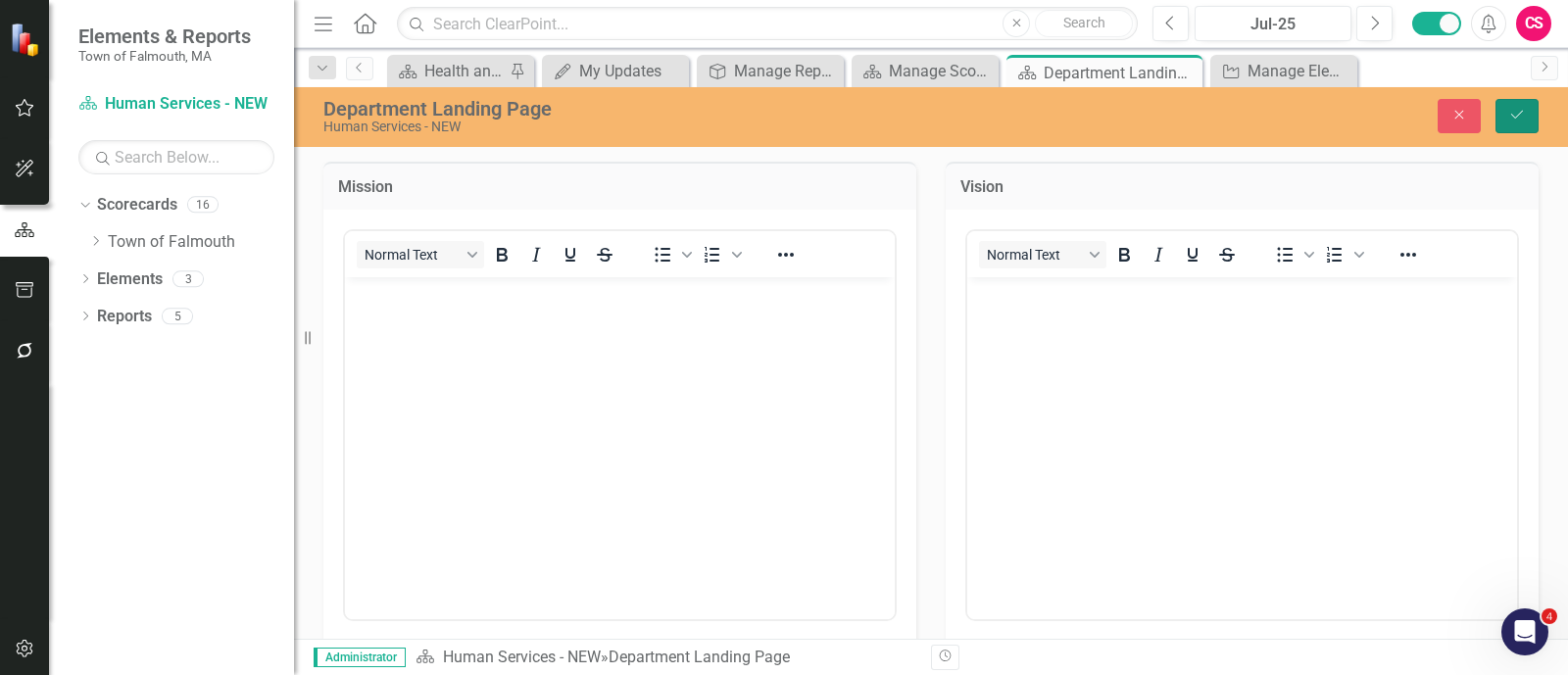 click on "Save" at bounding box center [1517, 116] 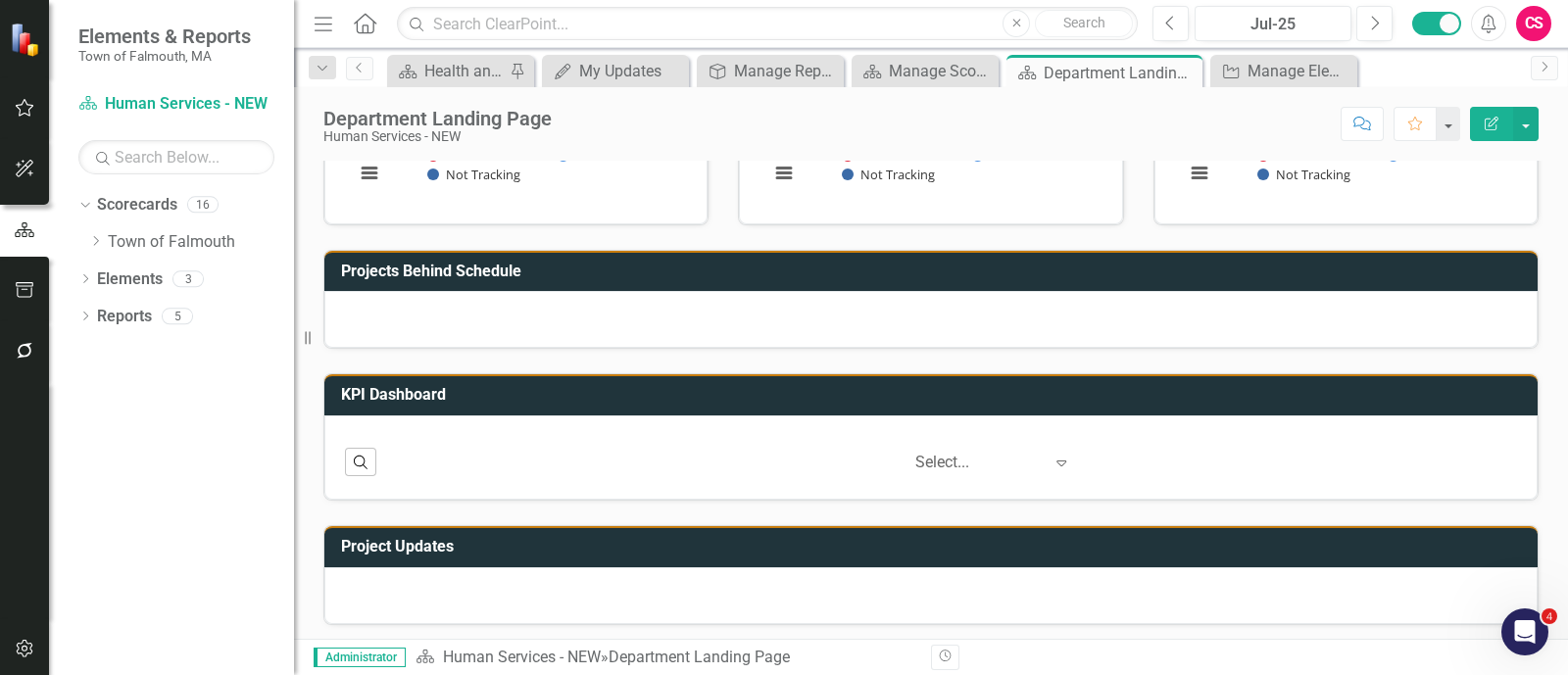scroll, scrollTop: 0, scrollLeft: 0, axis: both 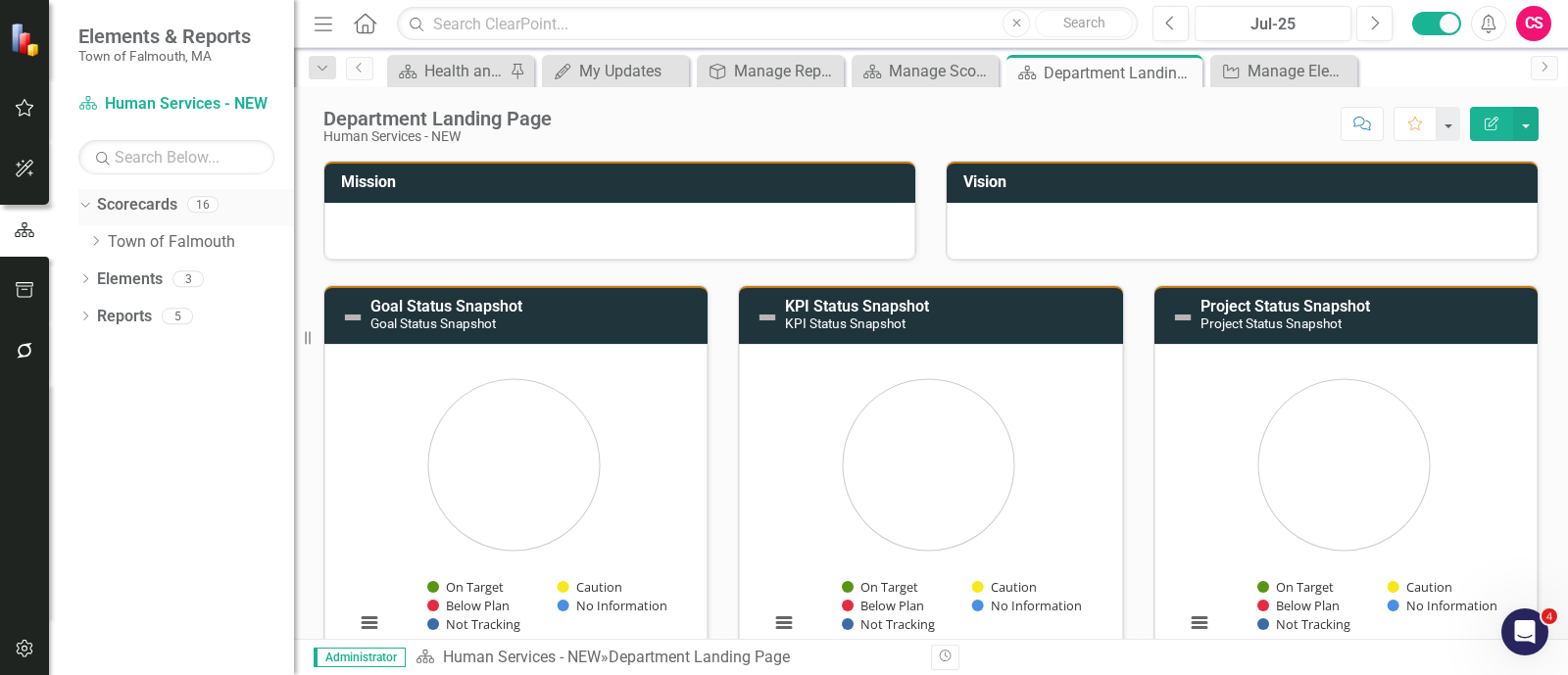 click on "Scorecards" at bounding box center [137, 205] 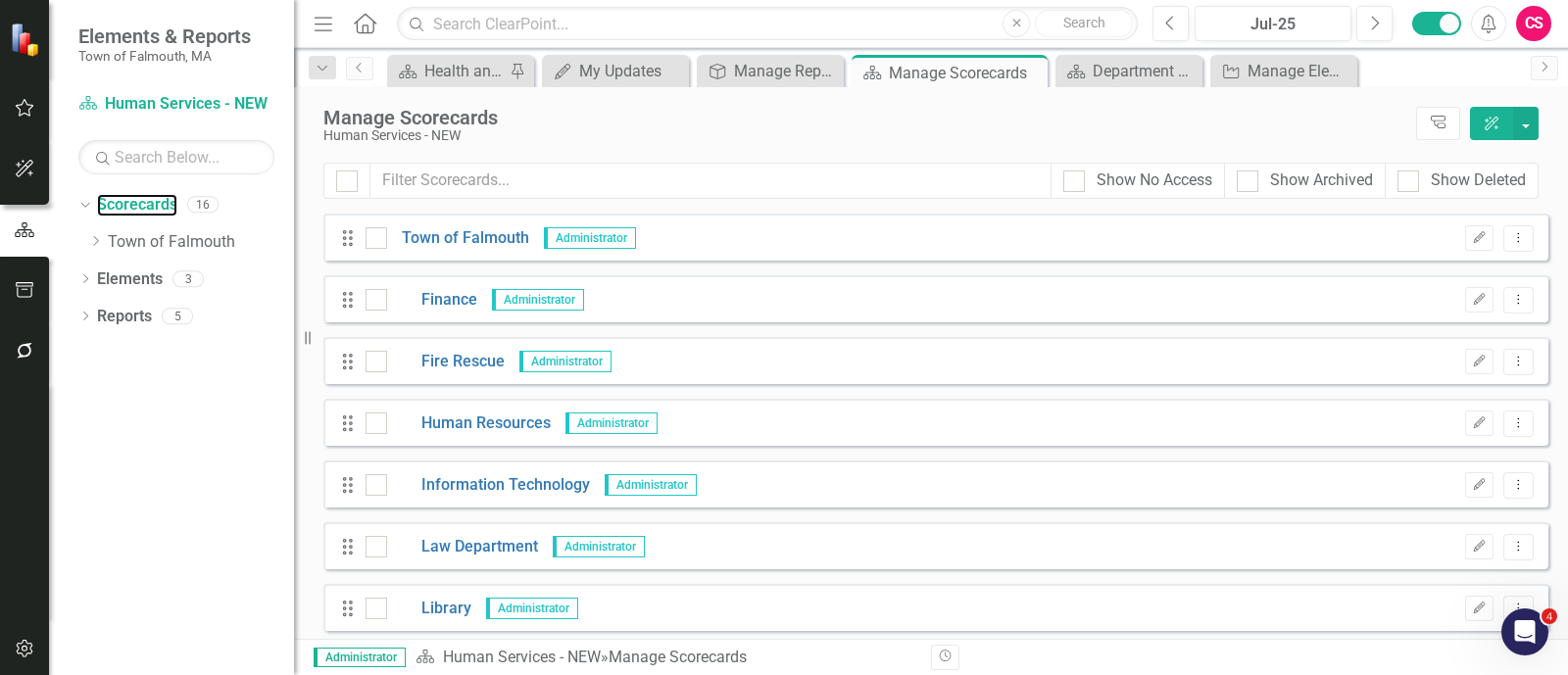 scroll, scrollTop: 561, scrollLeft: 0, axis: vertical 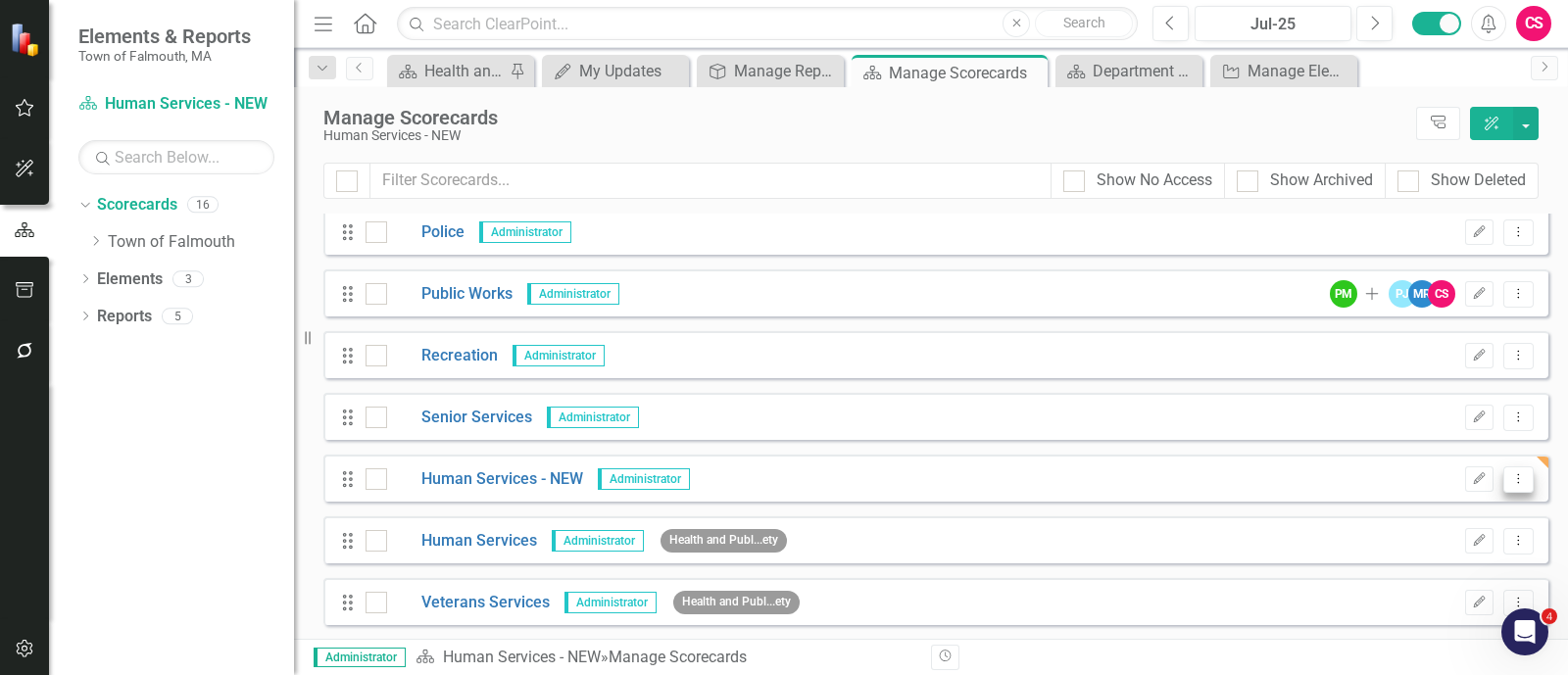 click on "Dropdown Menu" at bounding box center [1518, 479] 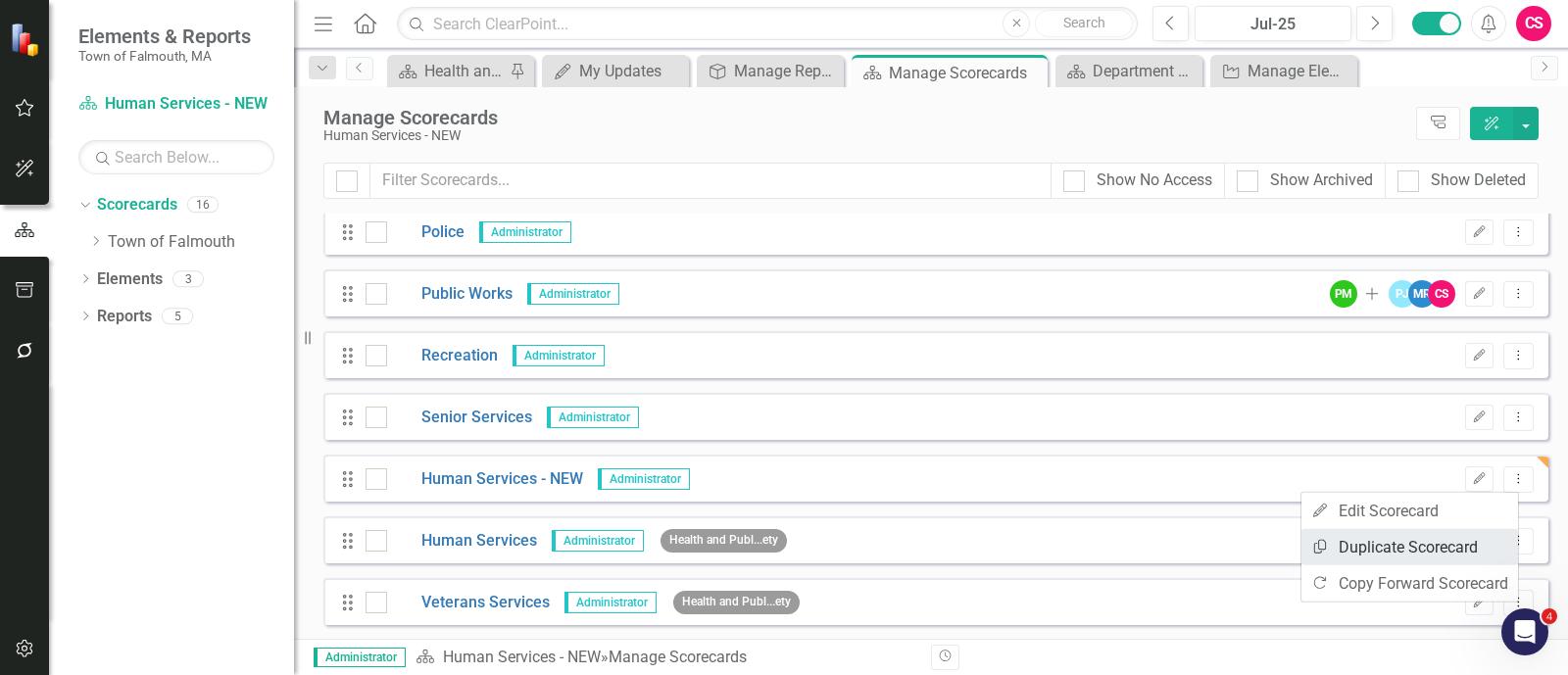 click on "Copy Duplicate Scorecard" at bounding box center [1409, 547] 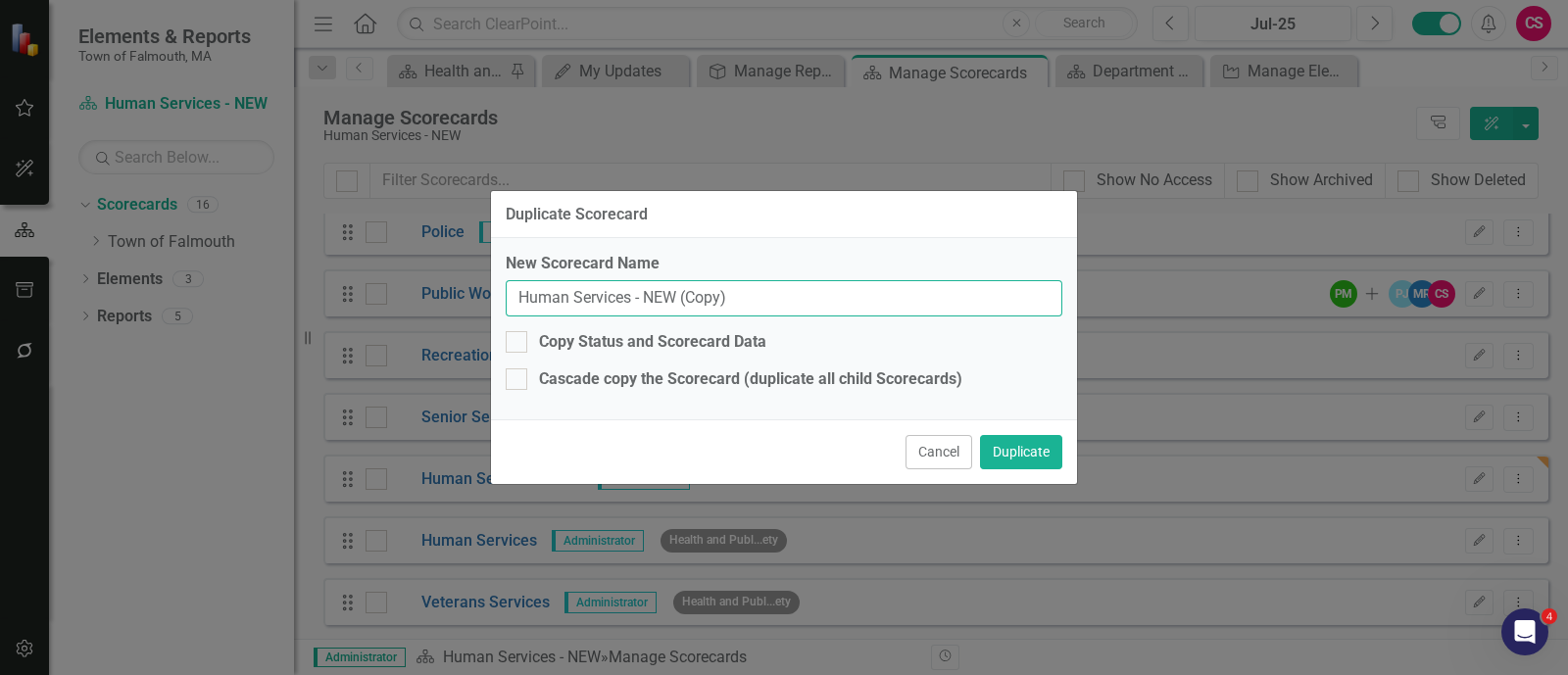 drag, startPoint x: 843, startPoint y: 294, endPoint x: 409, endPoint y: 281, distance: 434.1947 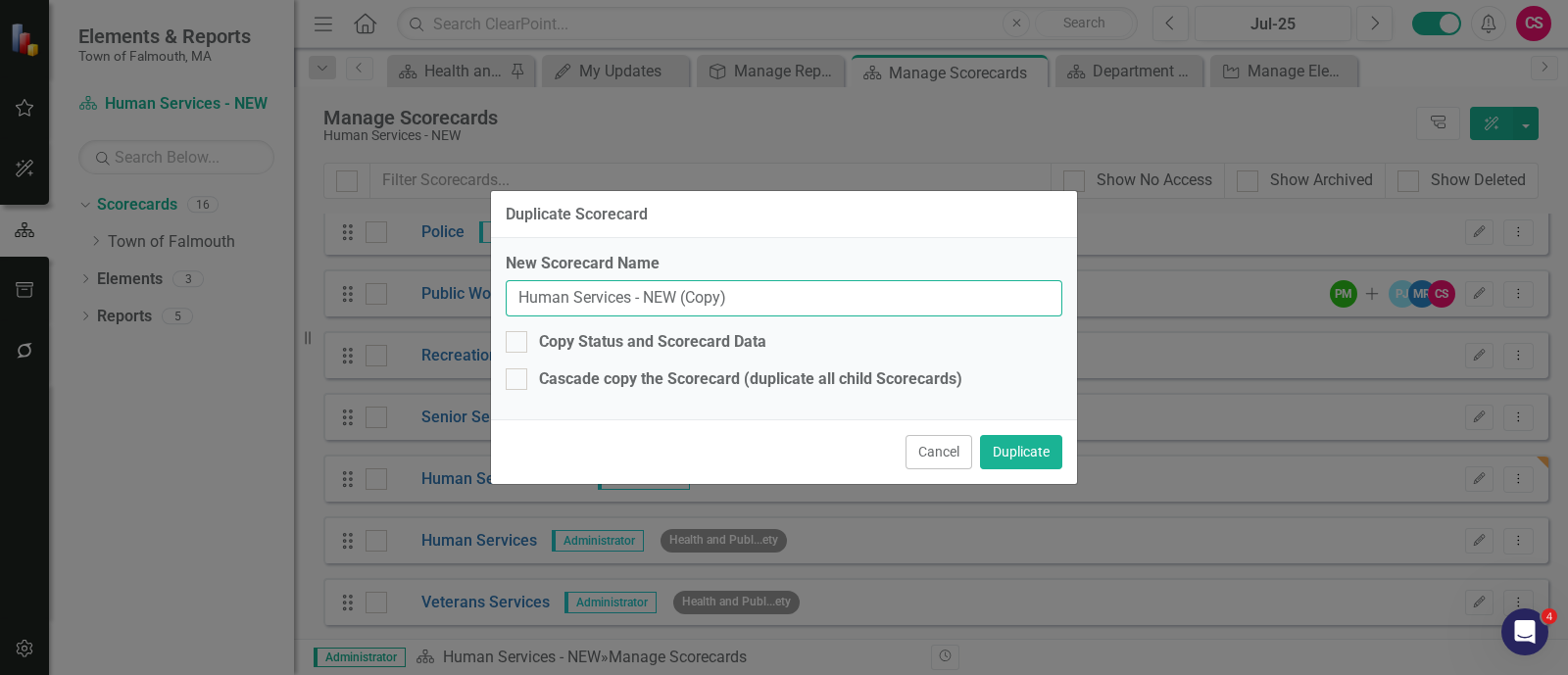 click on "Duplicate Scorecard New Scorecard Name Human Services - NEW (Copy) Copy Status and Scorecard Data Cascade copy the Scorecard (duplicate all child Scorecards) Cancel Duplicate" at bounding box center (784, 337) 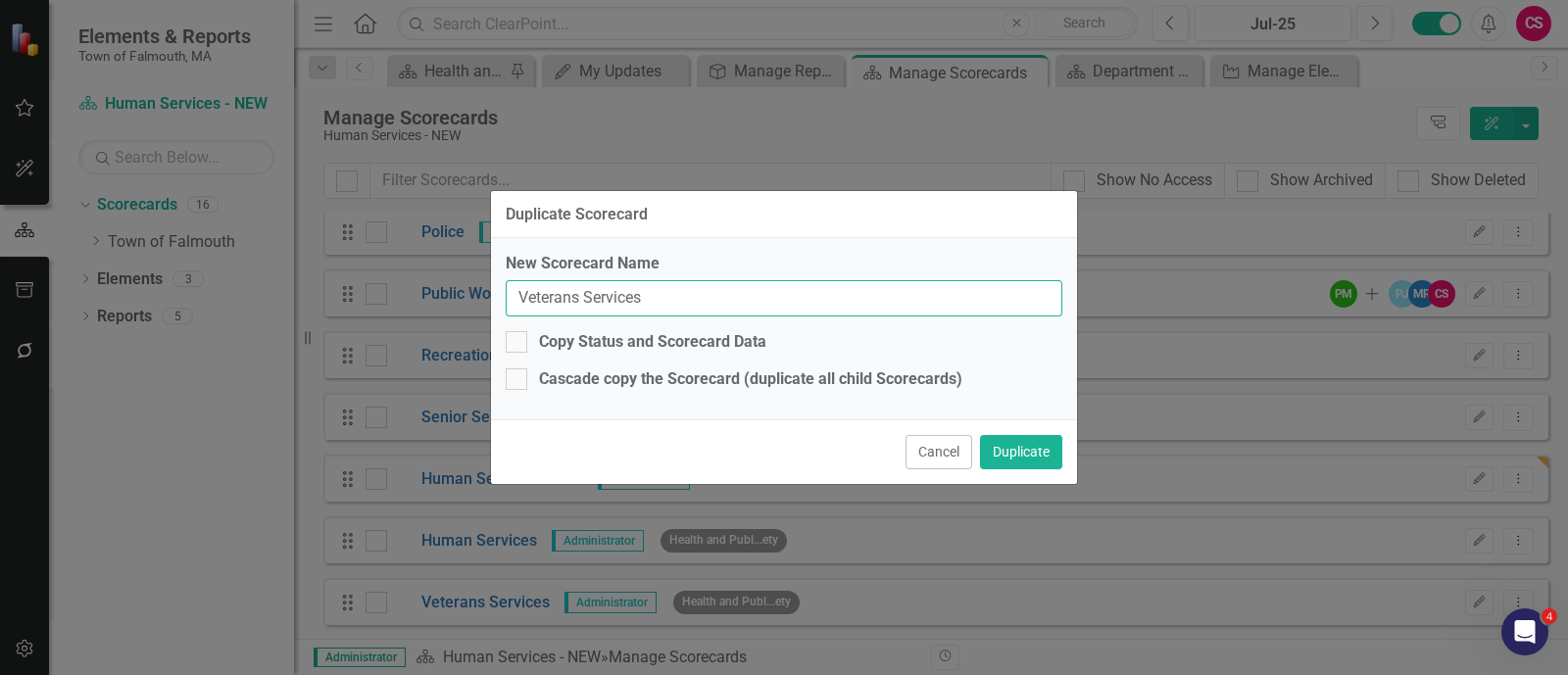 type on "Veterans Services" 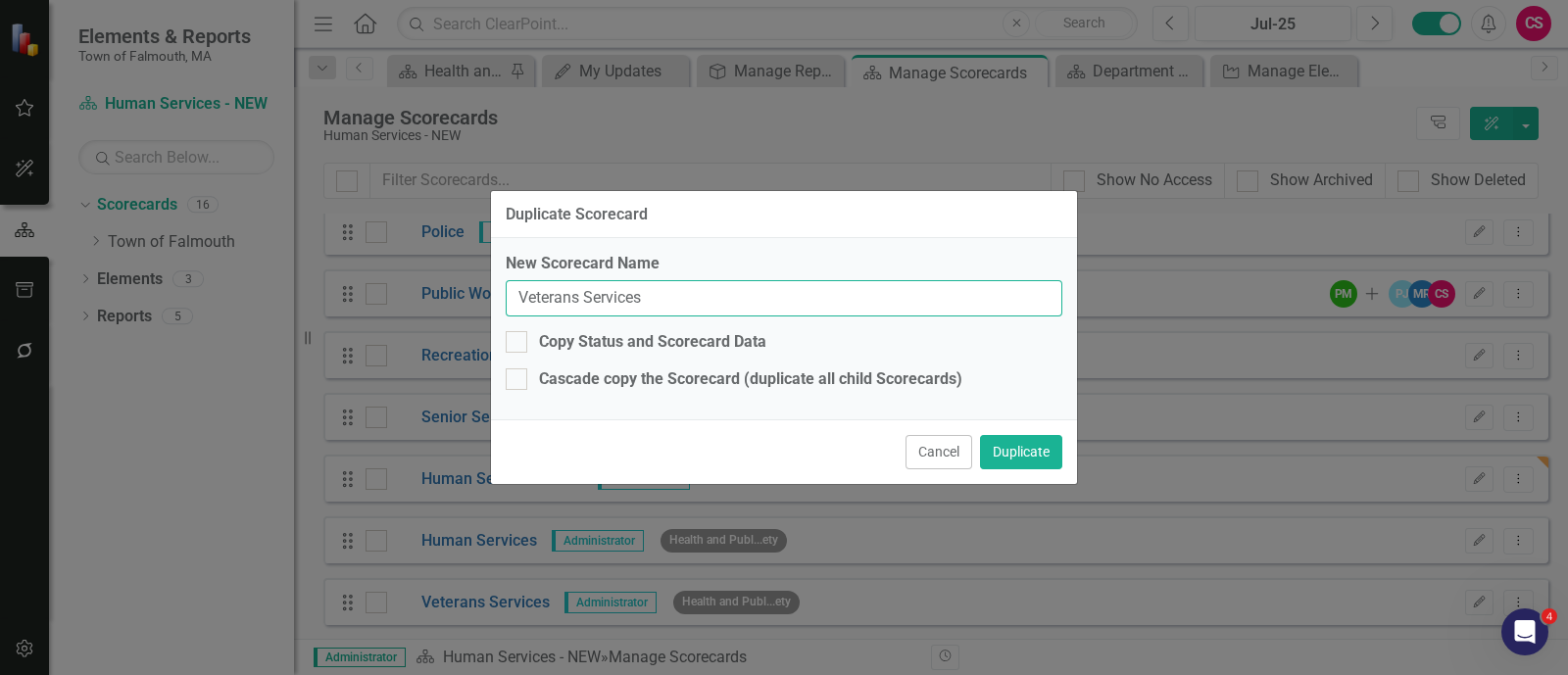 click on "Duplicate" at bounding box center [1021, 452] 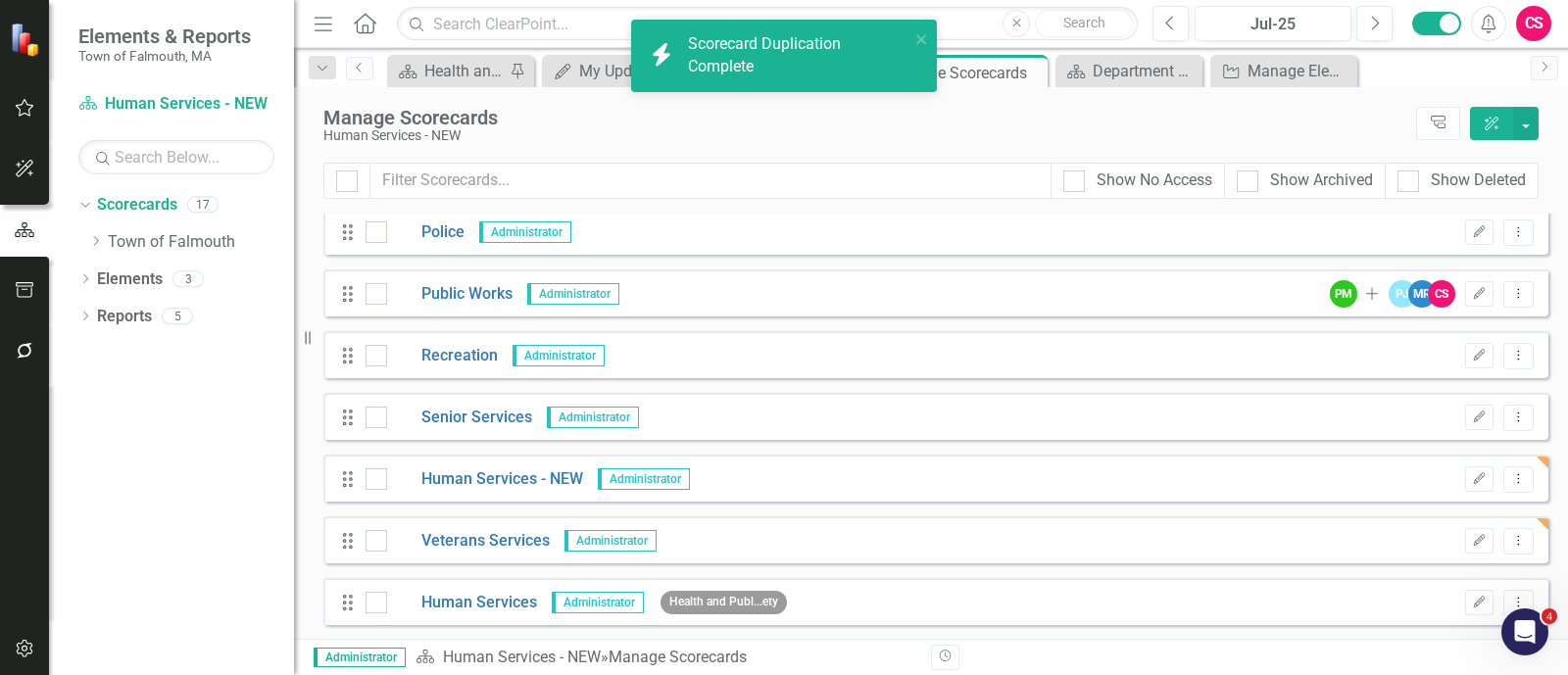 scroll, scrollTop: 623, scrollLeft: 0, axis: vertical 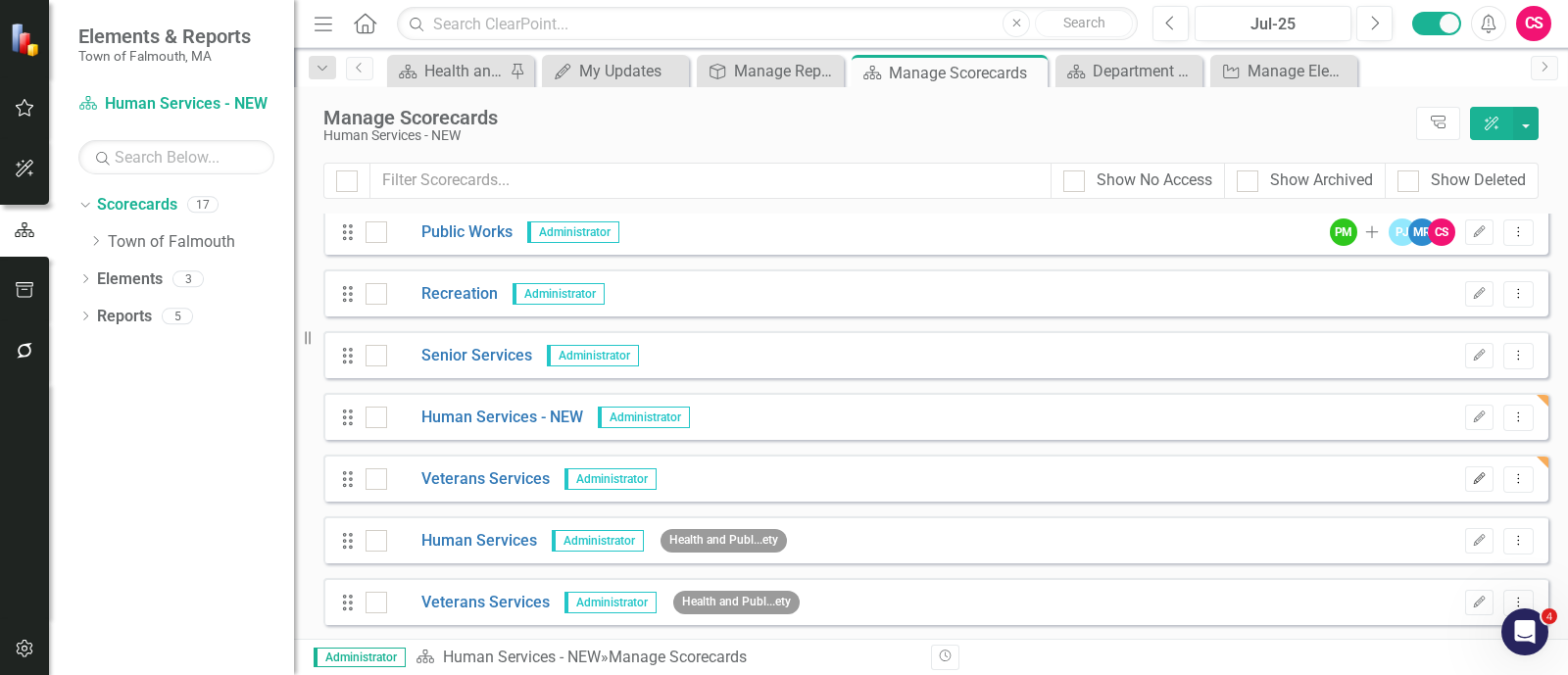 click on "Edit" at bounding box center (1479, 479) 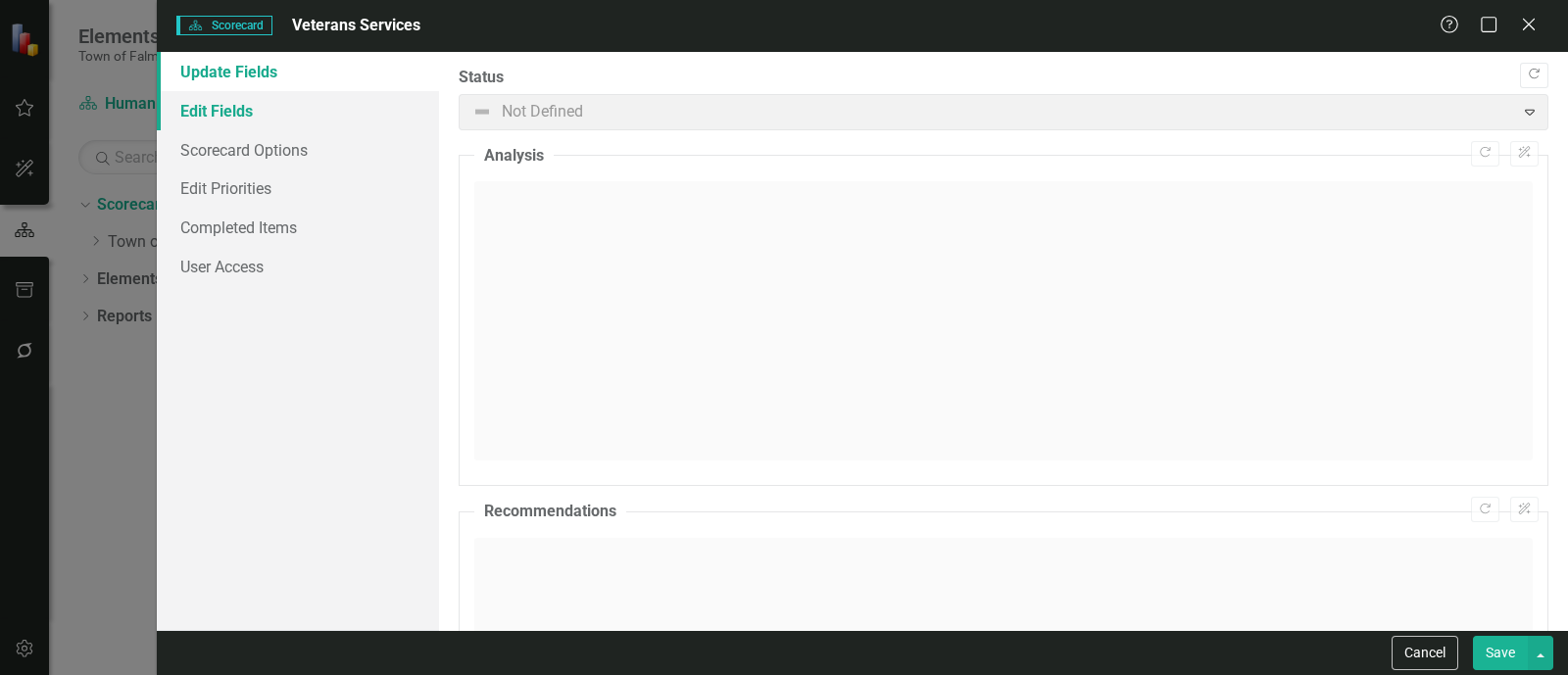 click on "Edit Fields" at bounding box center [298, 111] 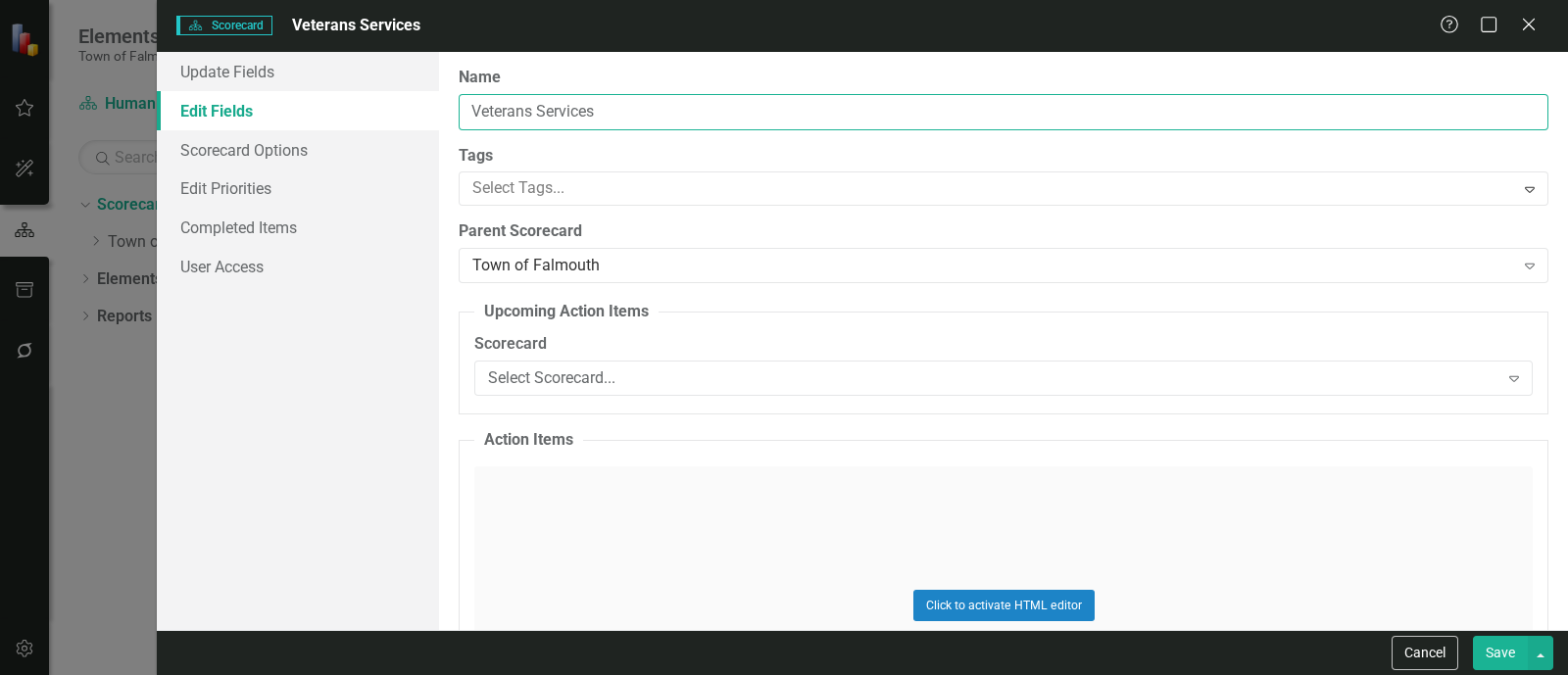 click on "Veterans Services" at bounding box center [1004, 112] 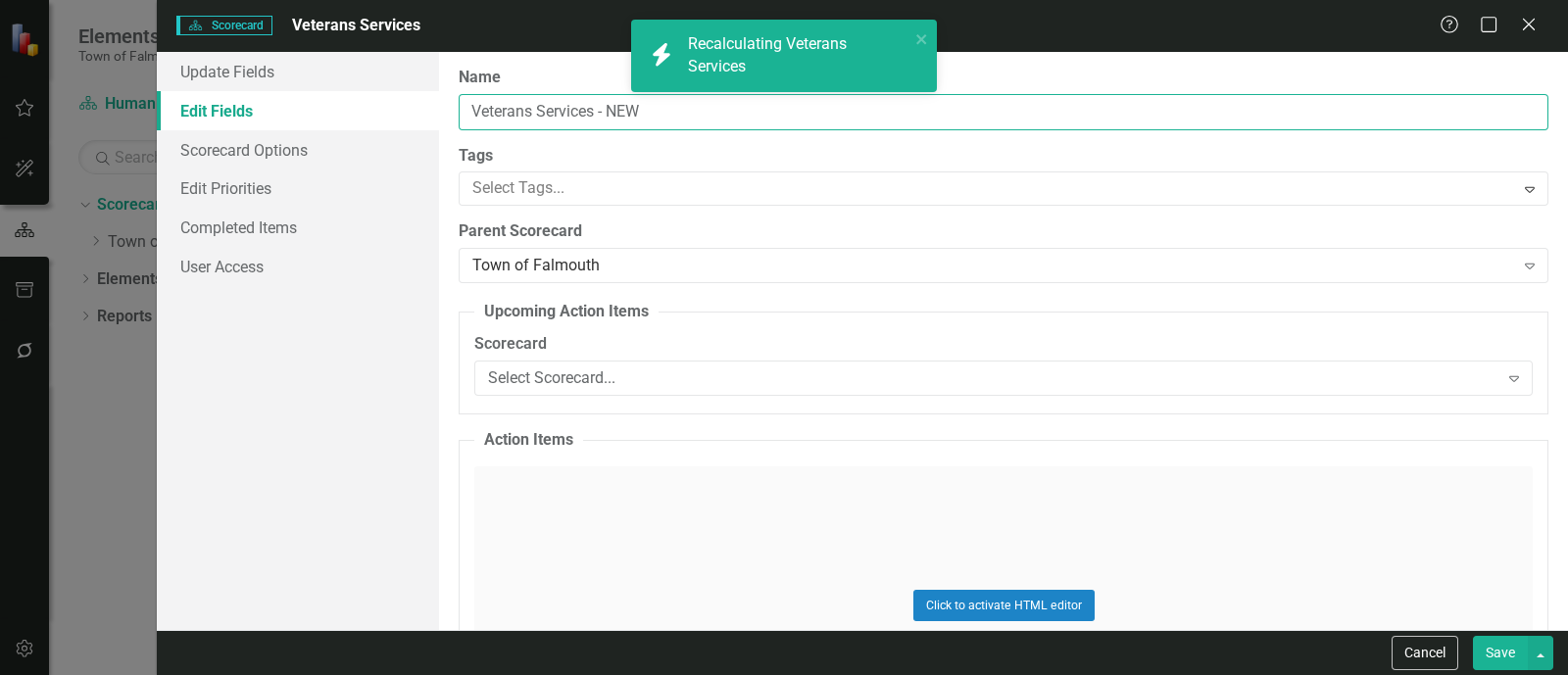 type on "Veterans Services - NEW" 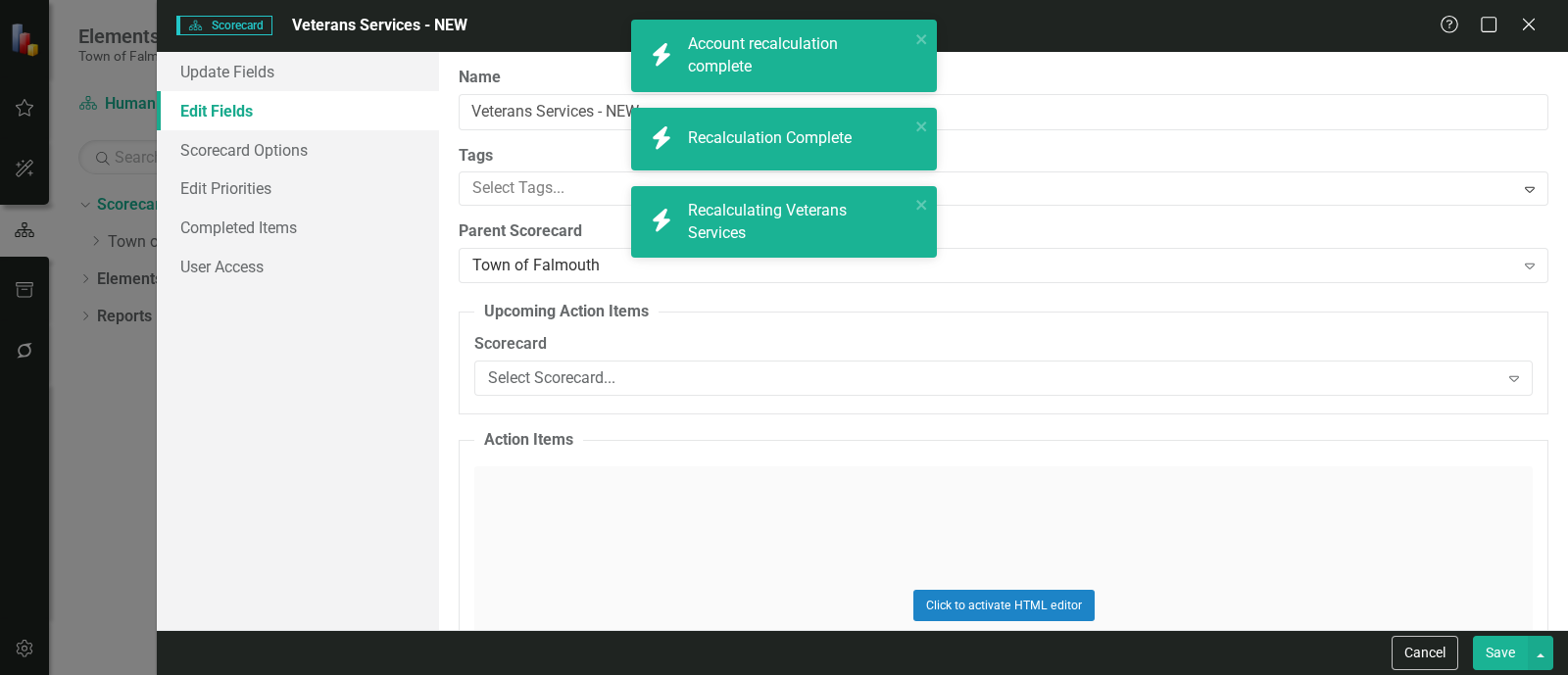 click on "Save" at bounding box center [1500, 652] 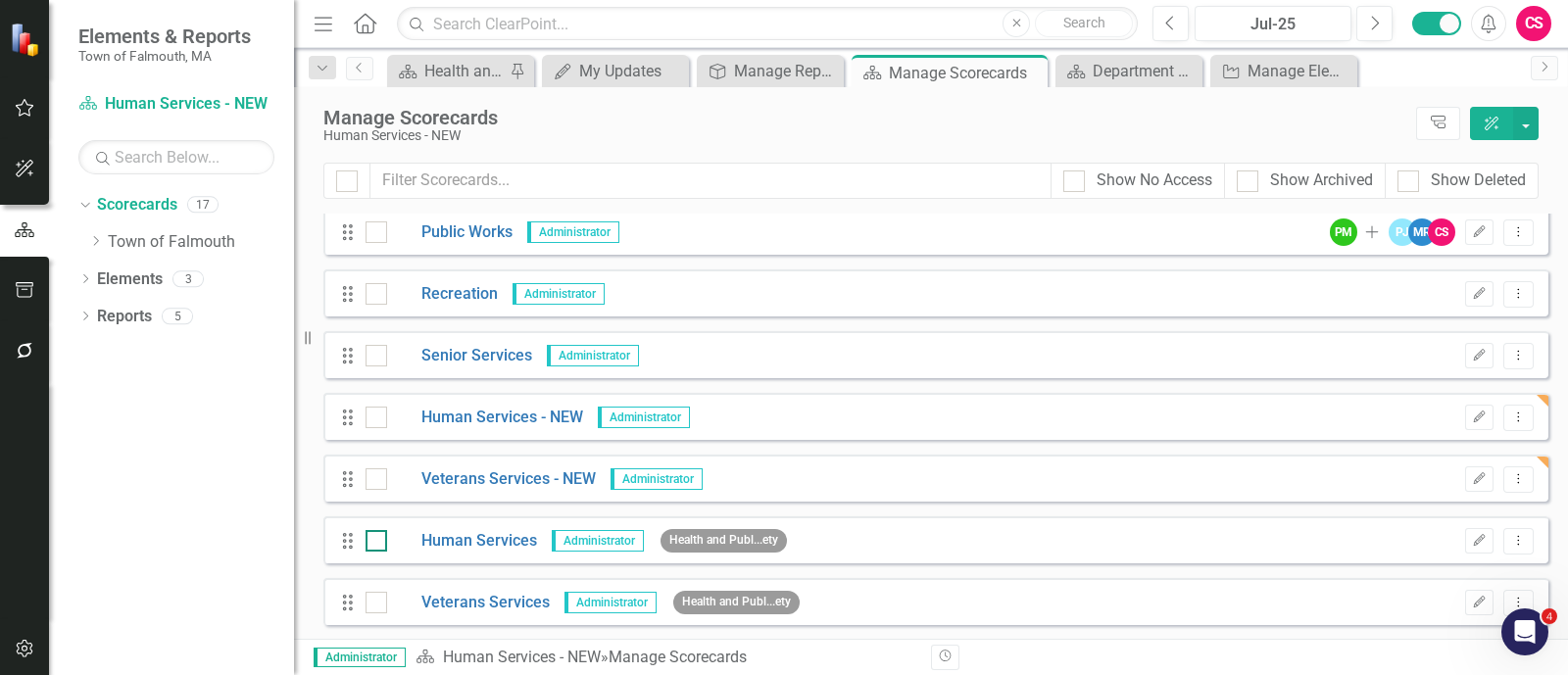 click at bounding box center (376, 541) 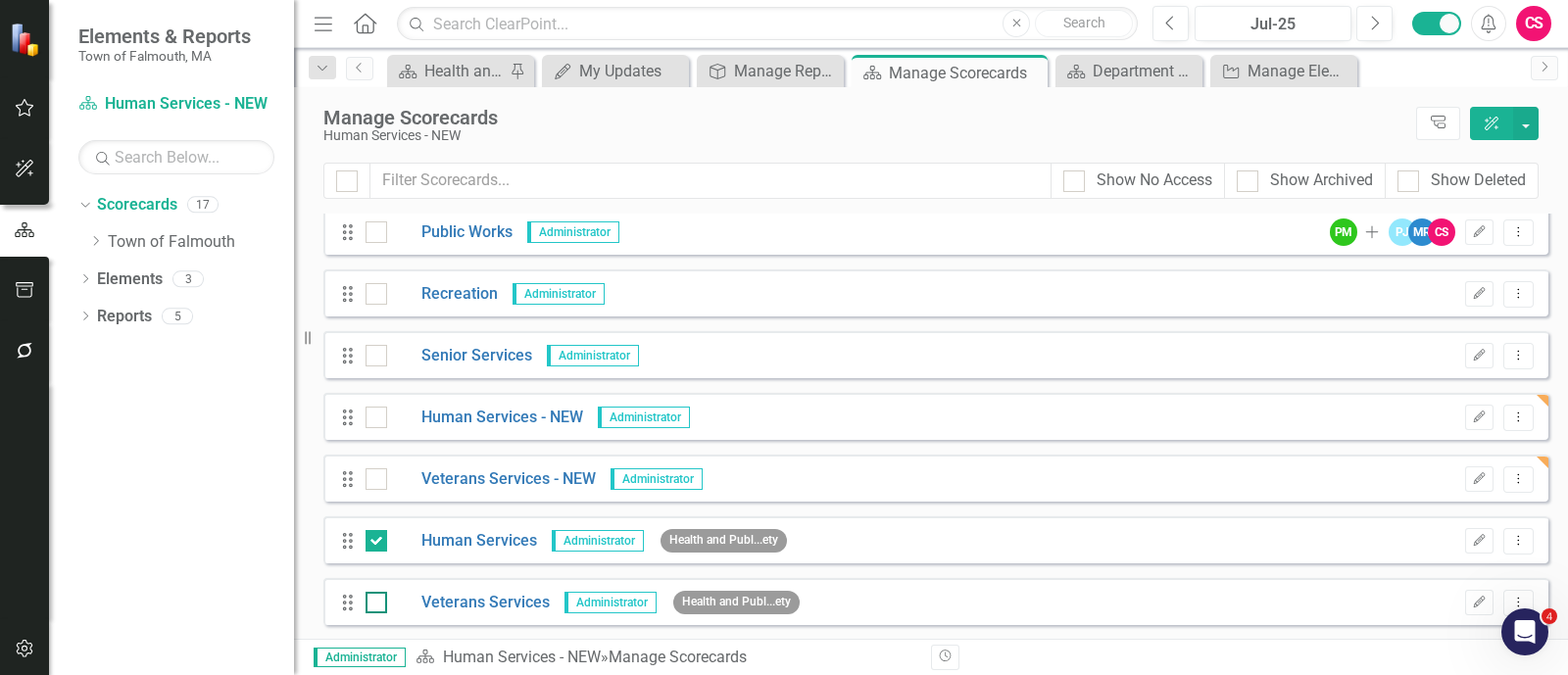 click at bounding box center (376, 603) 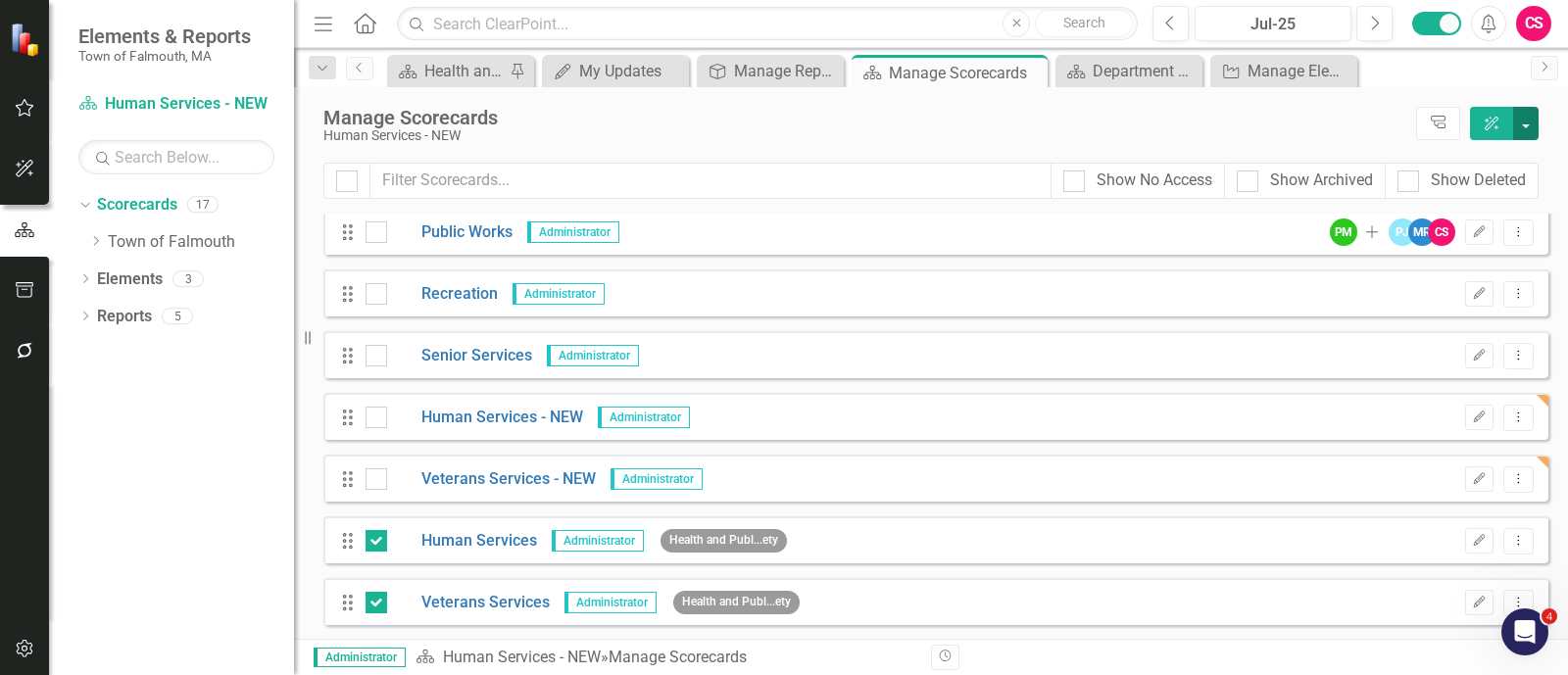 click at bounding box center [1526, 123] 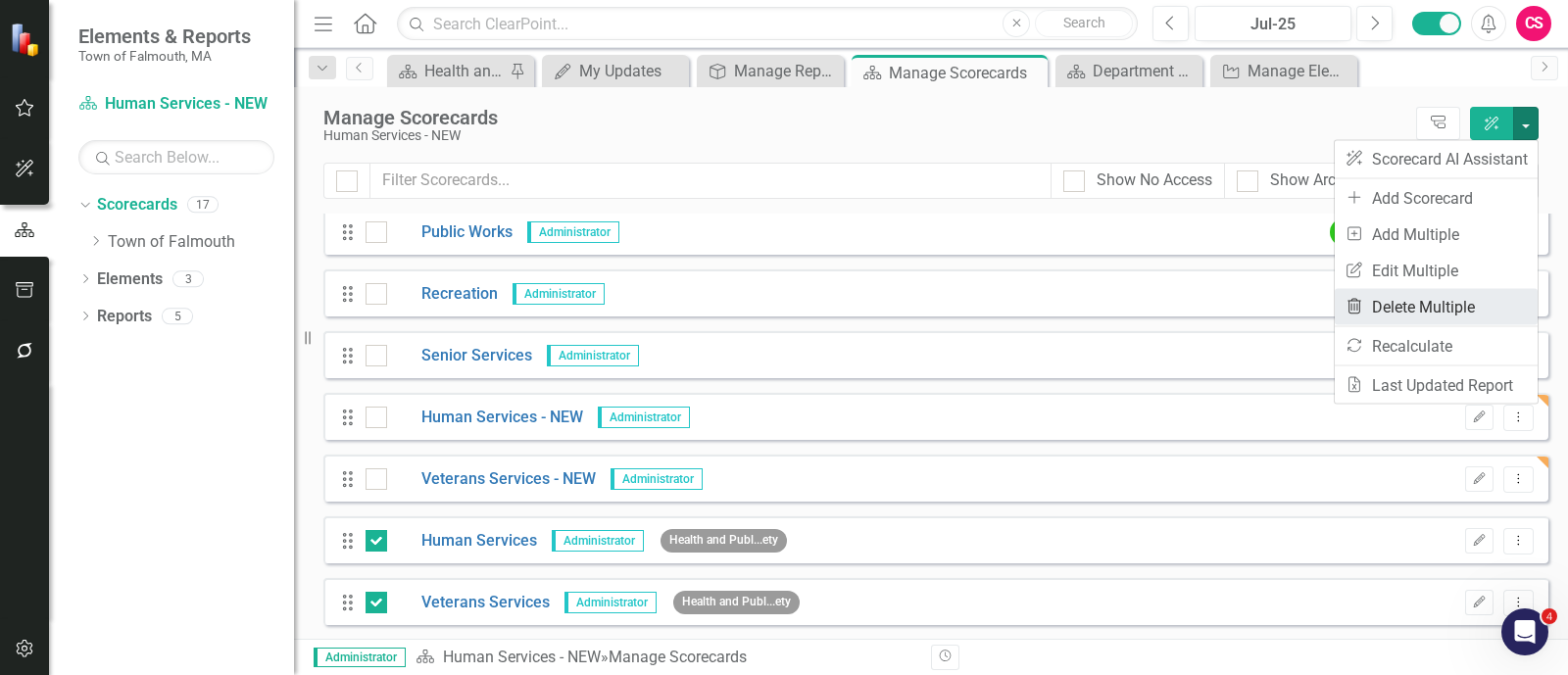 click on "Trash Delete Multiple" at bounding box center (1436, 307) 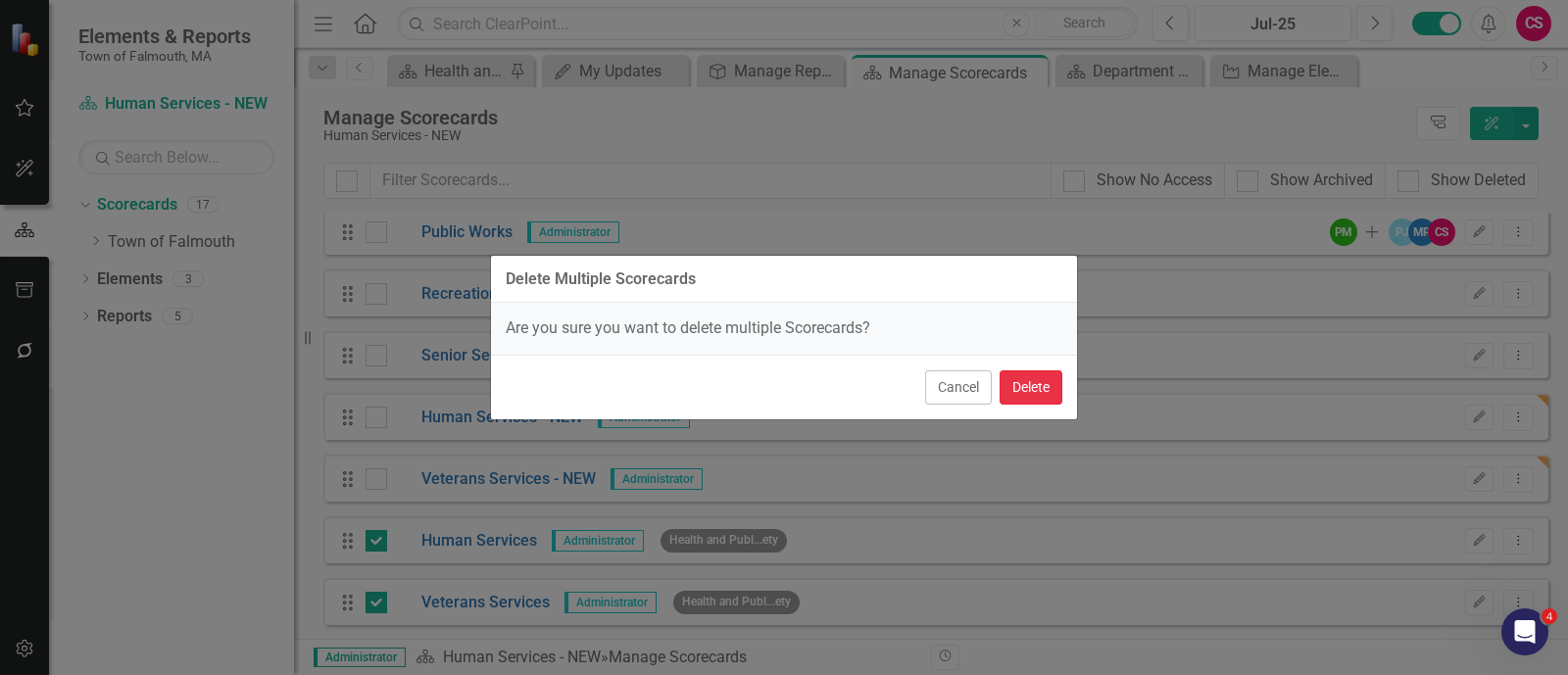 click on "Delete" at bounding box center [1031, 387] 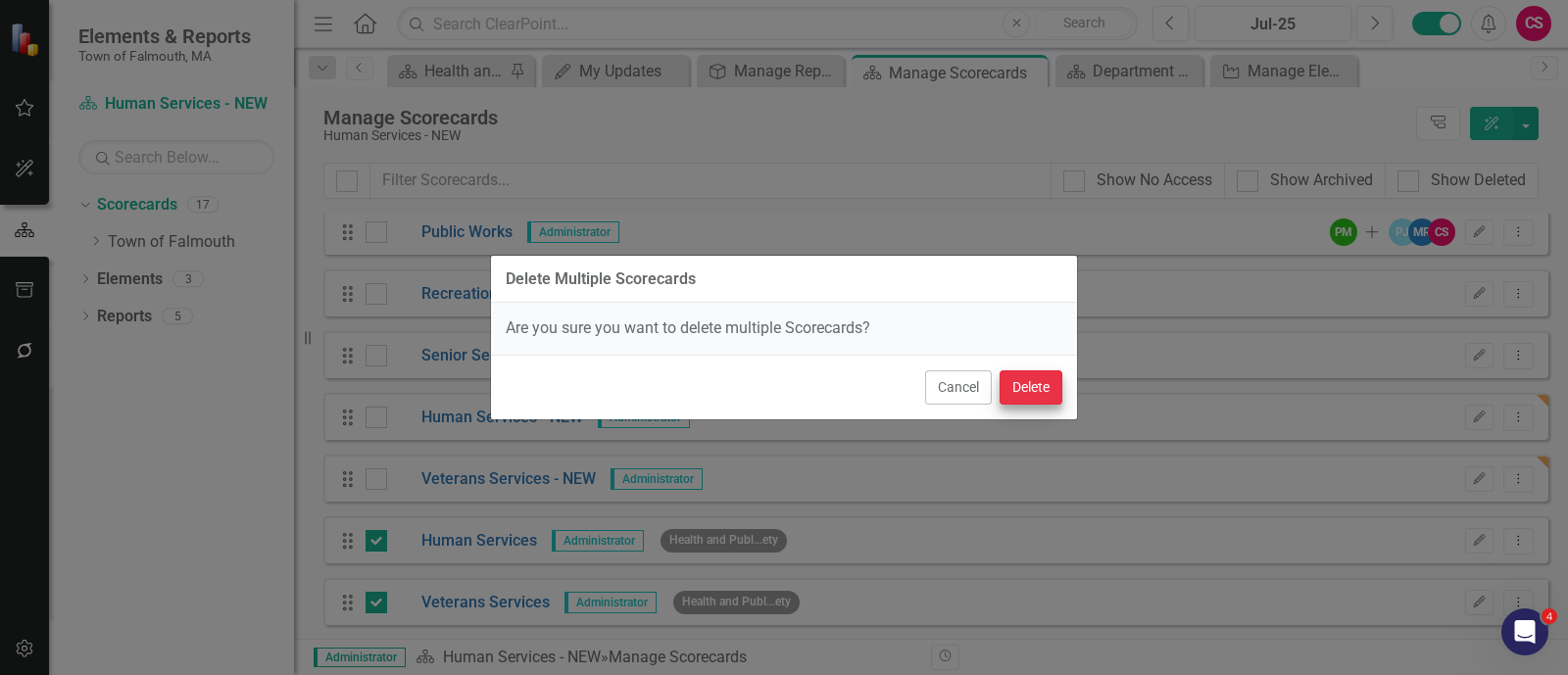 checkbox on "false" 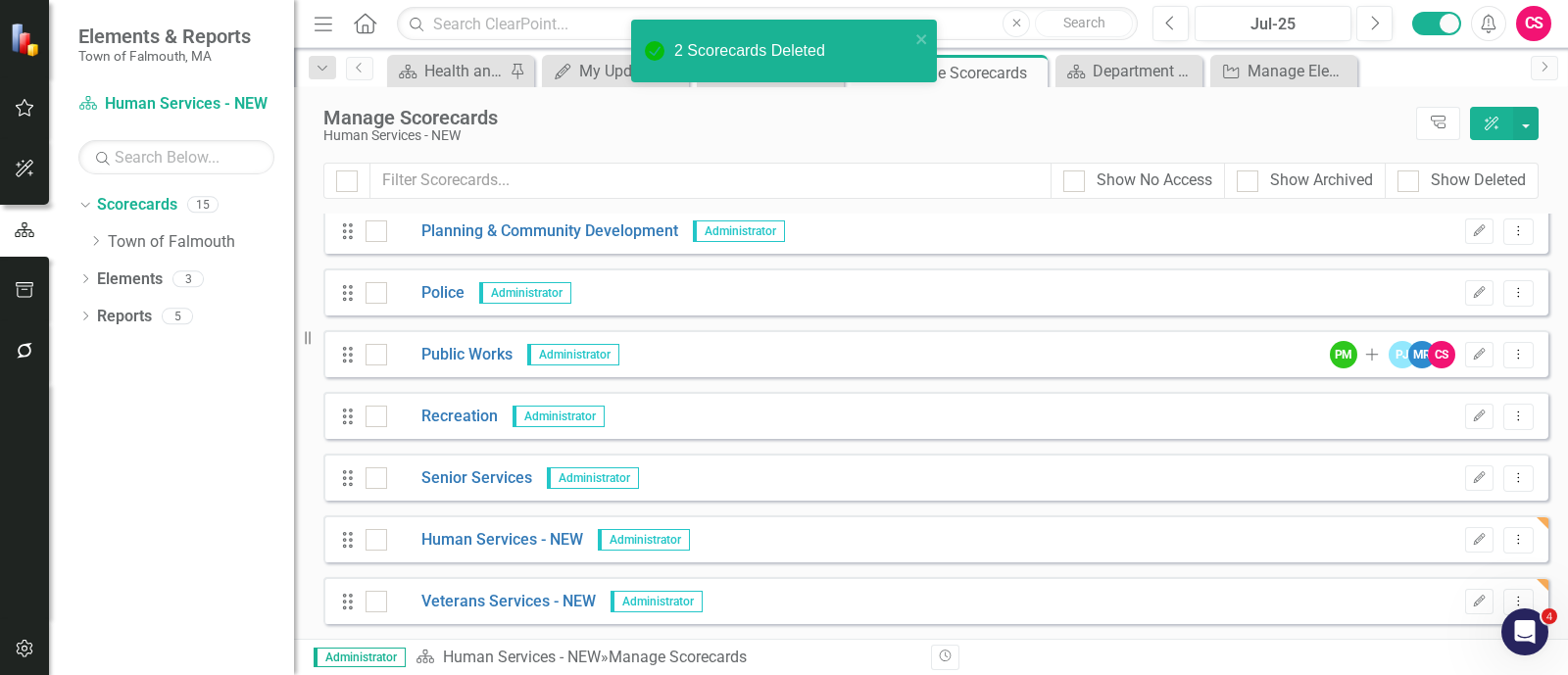 scroll, scrollTop: 500, scrollLeft: 0, axis: vertical 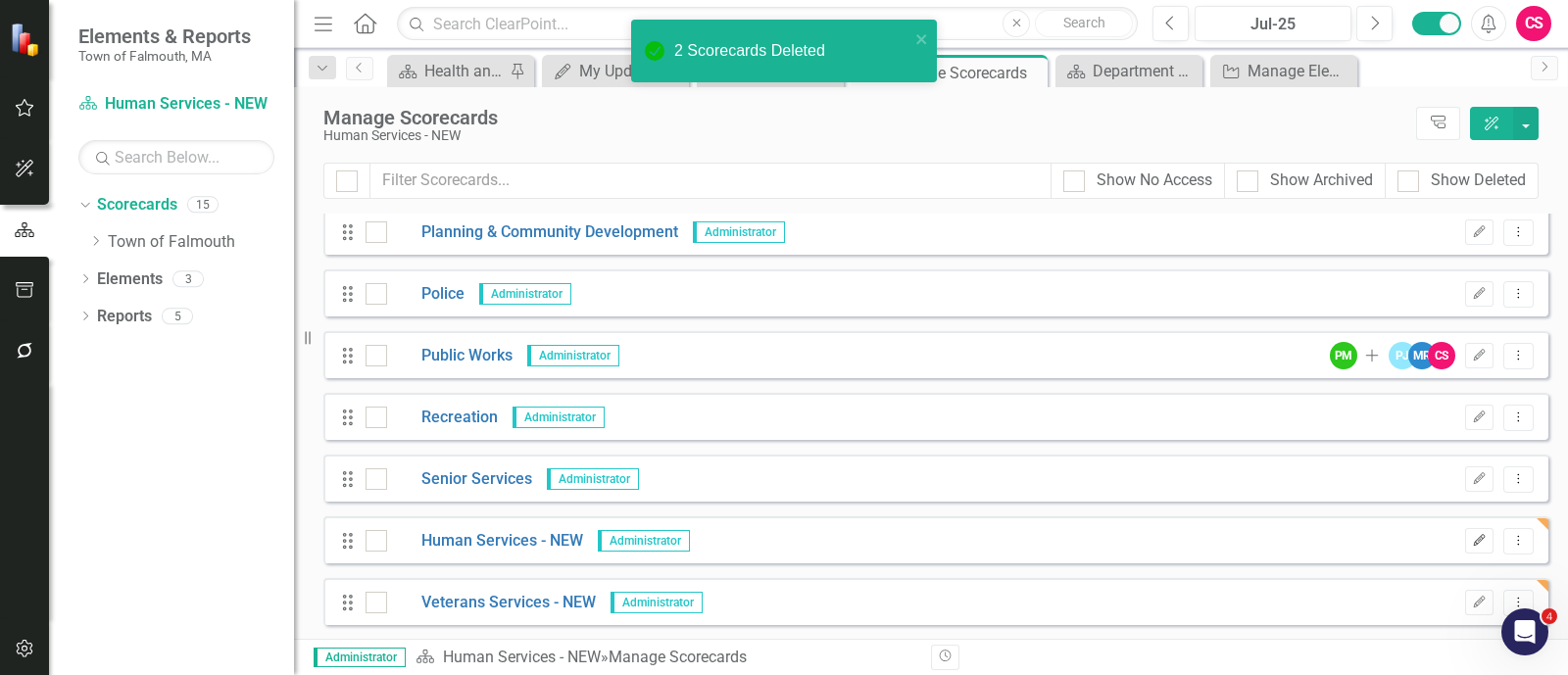 click on "Edit" at bounding box center (1479, 541) 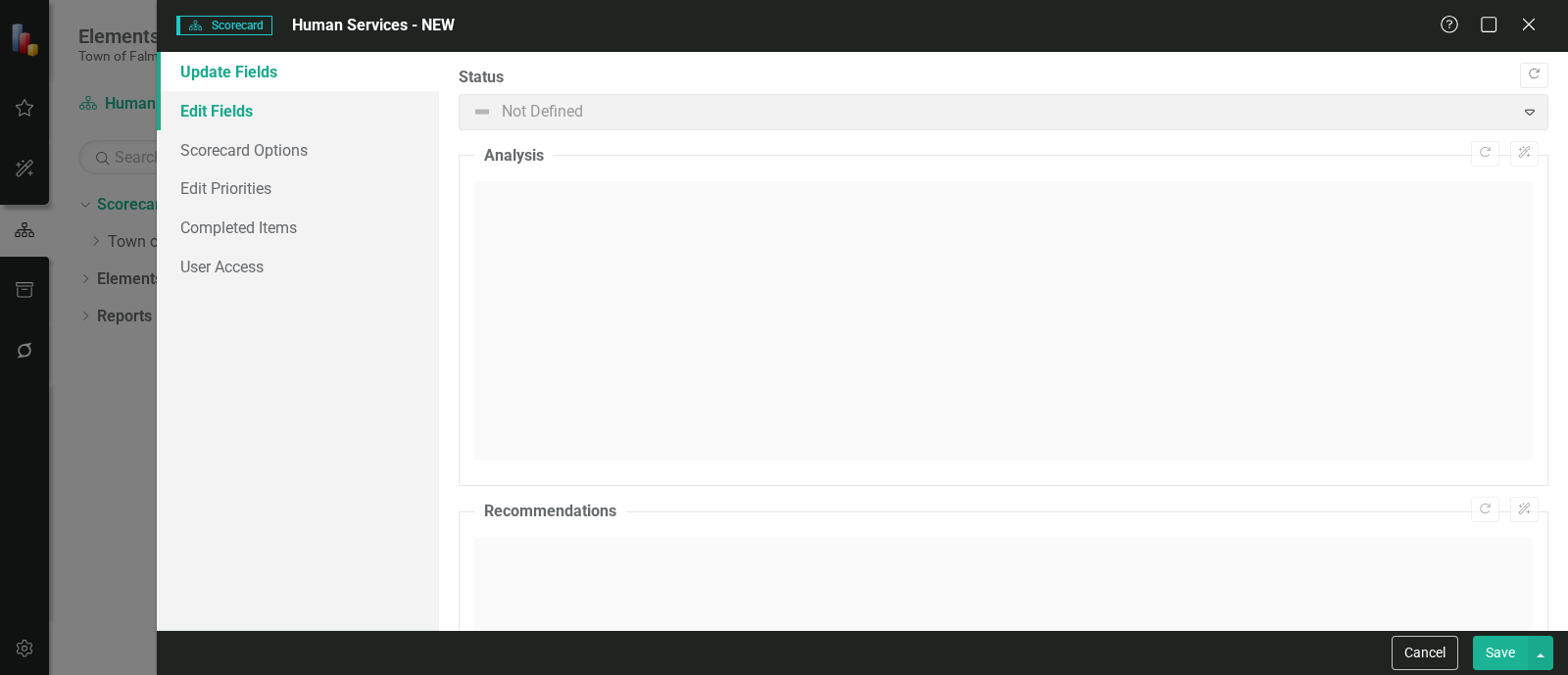 click on "Edit Fields" at bounding box center [298, 111] 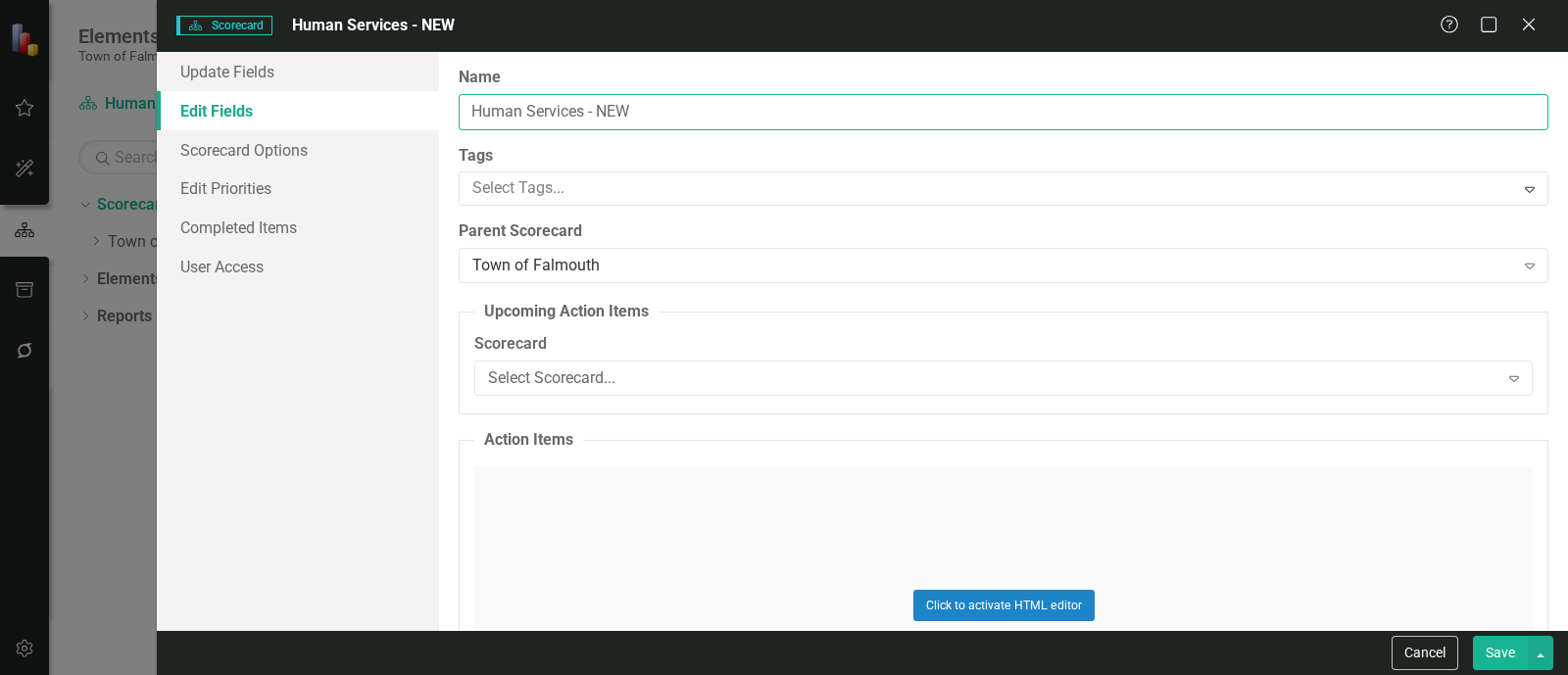 click on "Human Services - NEW" at bounding box center [1004, 112] 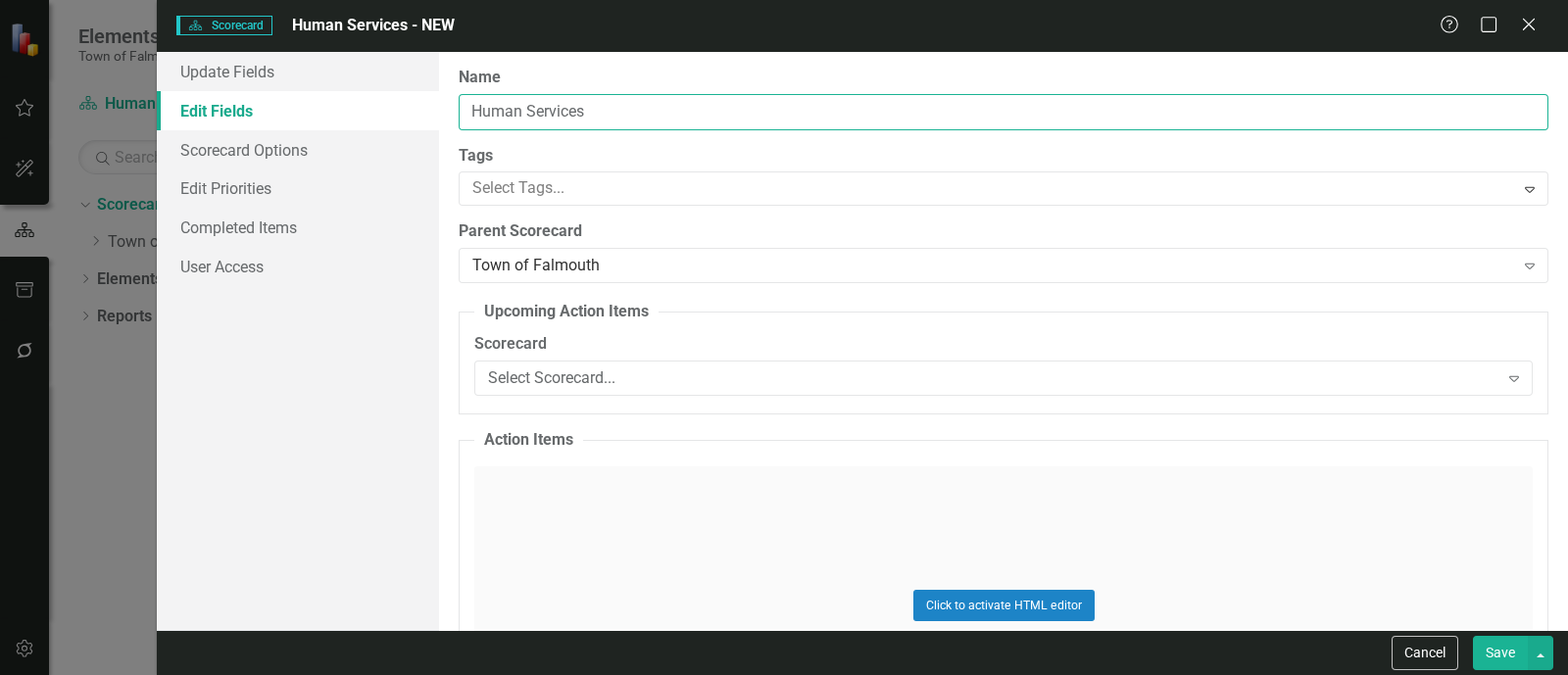 type on "Human Services" 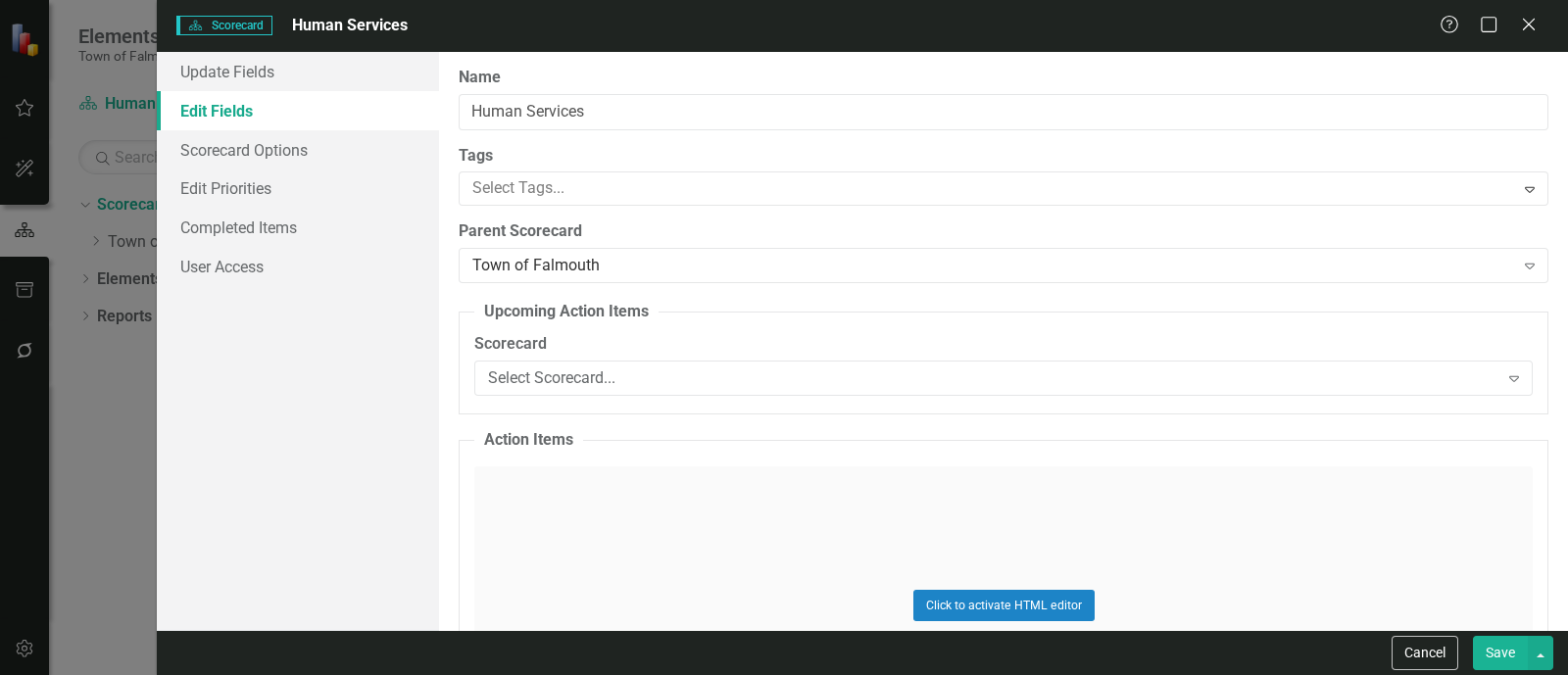 click on "Save" at bounding box center [1500, 652] 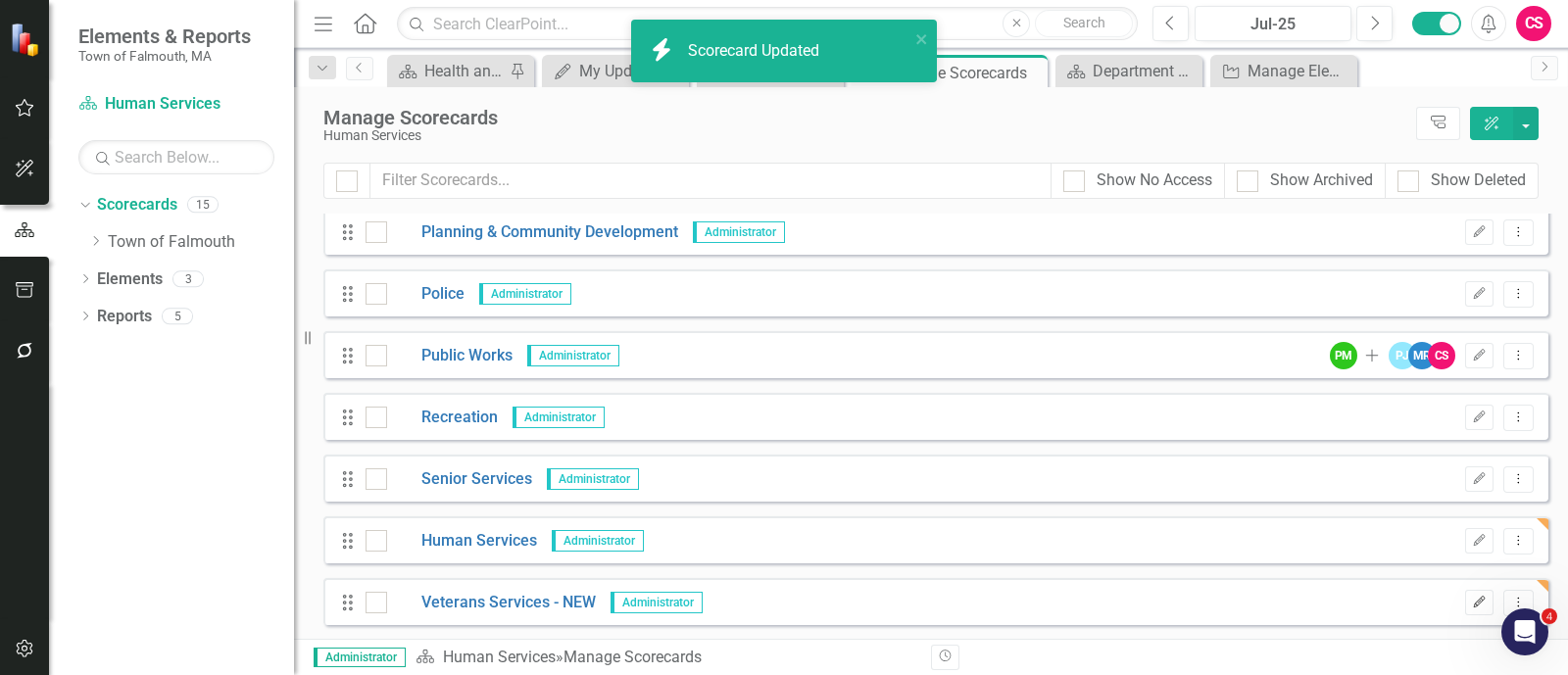 click on "Edit" at bounding box center [1479, 603] 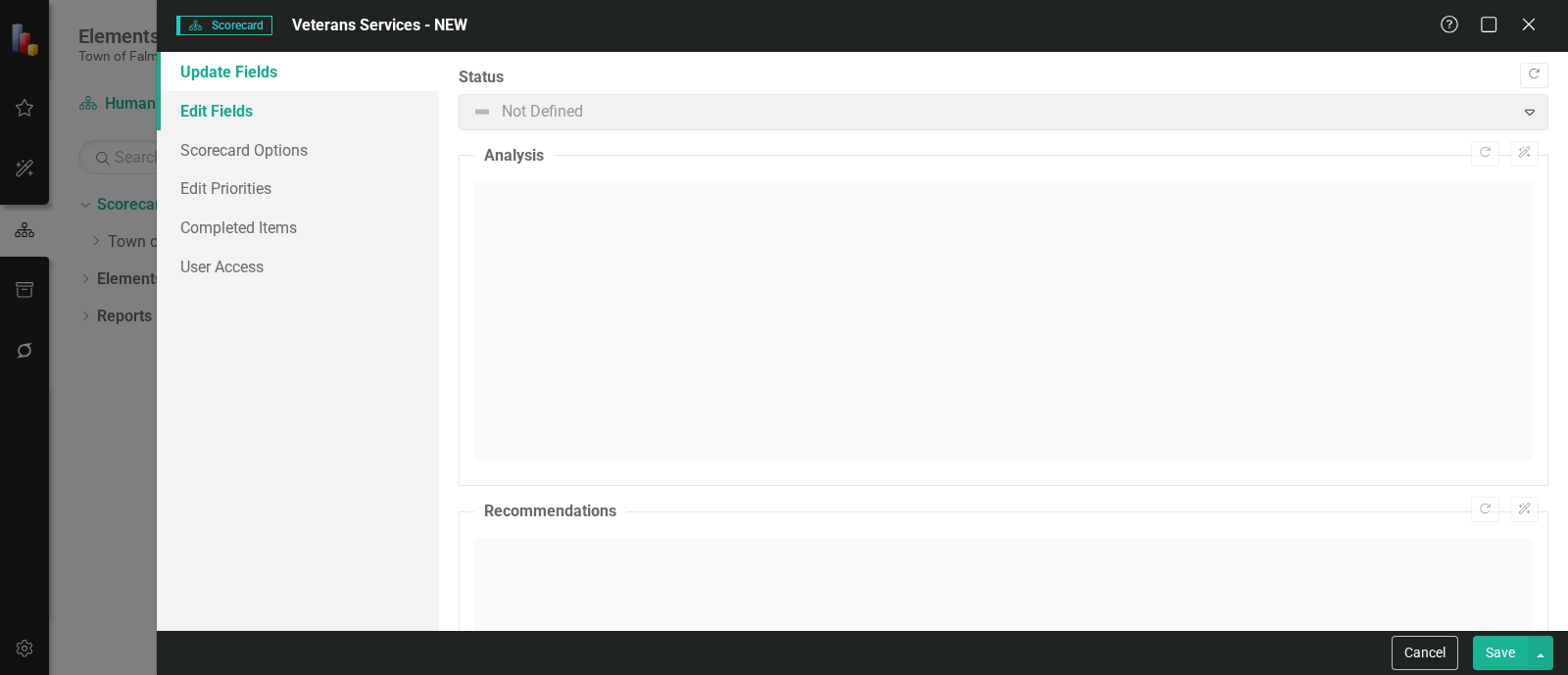 click on "Edit Fields" at bounding box center (298, 111) 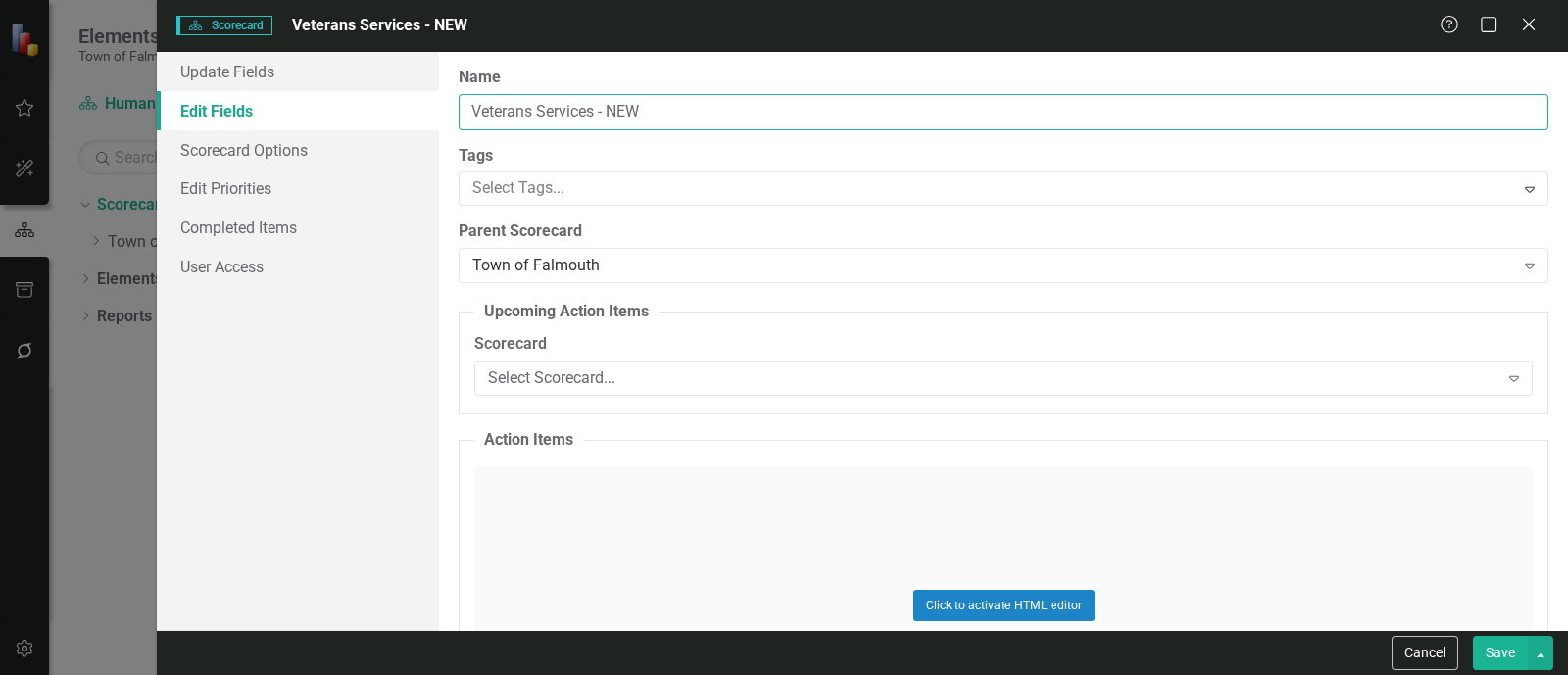 click on "Veterans Services - NEW" at bounding box center (1004, 112) 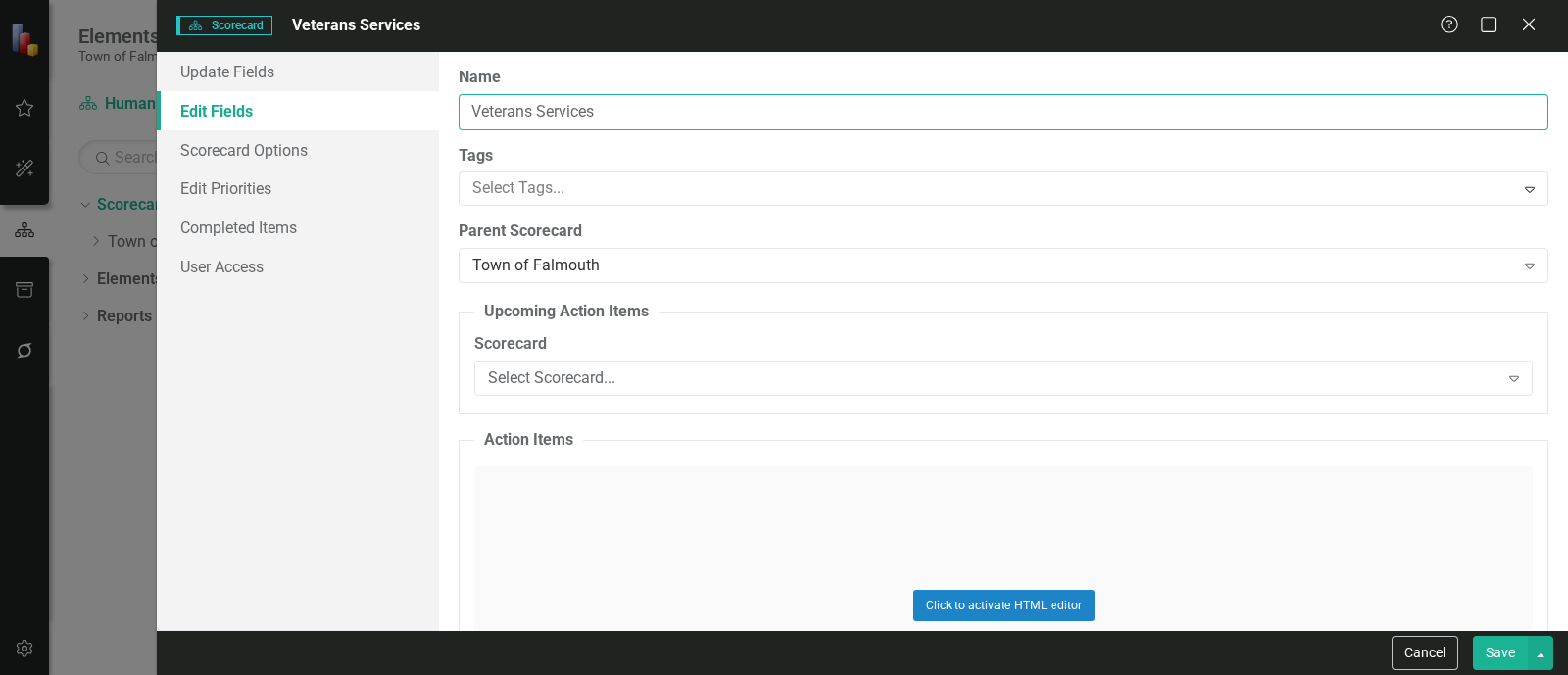 type on "Veterans Services" 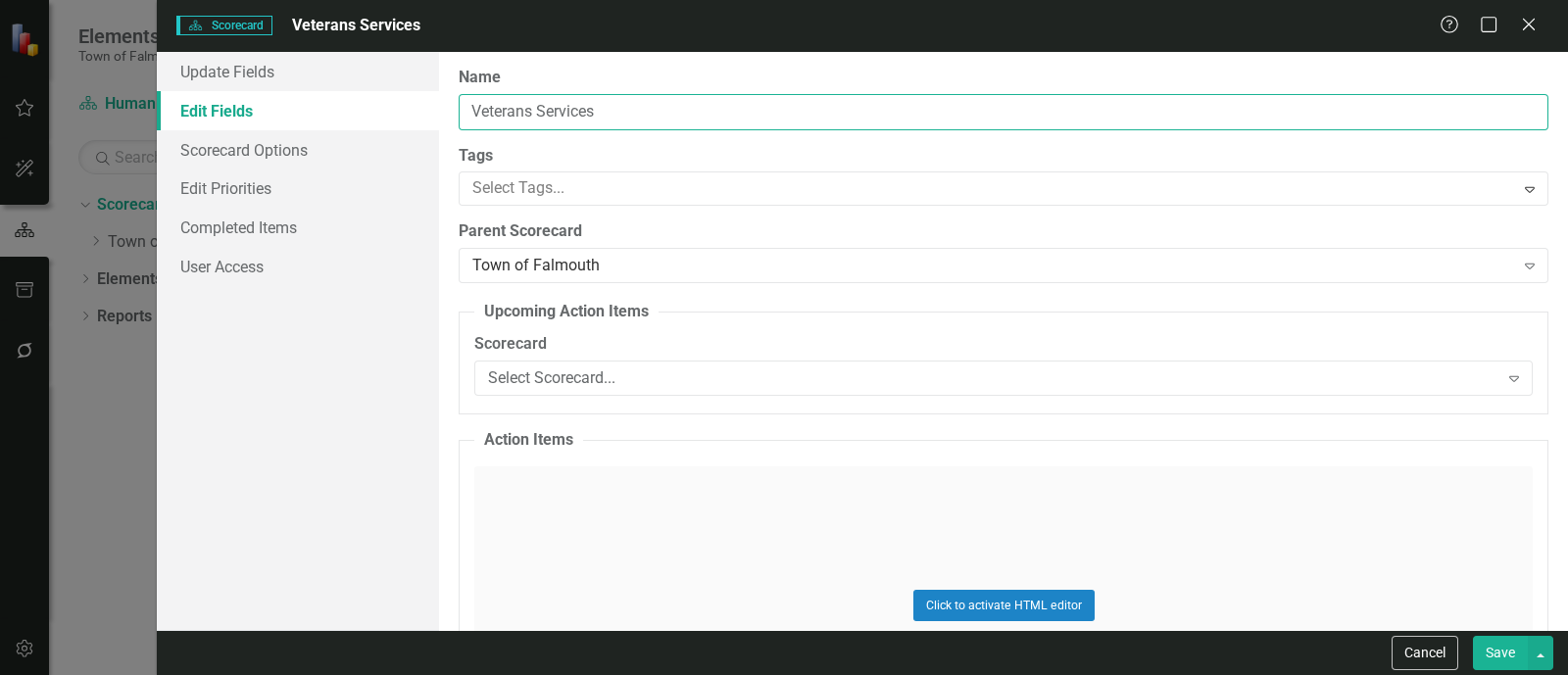 click at bounding box center [1027, 1260] 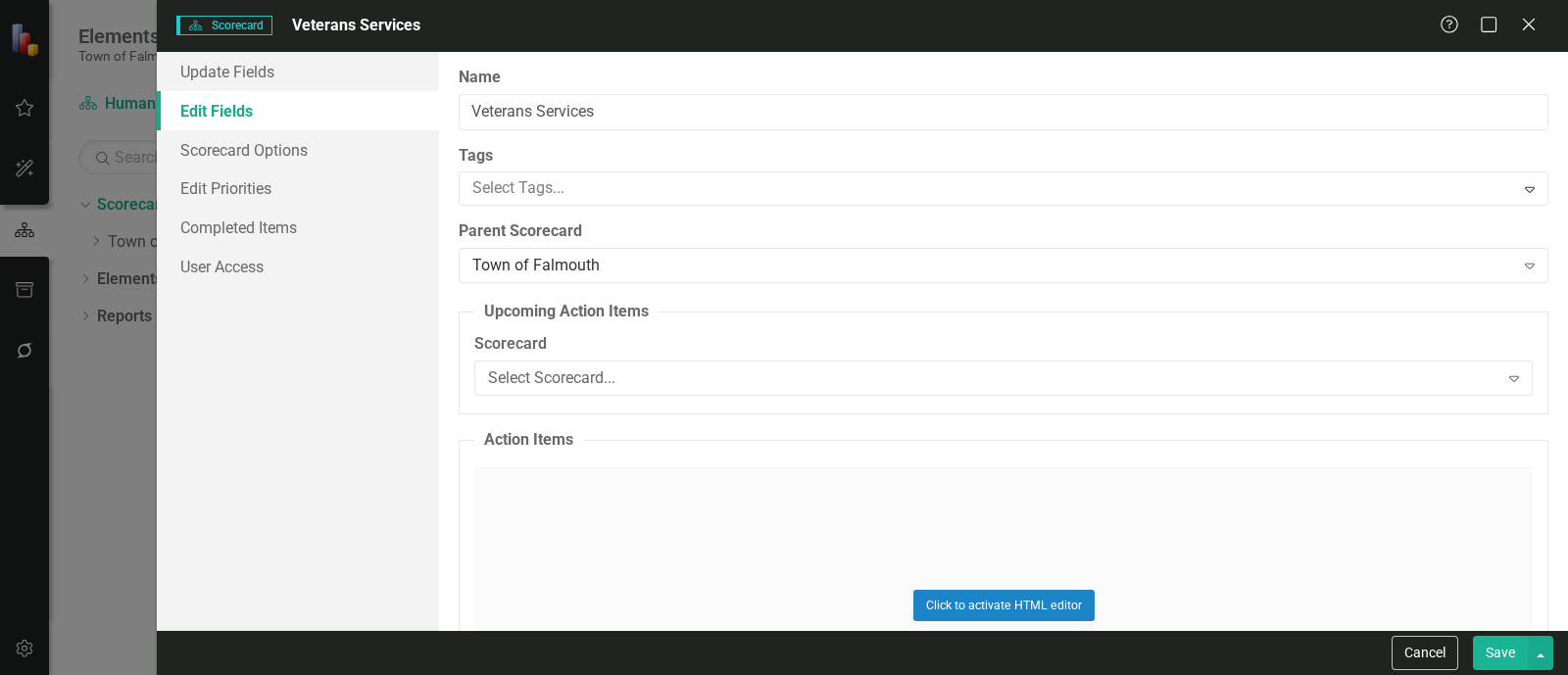 click on "Save" at bounding box center [1500, 652] 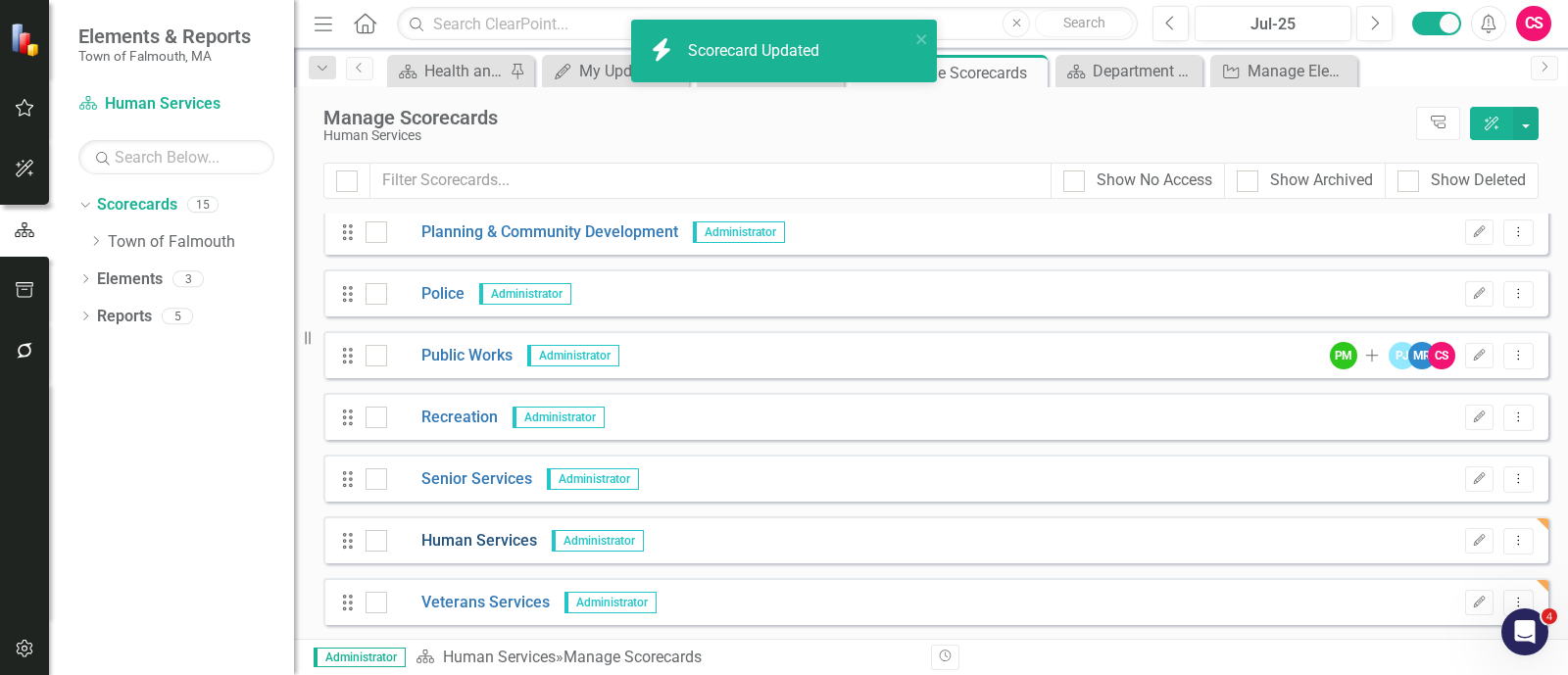click on "Human Services" at bounding box center (462, 541) 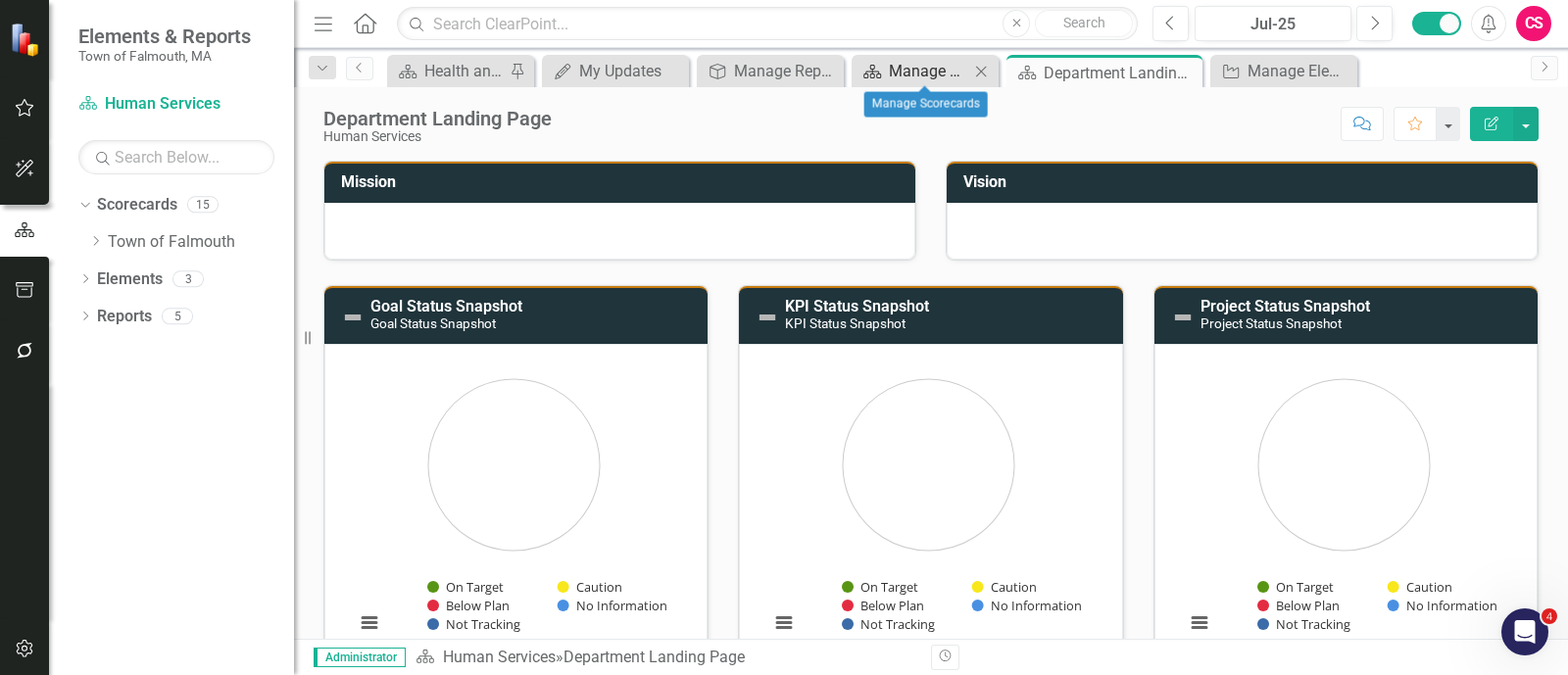 click on "Manage Scorecards" at bounding box center (929, 71) 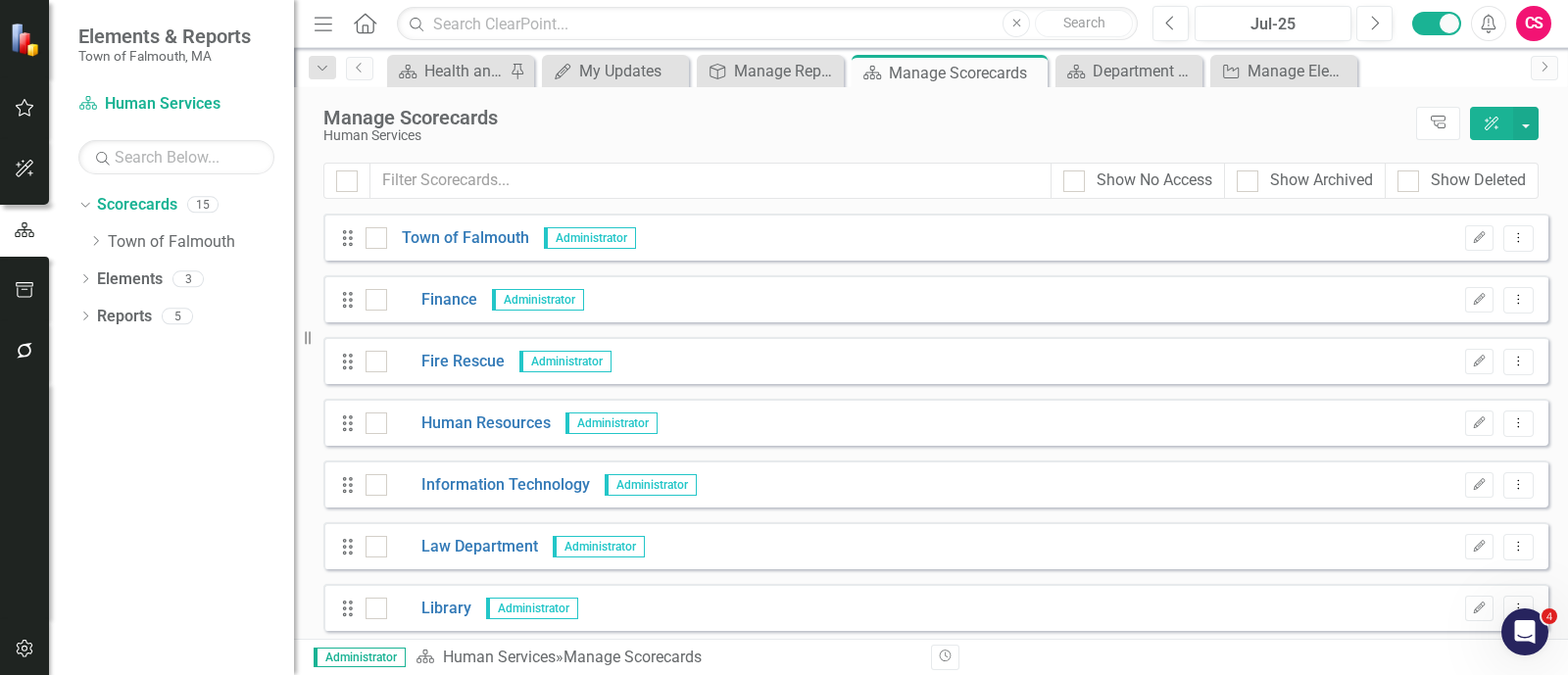 scroll, scrollTop: 500, scrollLeft: 0, axis: vertical 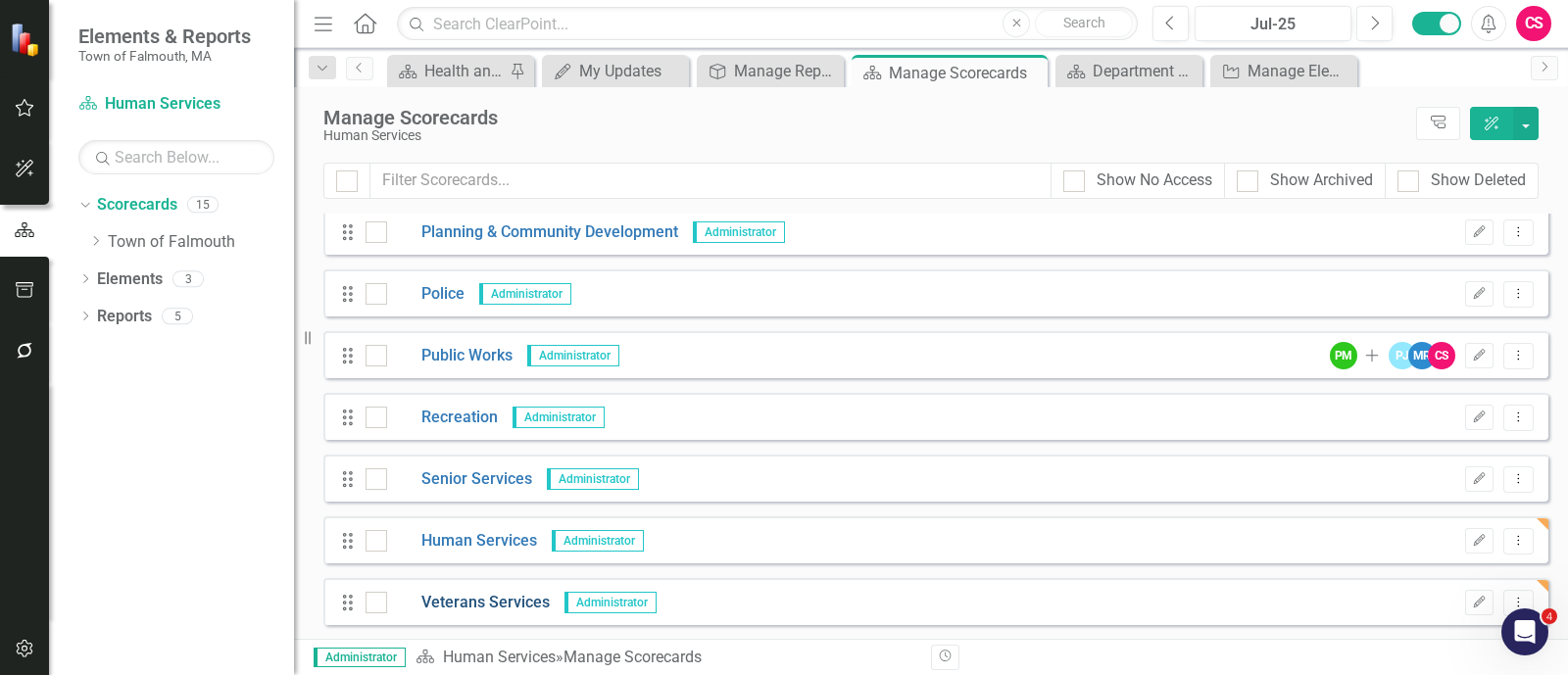 click on "Veterans Services" at bounding box center [468, 603] 